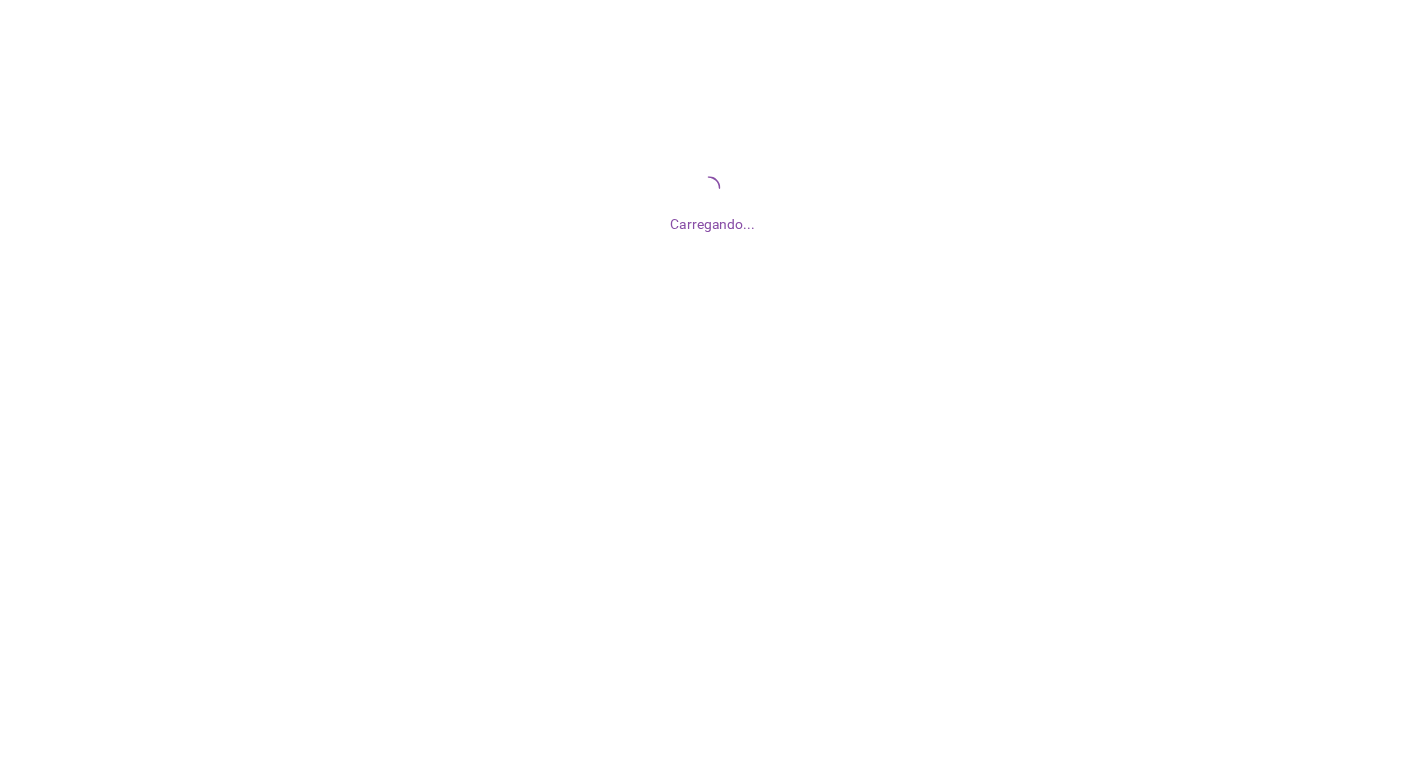 scroll, scrollTop: 0, scrollLeft: 0, axis: both 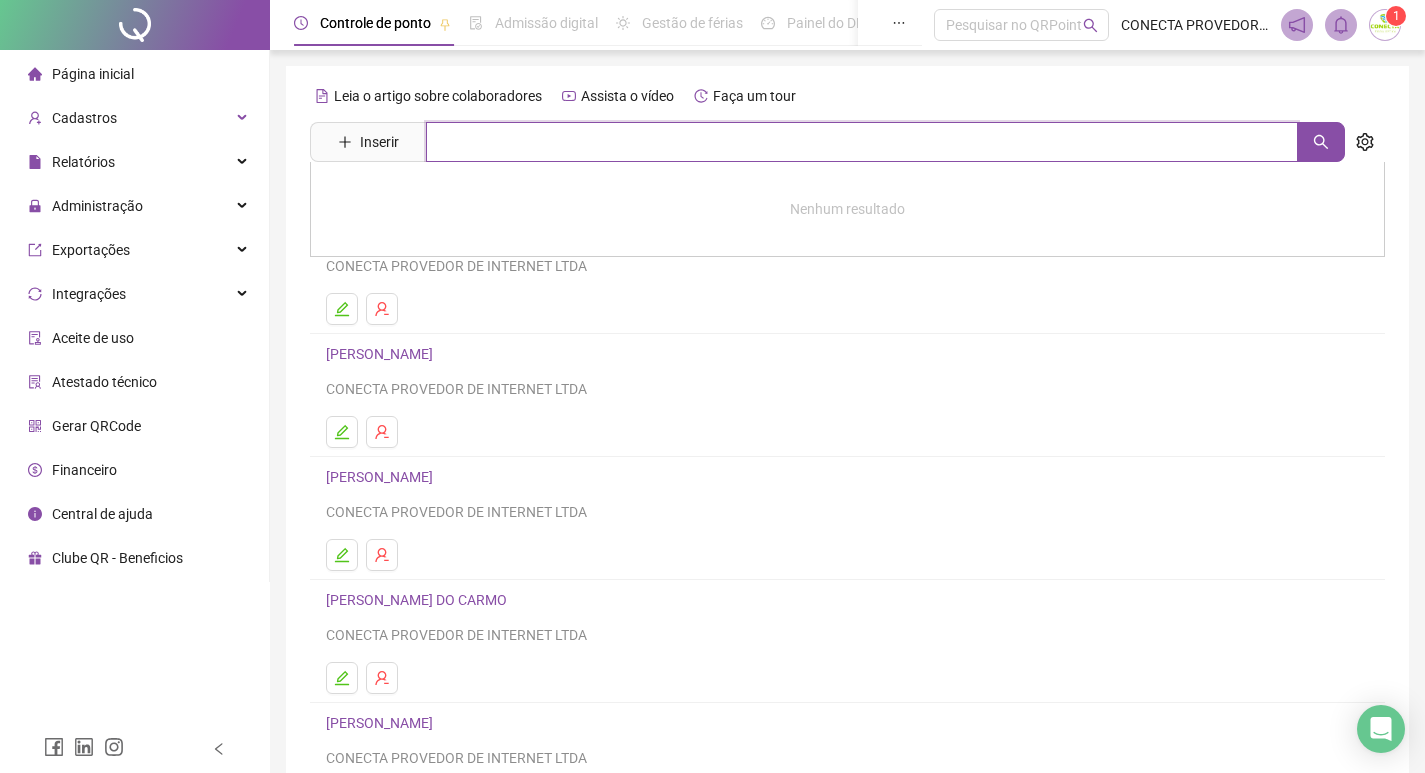 click at bounding box center (862, 142) 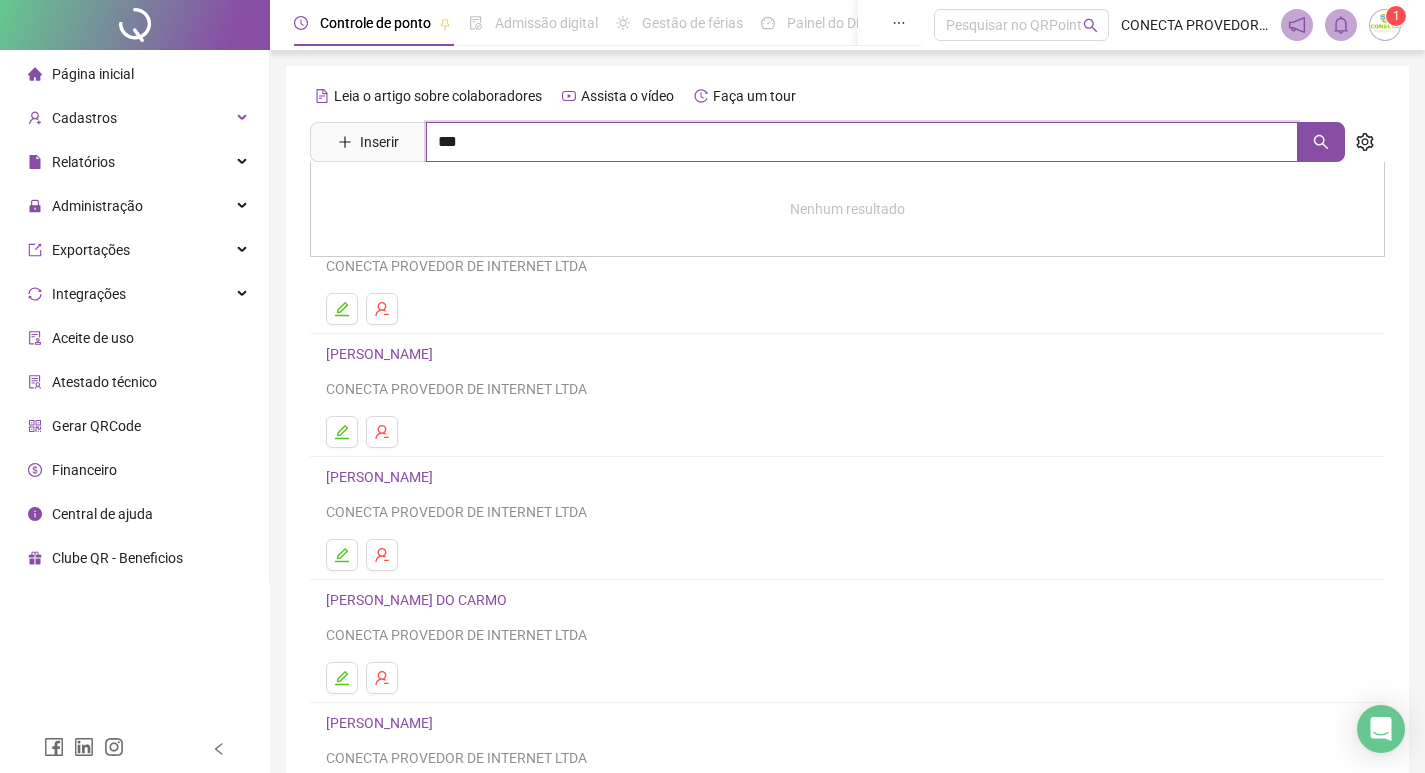 type on "***" 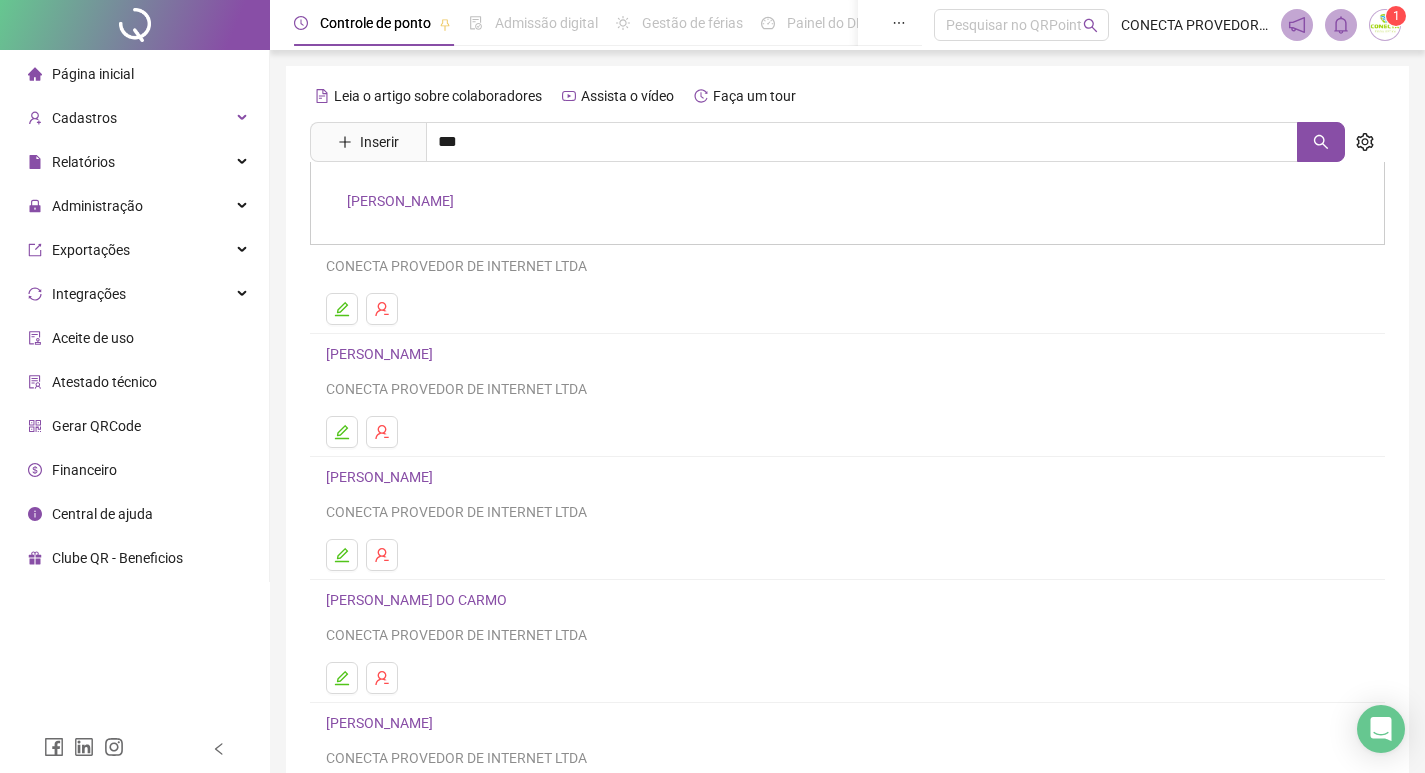 click on "[PERSON_NAME]" at bounding box center (400, 201) 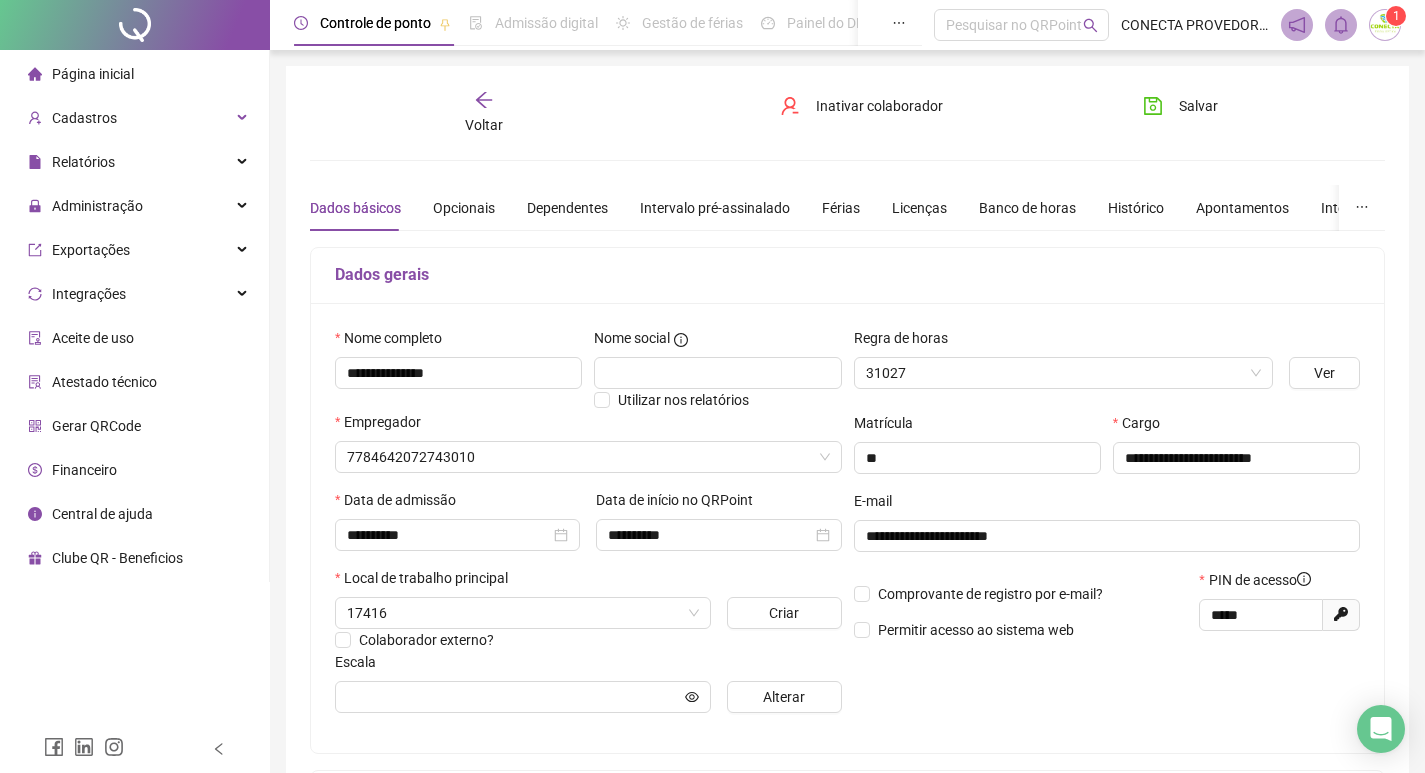 type on "**********" 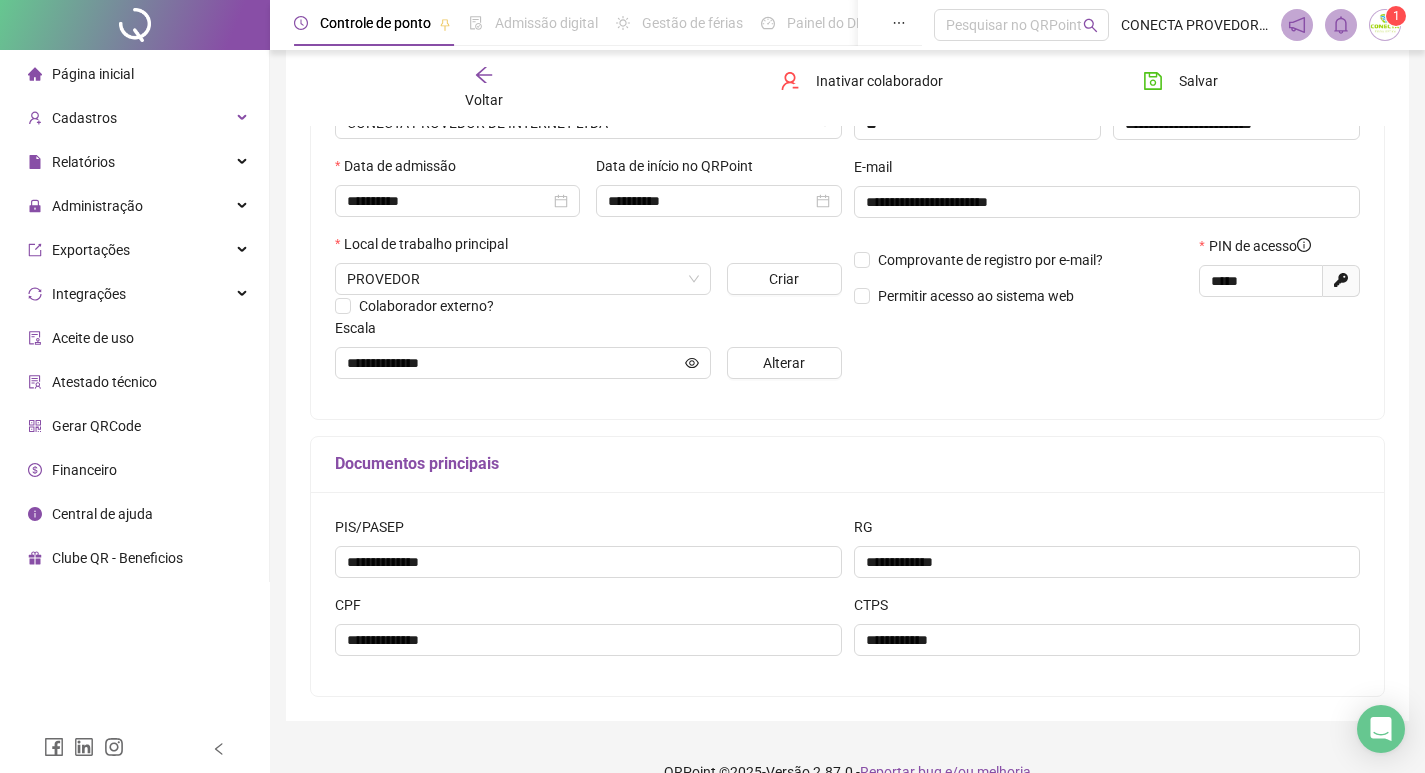 scroll, scrollTop: 368, scrollLeft: 0, axis: vertical 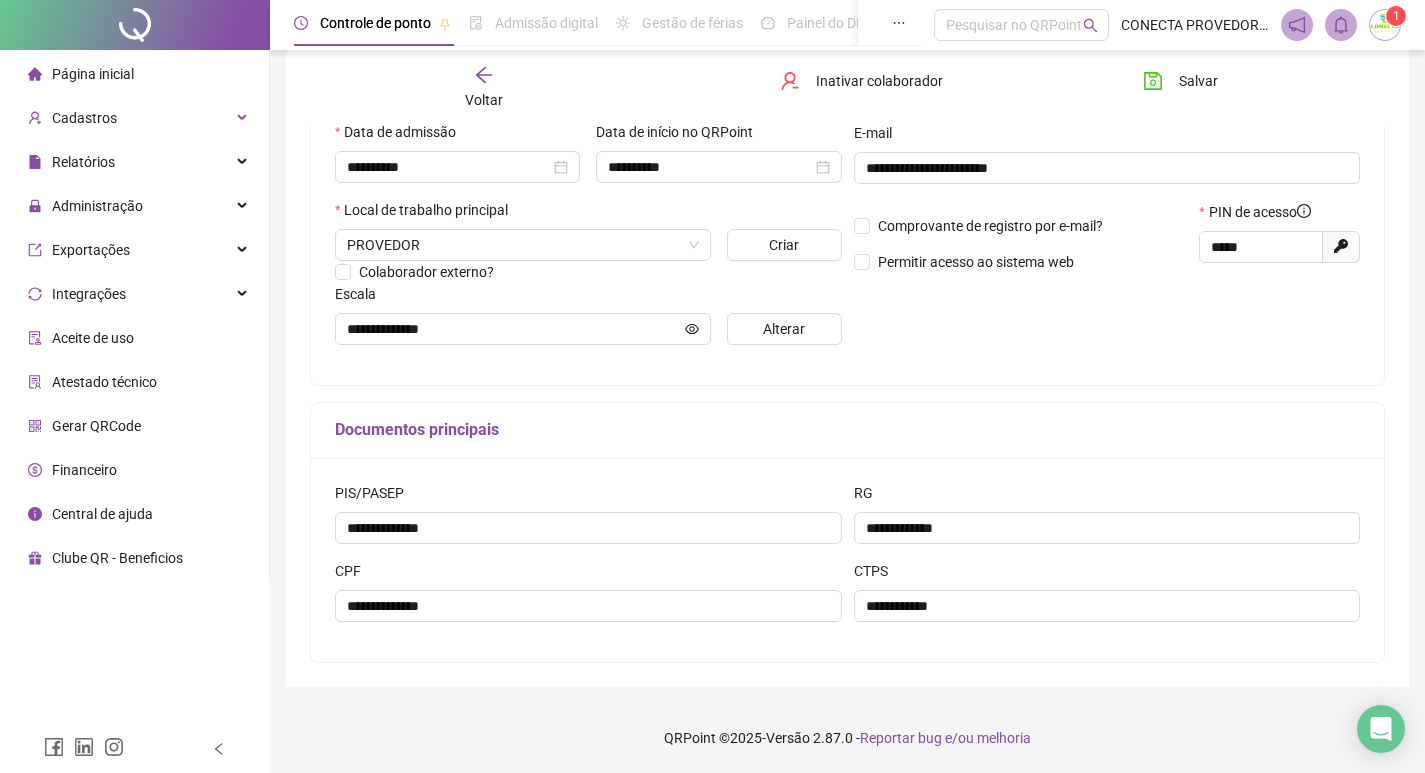 click on "Gerar QRCode" at bounding box center (96, 426) 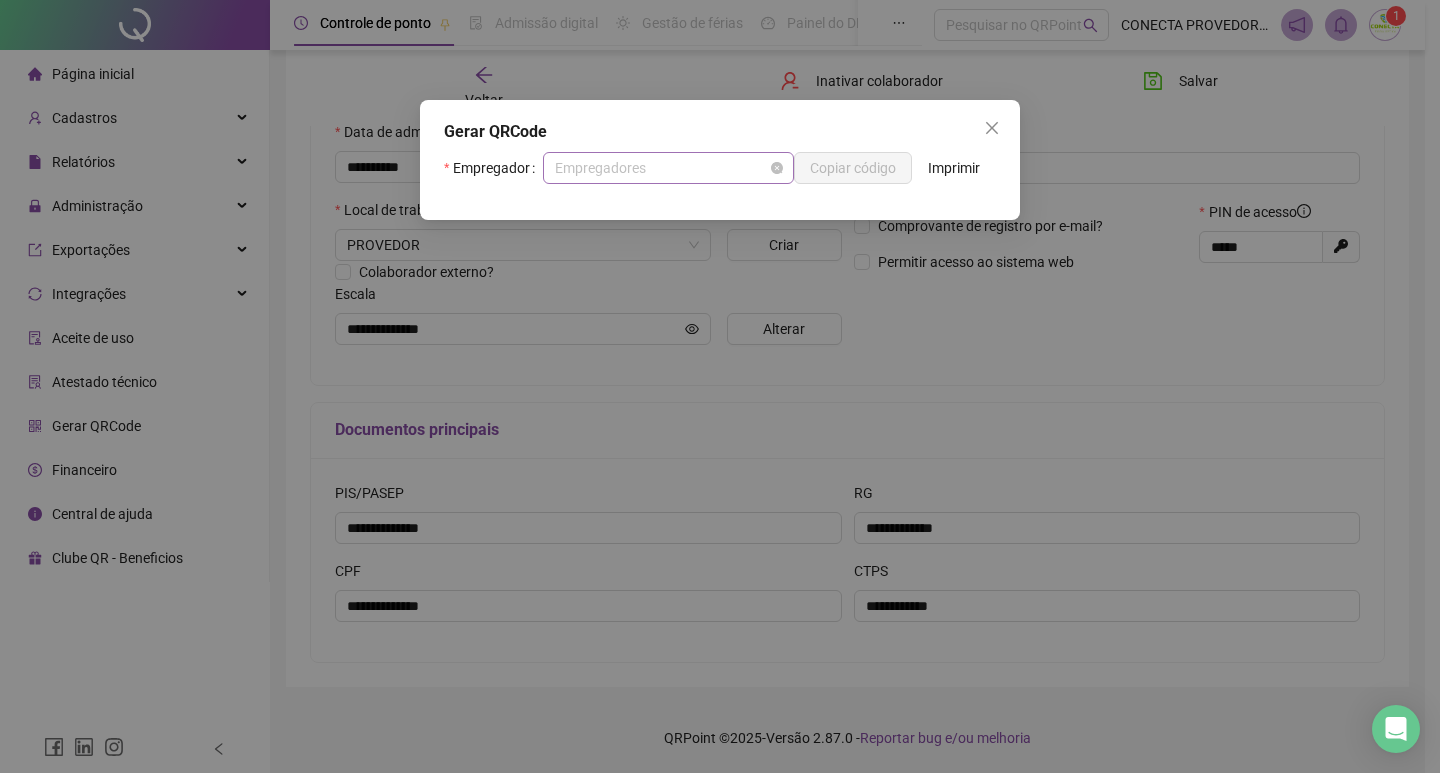 click on "Empregadores" at bounding box center [668, 168] 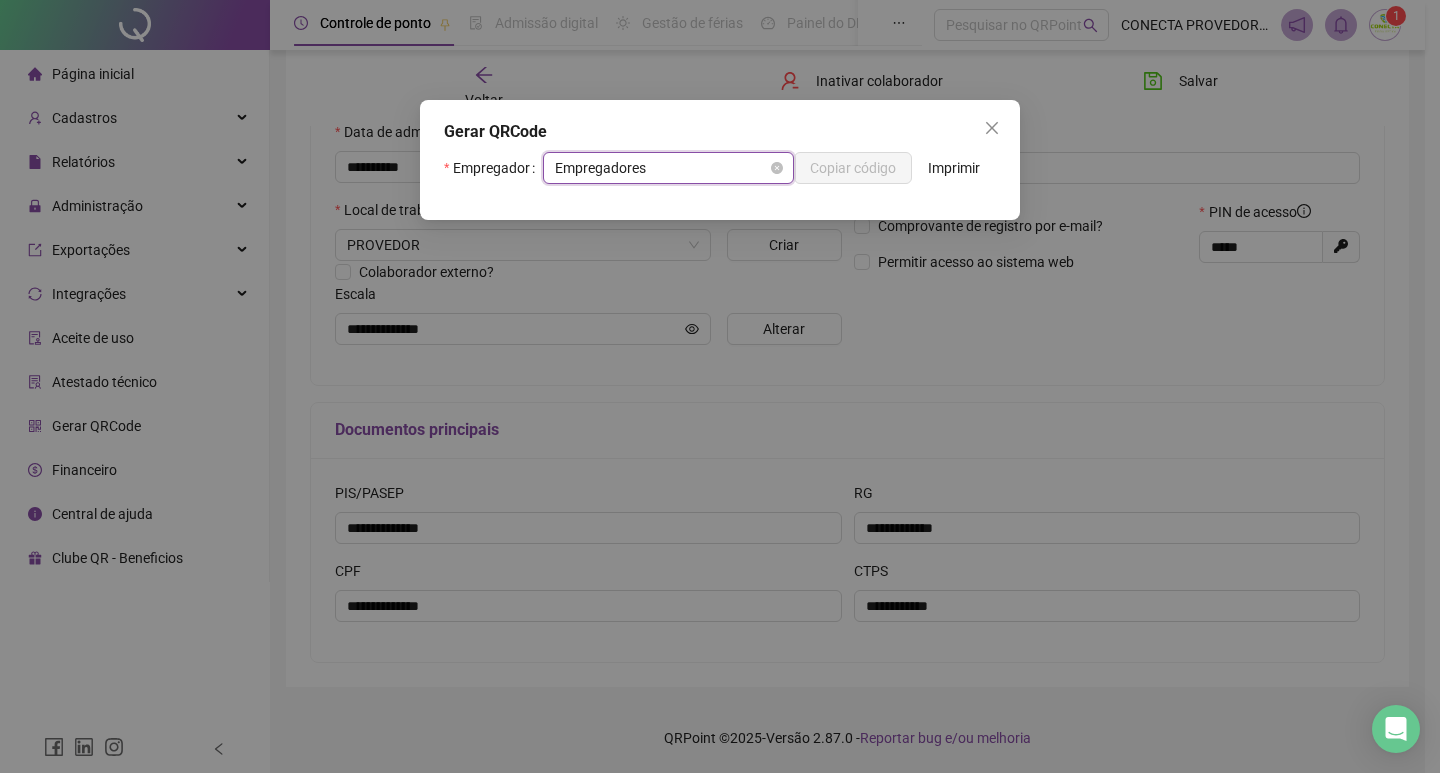 click on "Empregadores" at bounding box center [668, 168] 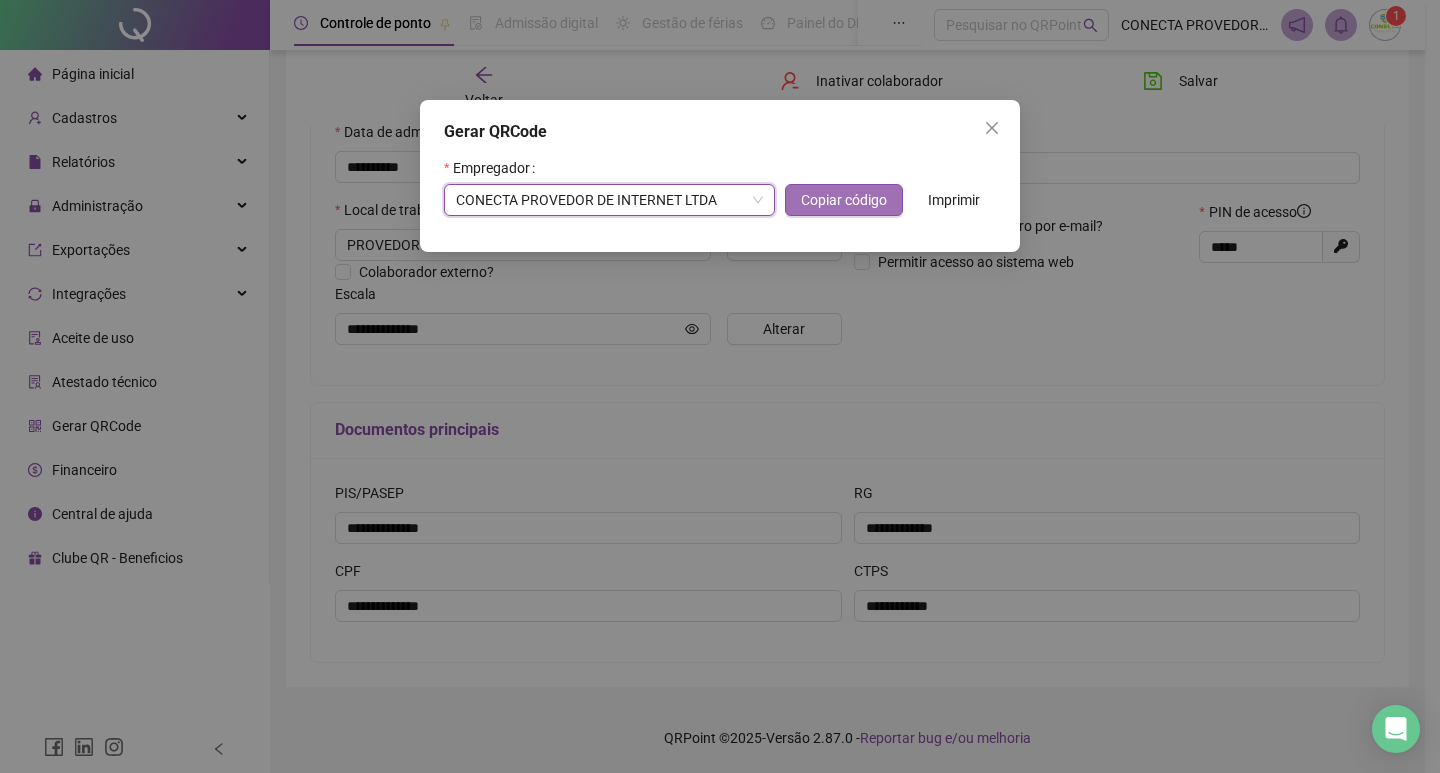 click on "Copiar código" at bounding box center (844, 200) 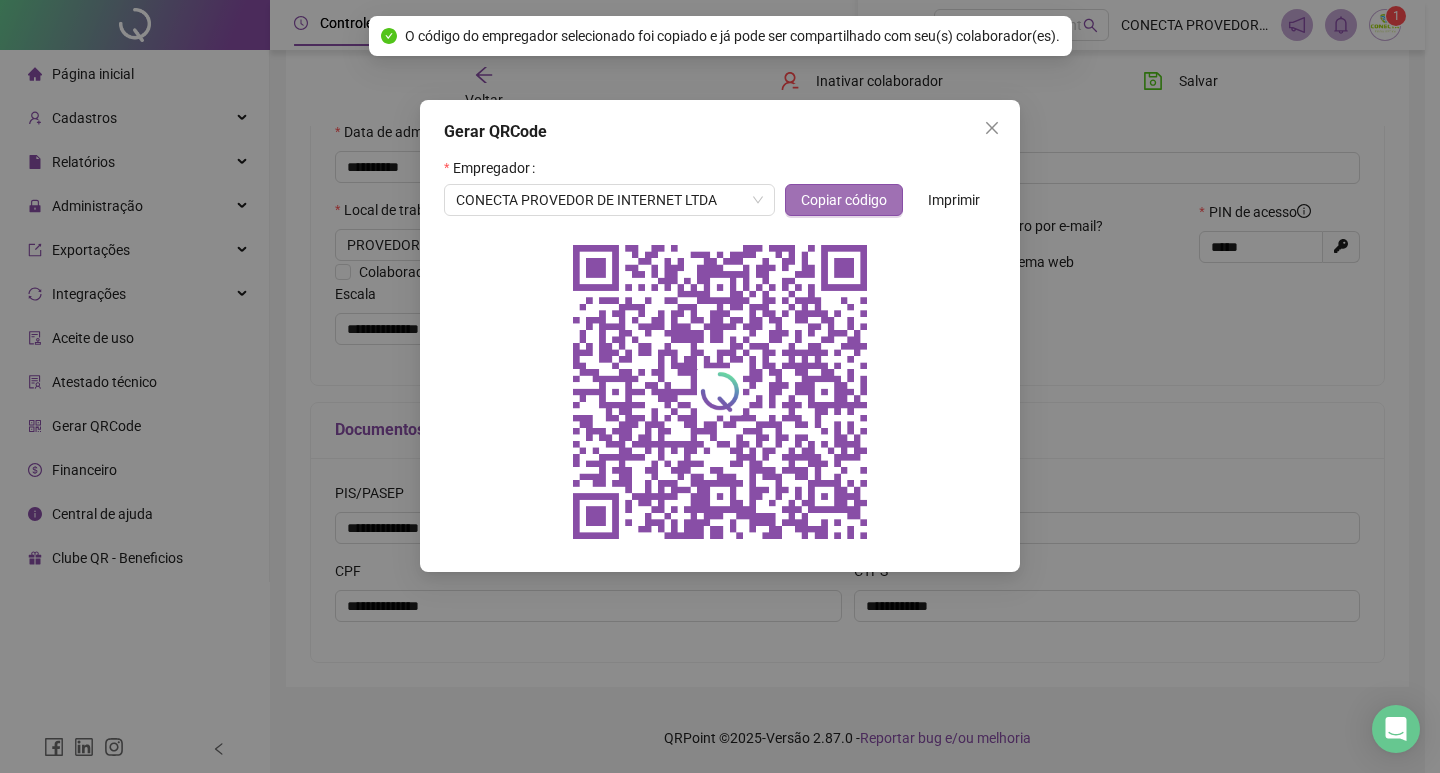 click on "Copiar código" at bounding box center [844, 200] 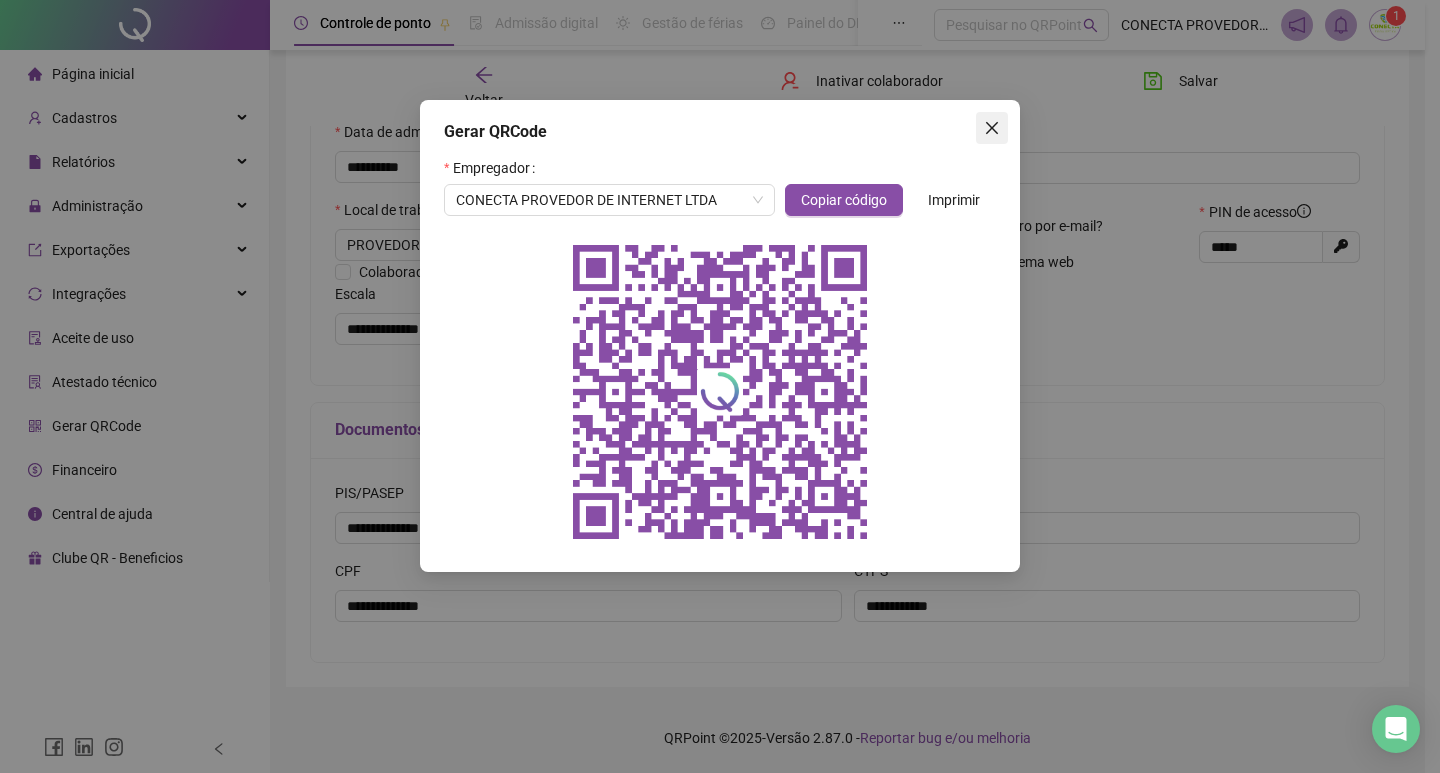 click 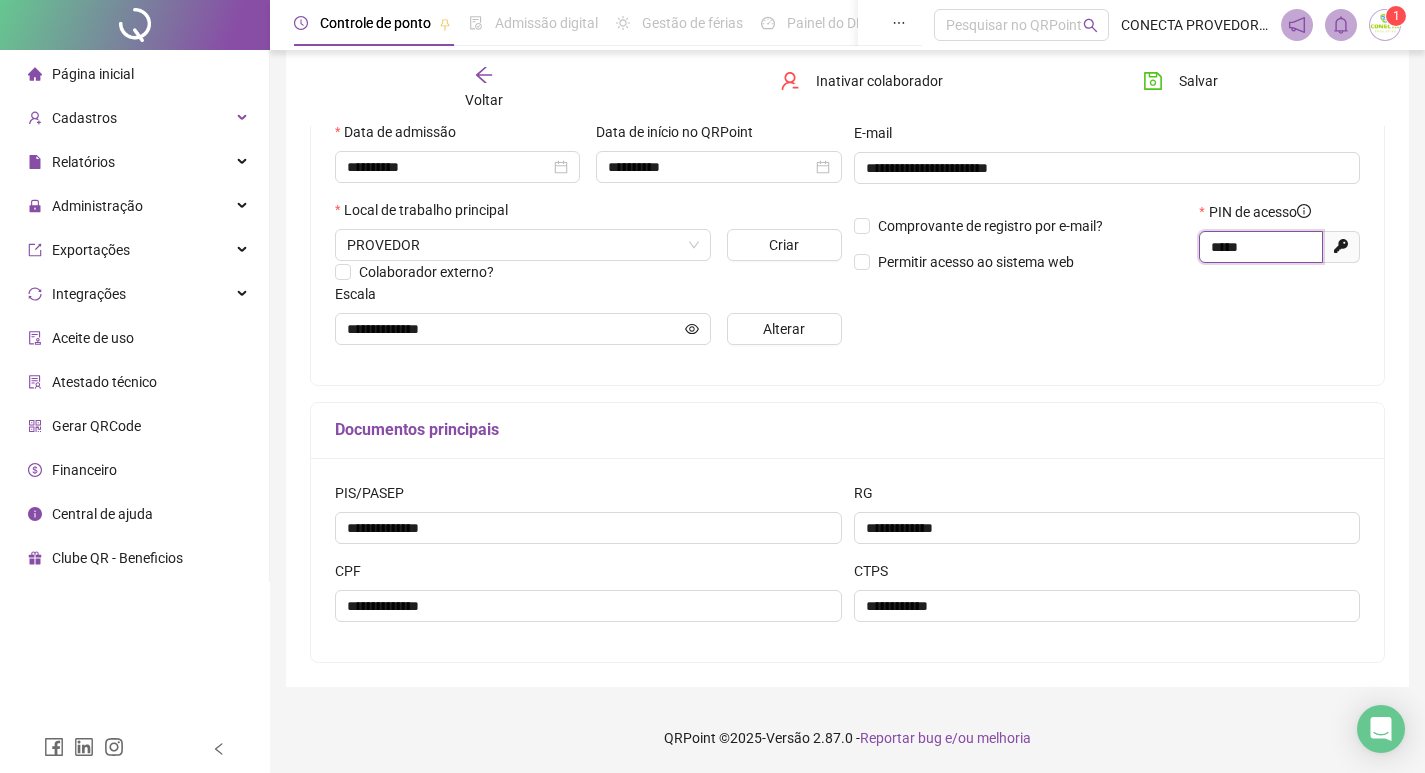 drag, startPoint x: 1212, startPoint y: 250, endPoint x: 1247, endPoint y: 245, distance: 35.35534 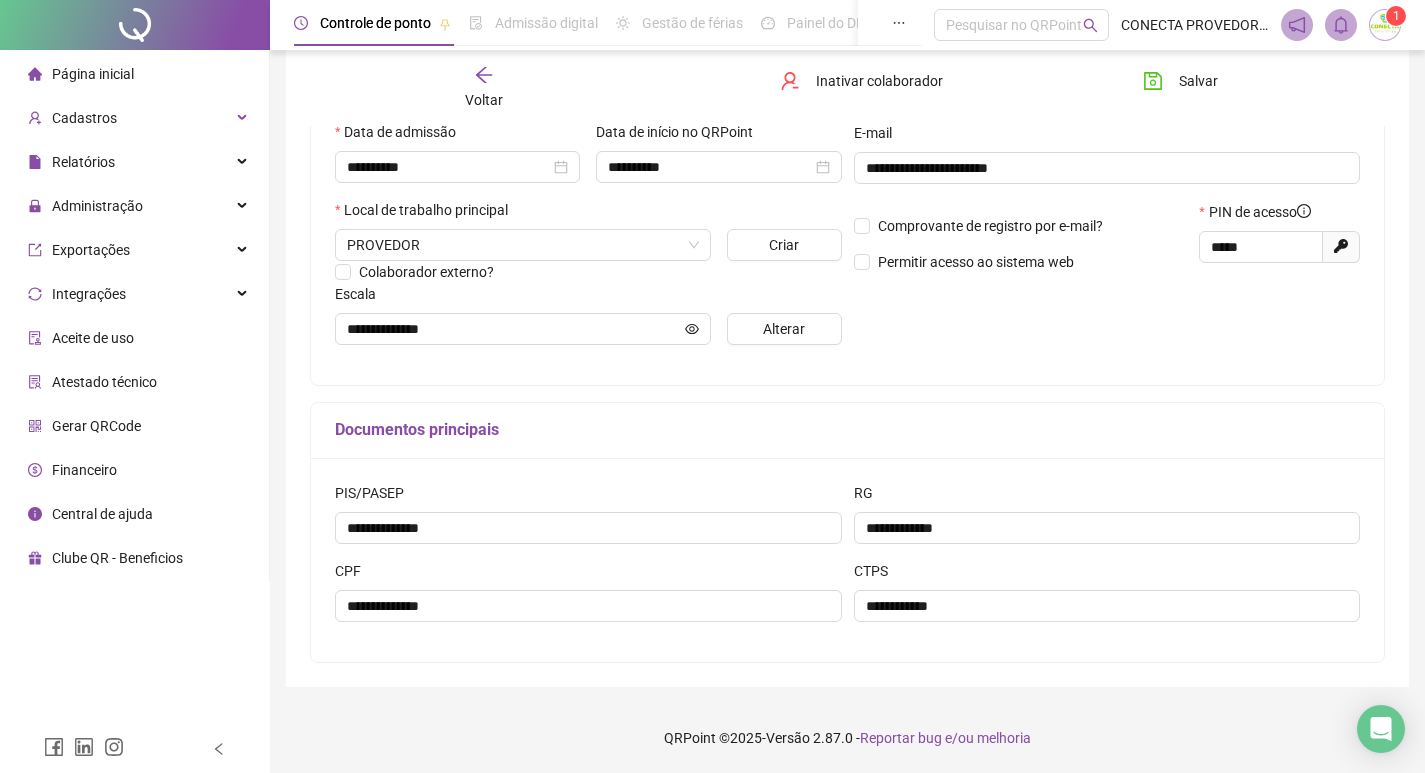 click 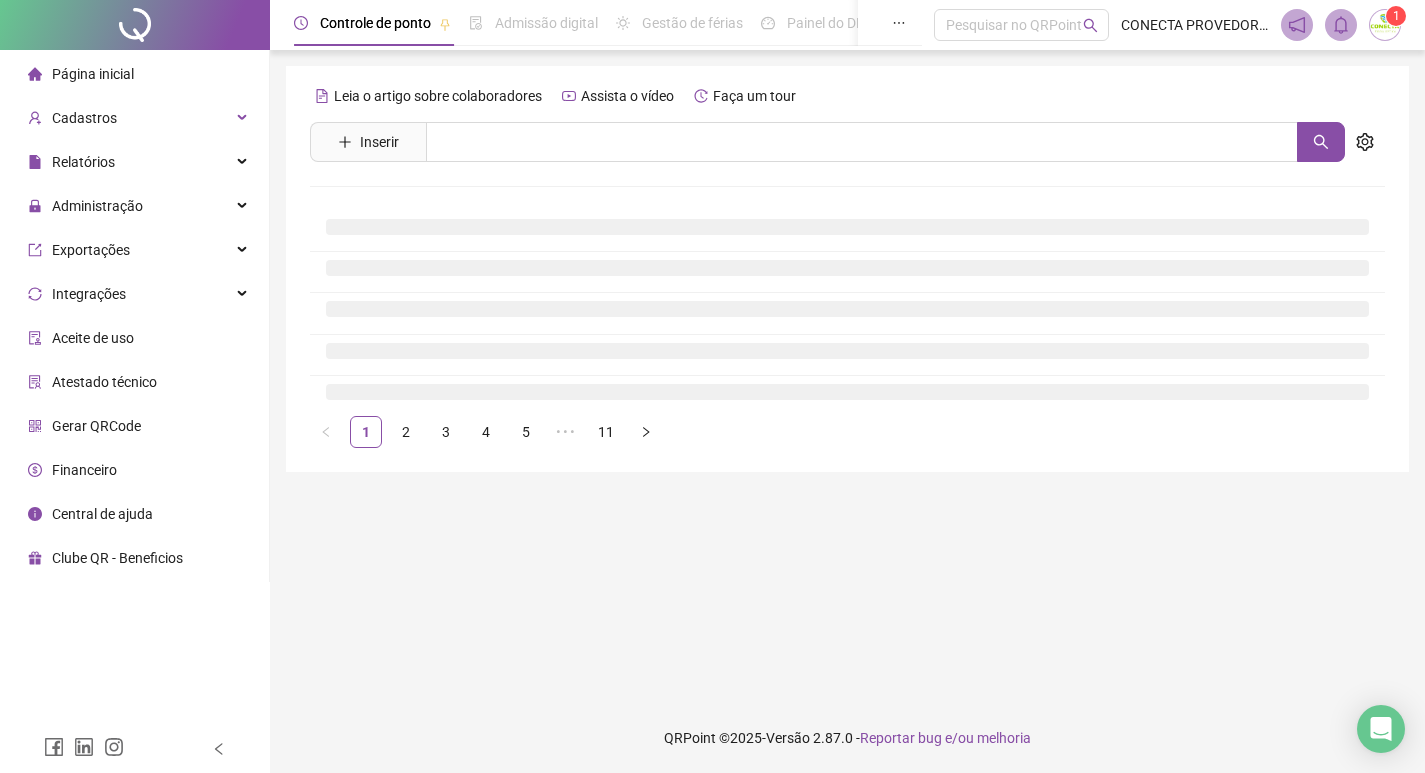 scroll, scrollTop: 0, scrollLeft: 0, axis: both 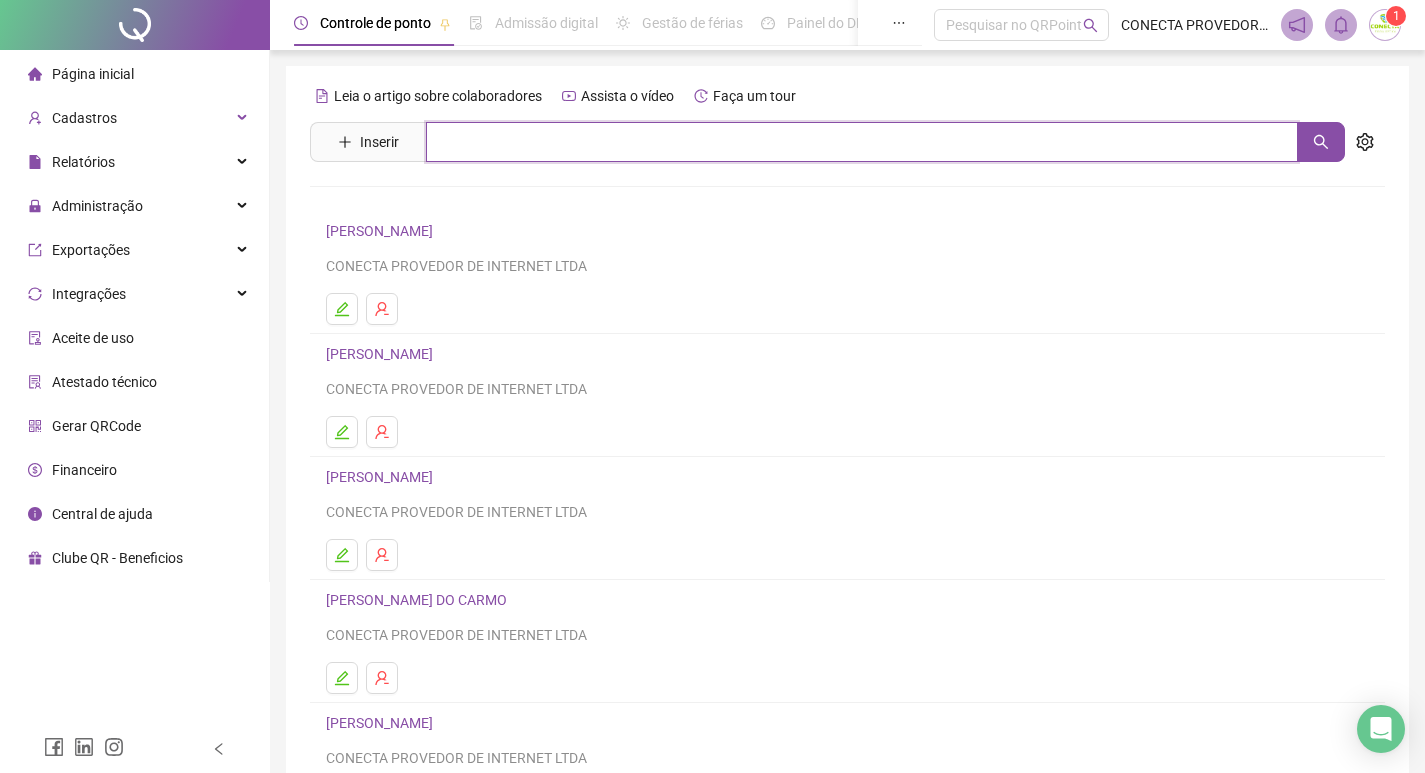 click at bounding box center [862, 142] 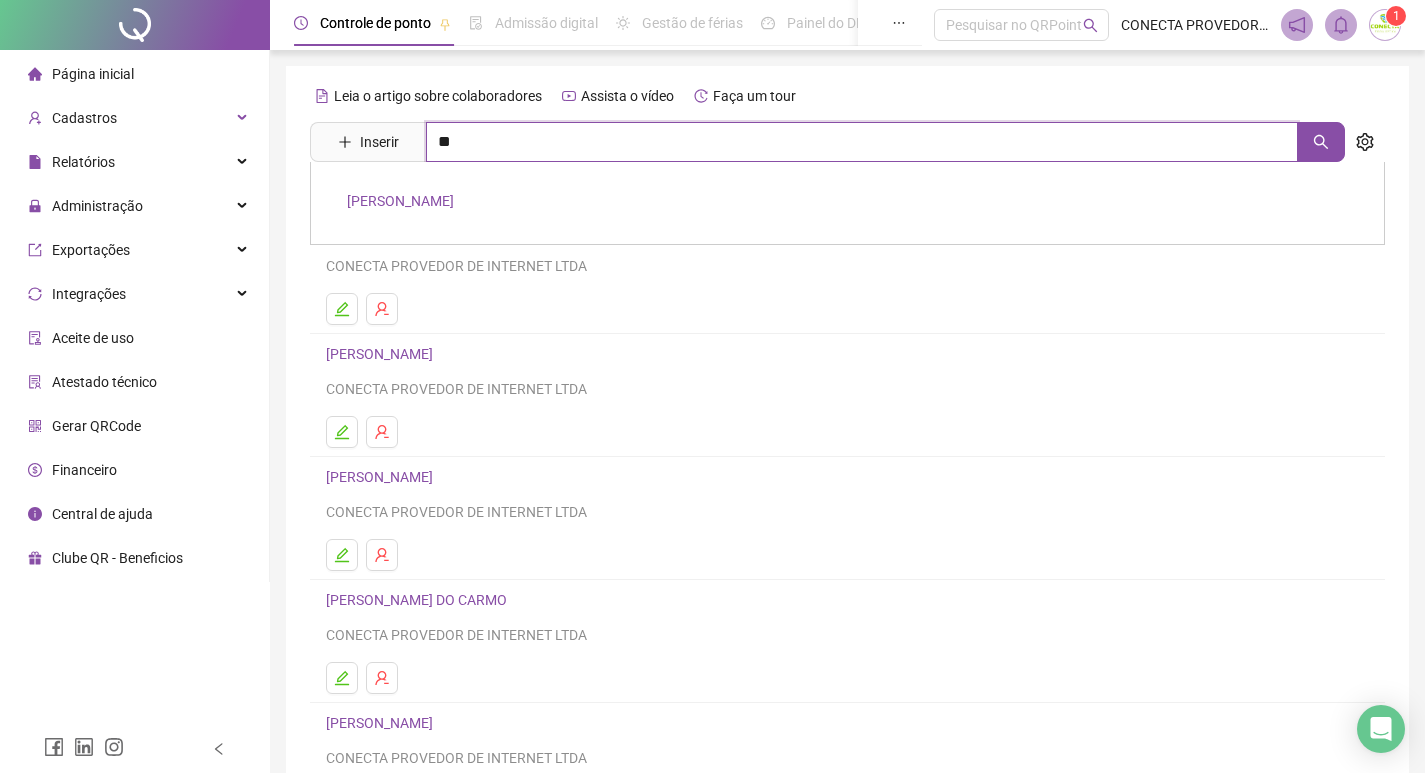 type on "*" 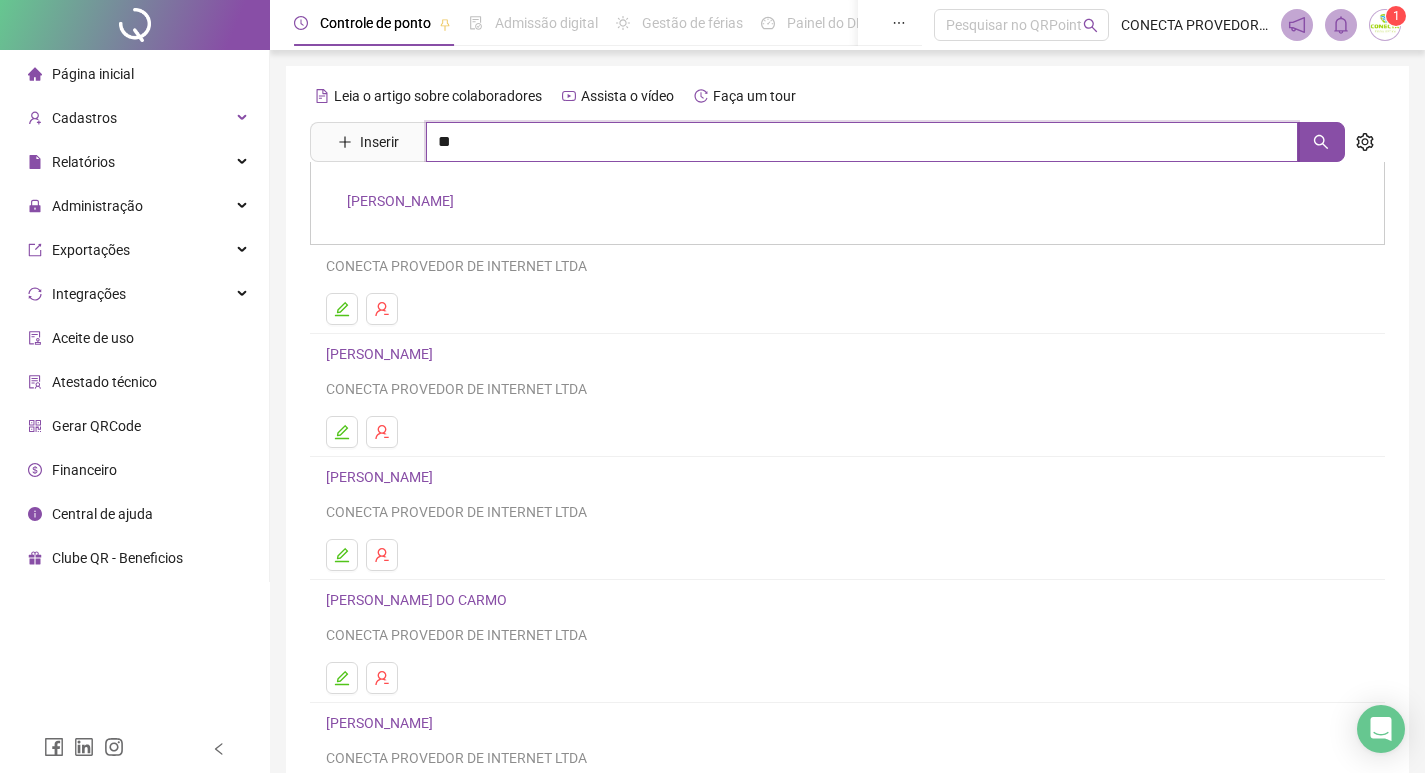 type on "*" 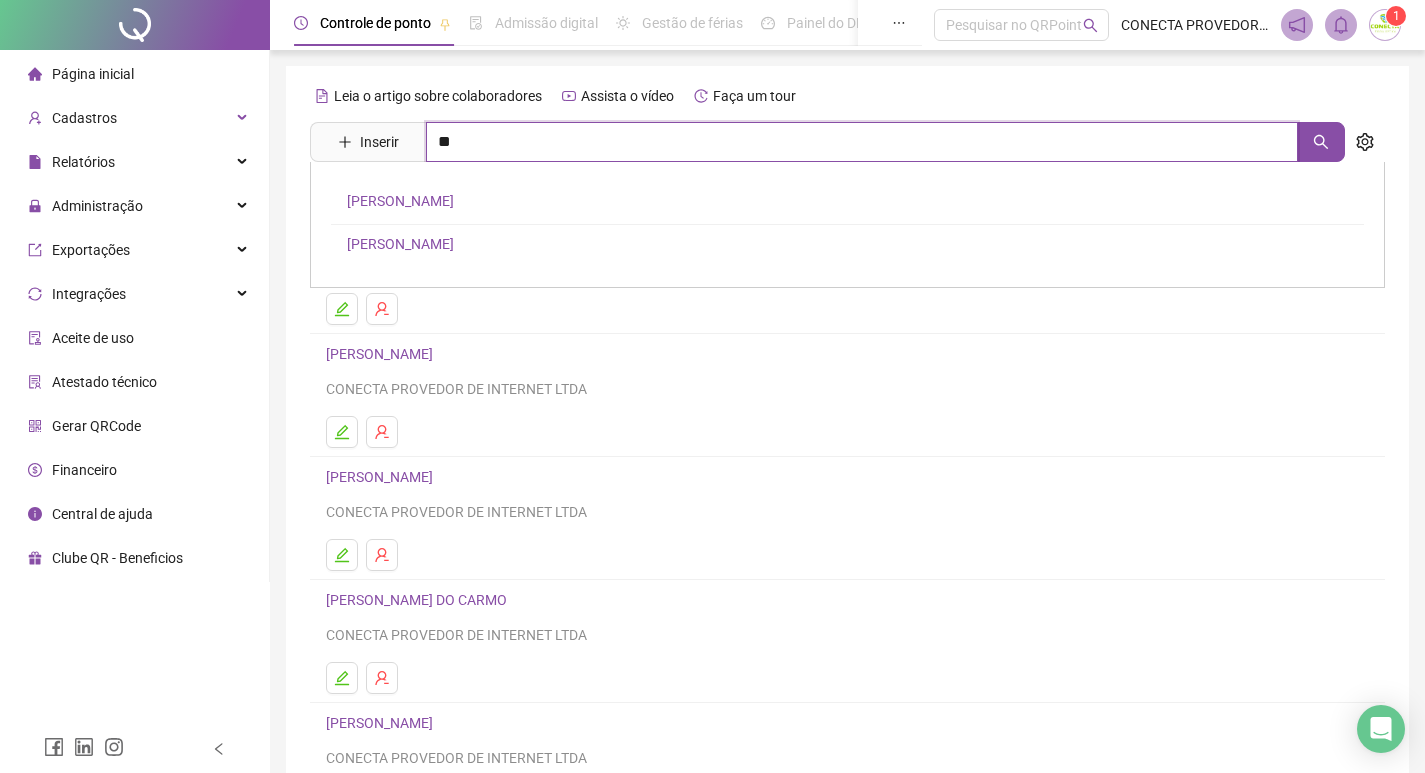 type on "*" 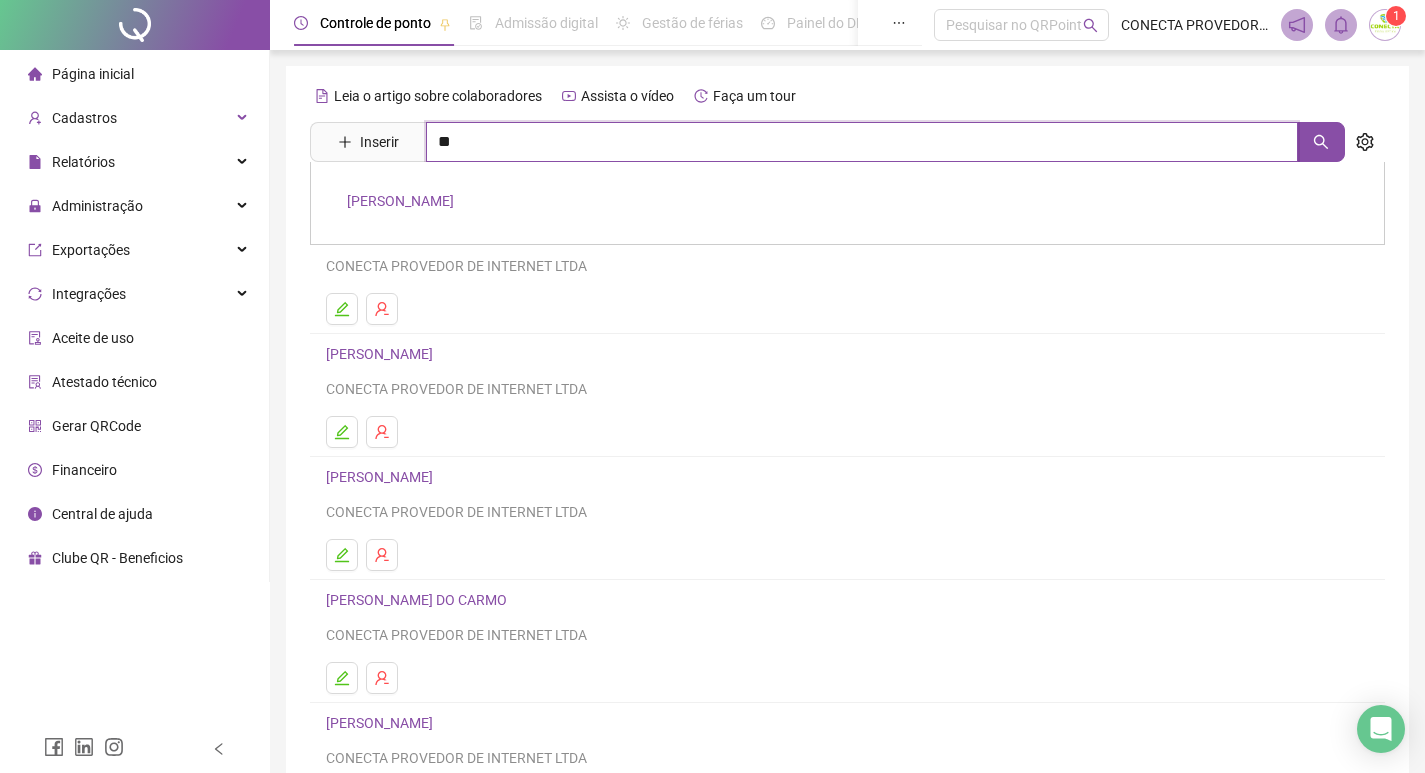 type on "*" 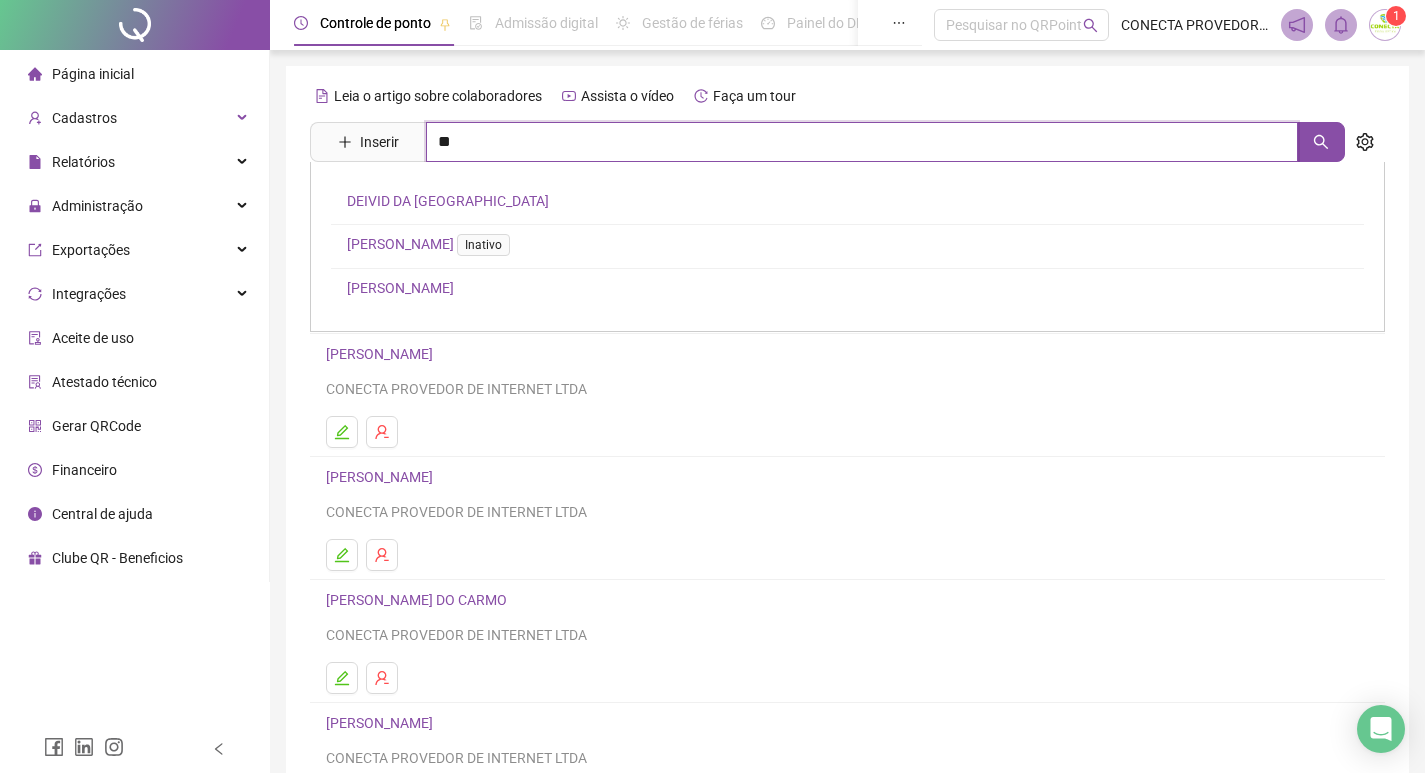 type on "*" 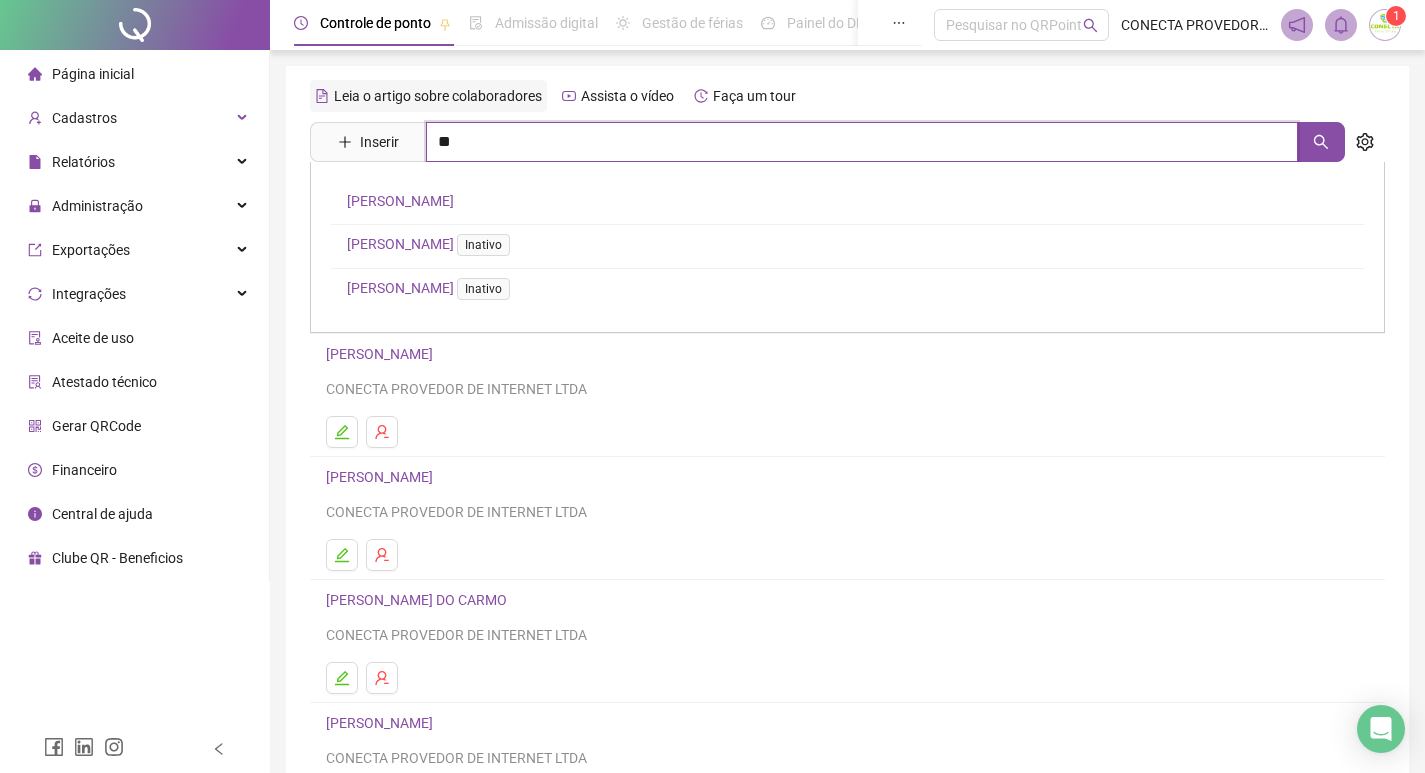 type on "*" 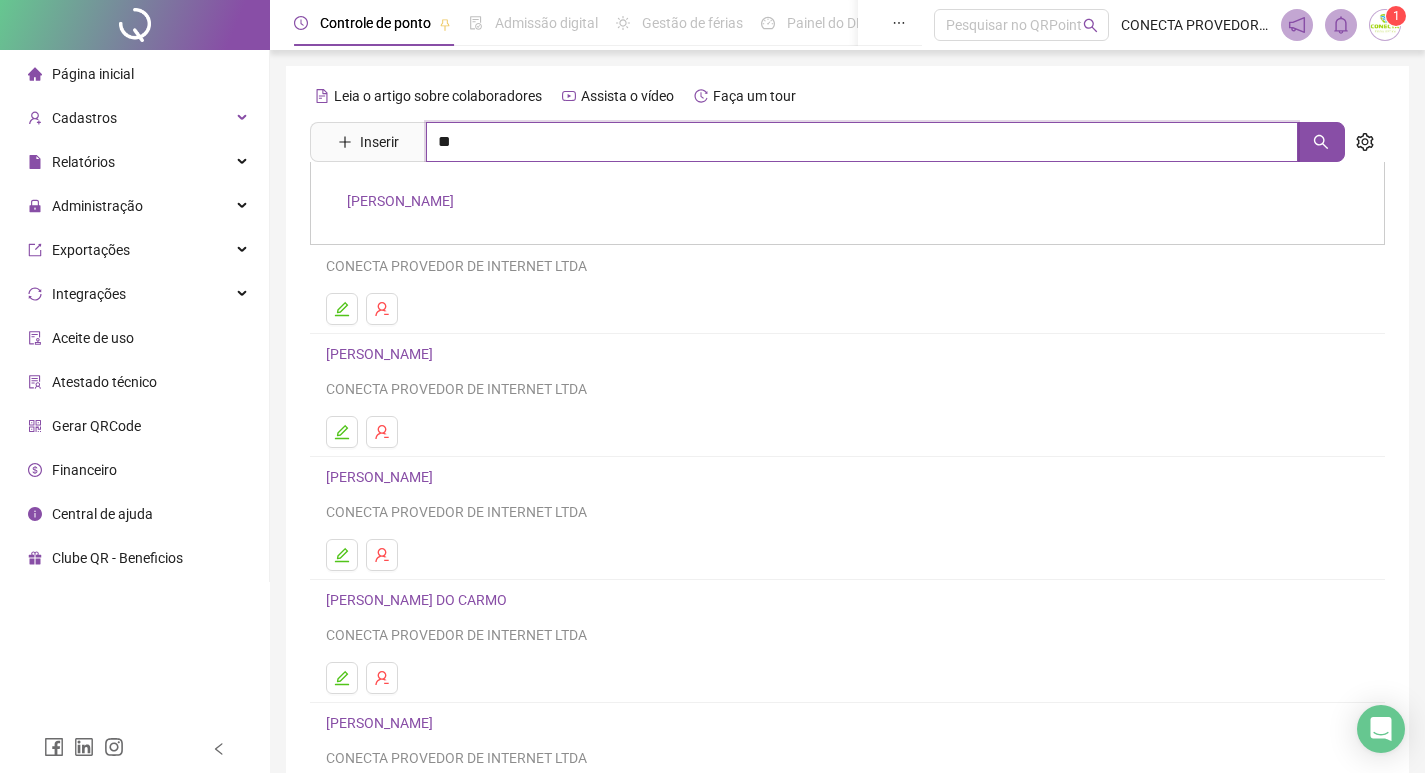 type on "*" 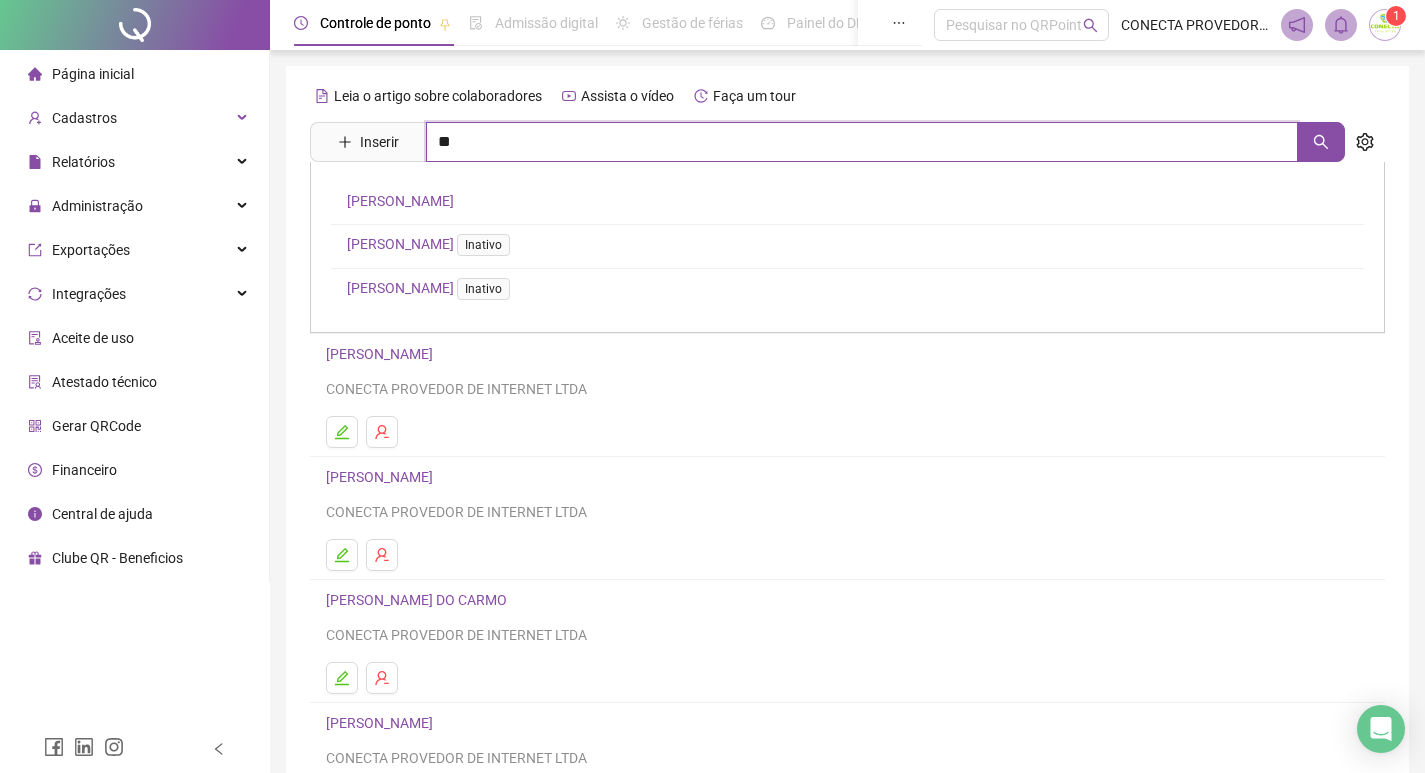 type on "*" 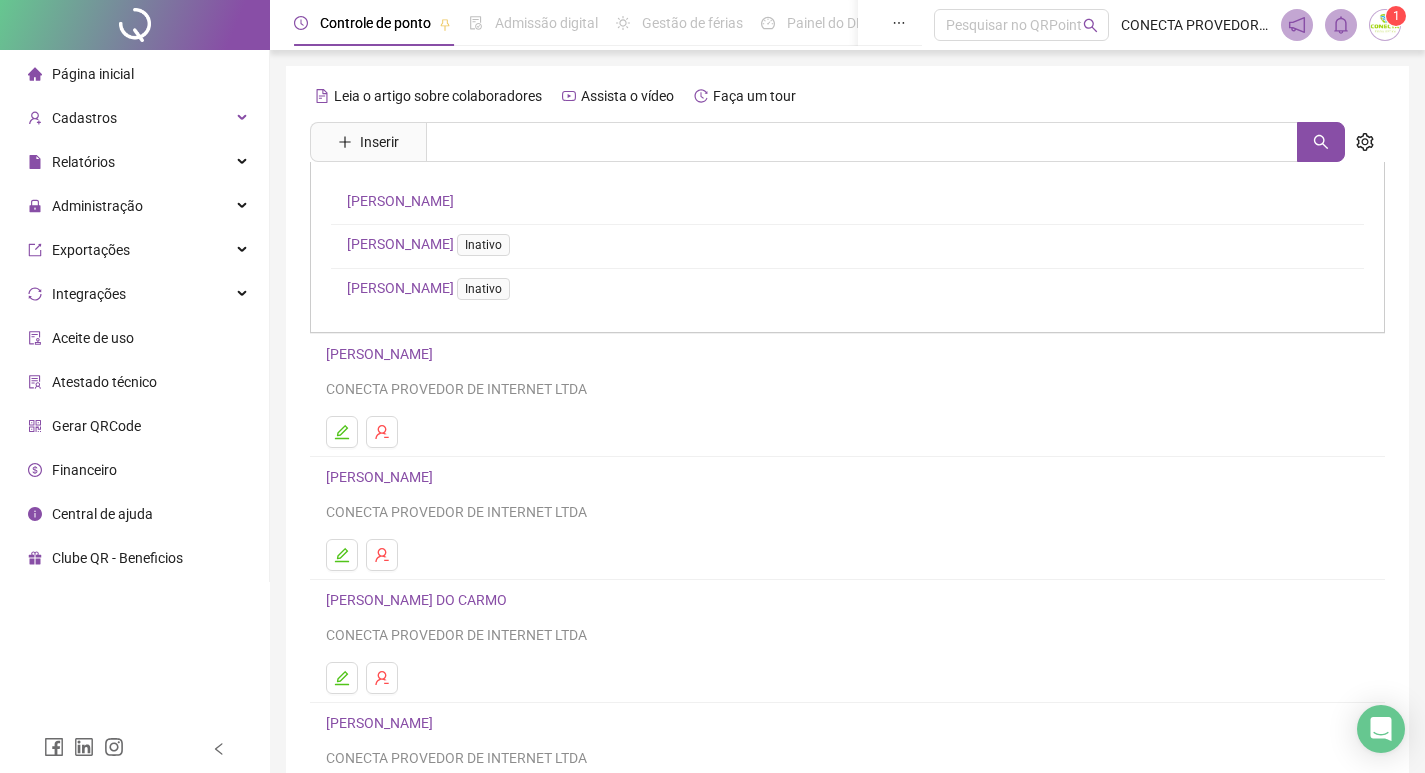 click on "Leia o artigo sobre colaboradores Assista o vídeo Faça um tour Inserir [PERSON_NAME]   [PERSON_NAME]   Inativo [PERSON_NAME]   Inativo [PERSON_NAME]    CONECTA PROVEDOR DE INTERNET LTDA [PERSON_NAME]    CONECTA PROVEDOR DE INTERNET LTDA [PERSON_NAME]    CONECTA PROVEDOR DE INTERNET LTDA [PERSON_NAME] DO CARMO    CONECTA PROVEDOR DE INTERNET LTDA [PERSON_NAME]    CONECTA PROVEDOR DE INTERNET LTDA 1 2 3 4 5 ••• 11" at bounding box center (847, 473) 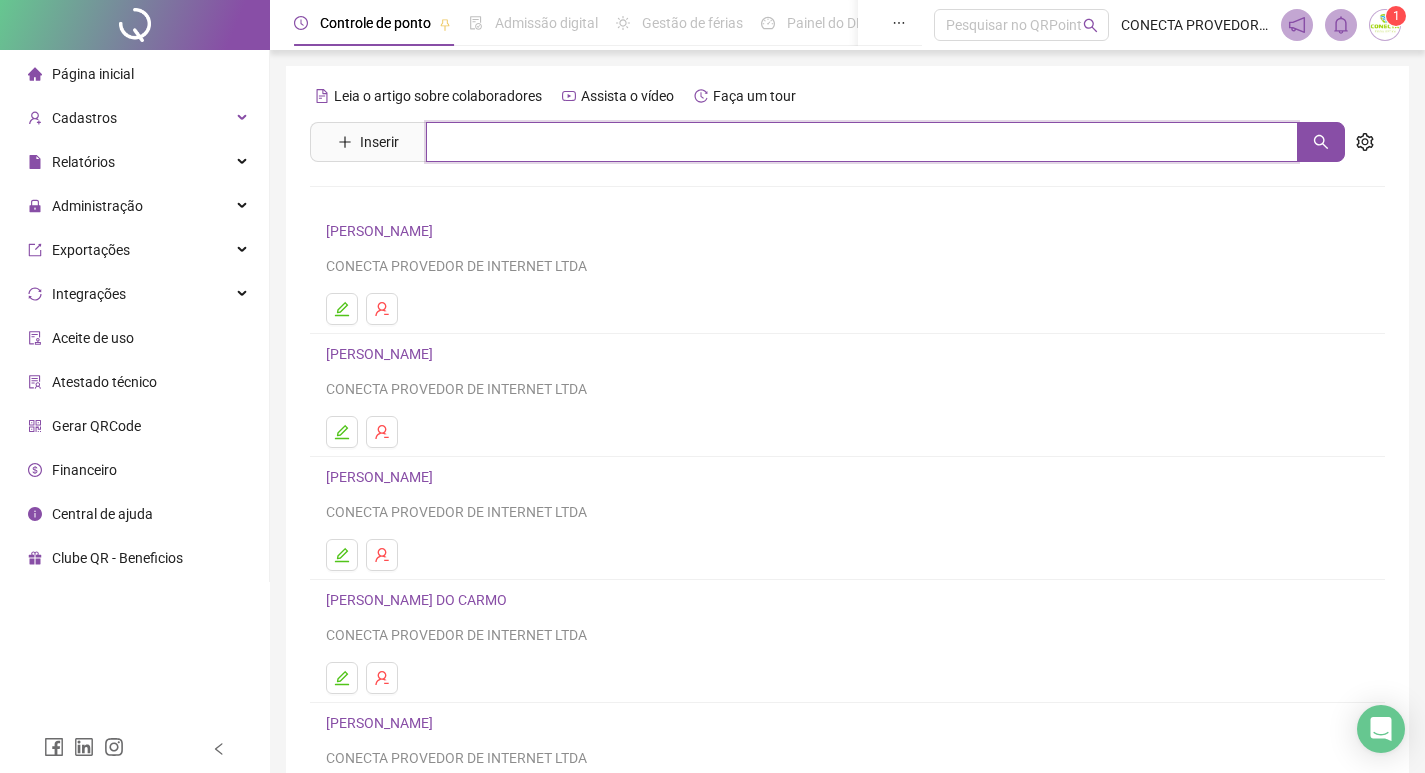 click at bounding box center (862, 142) 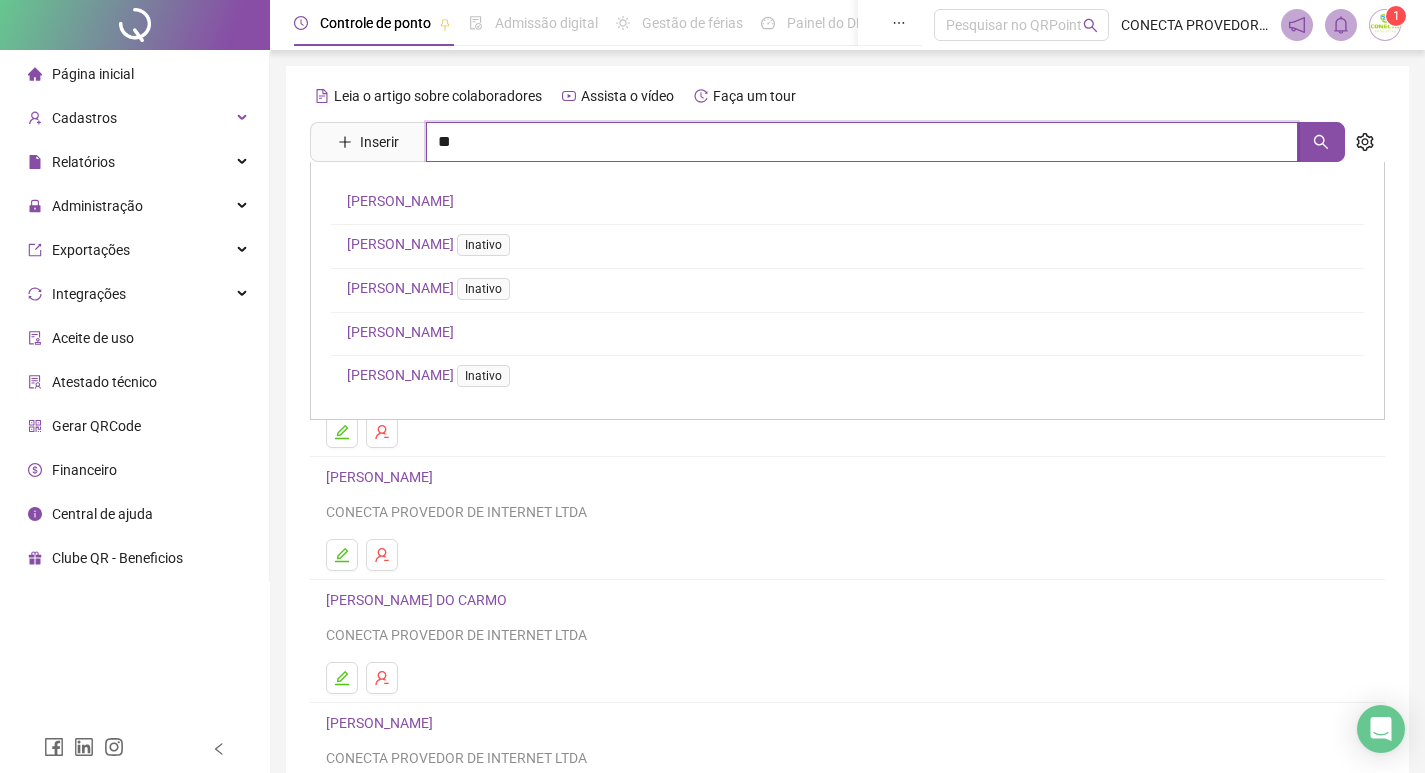 type on "*" 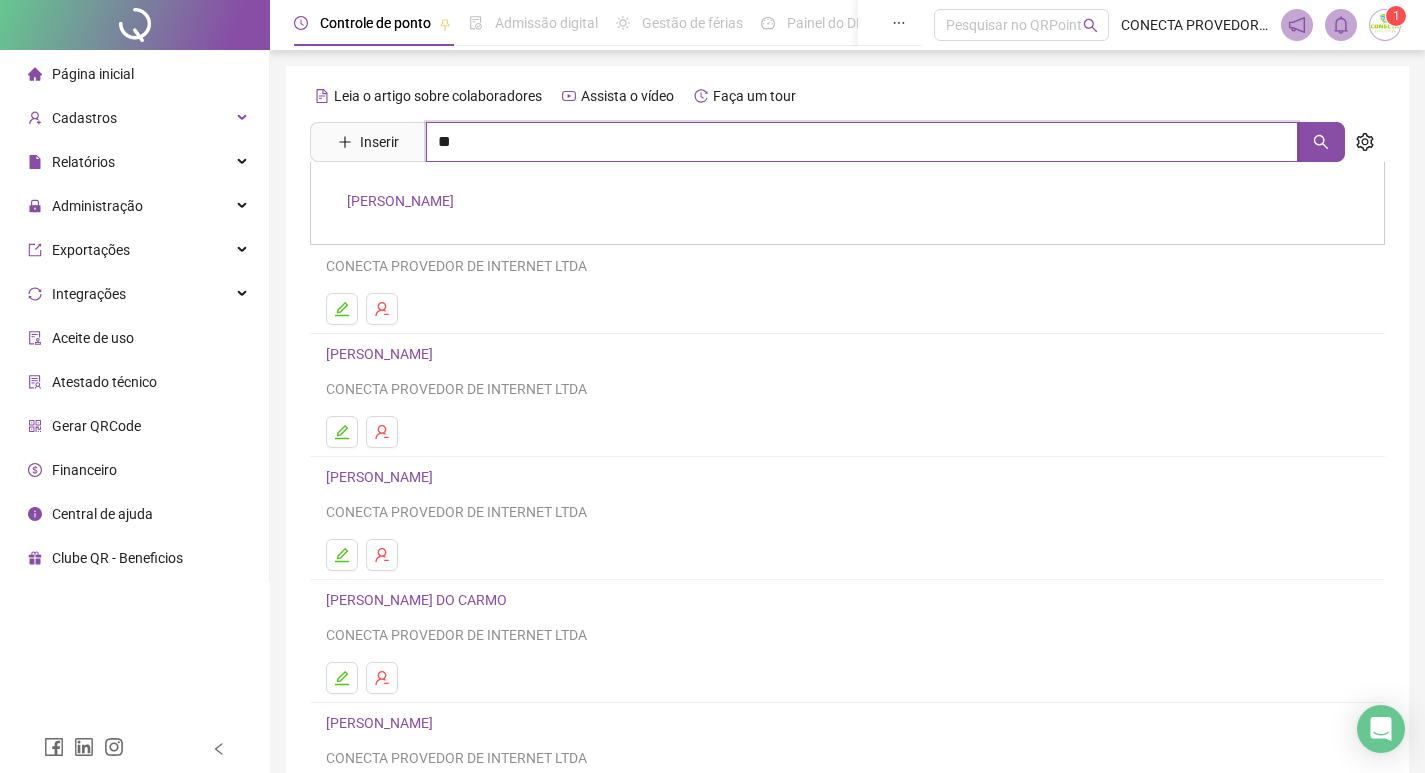 type on "*" 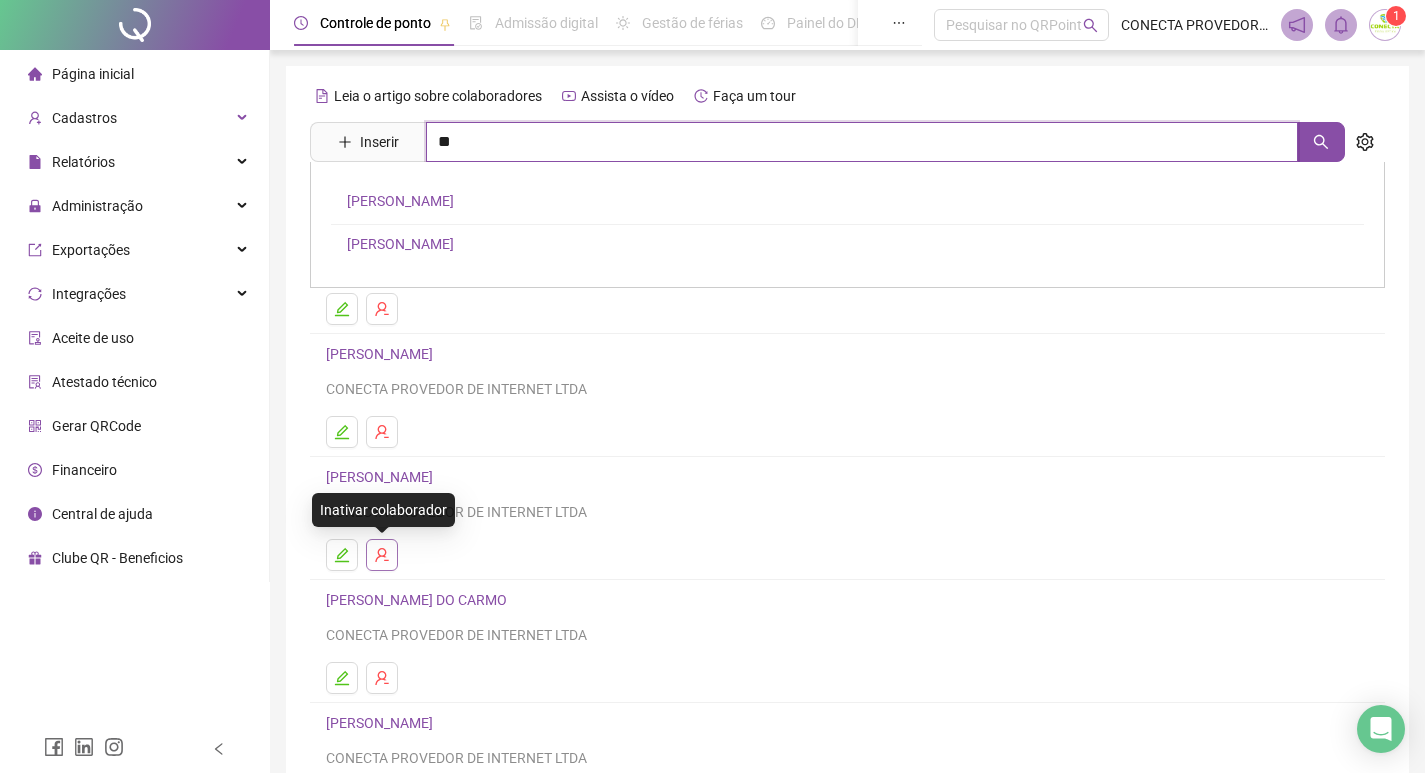 type on "*" 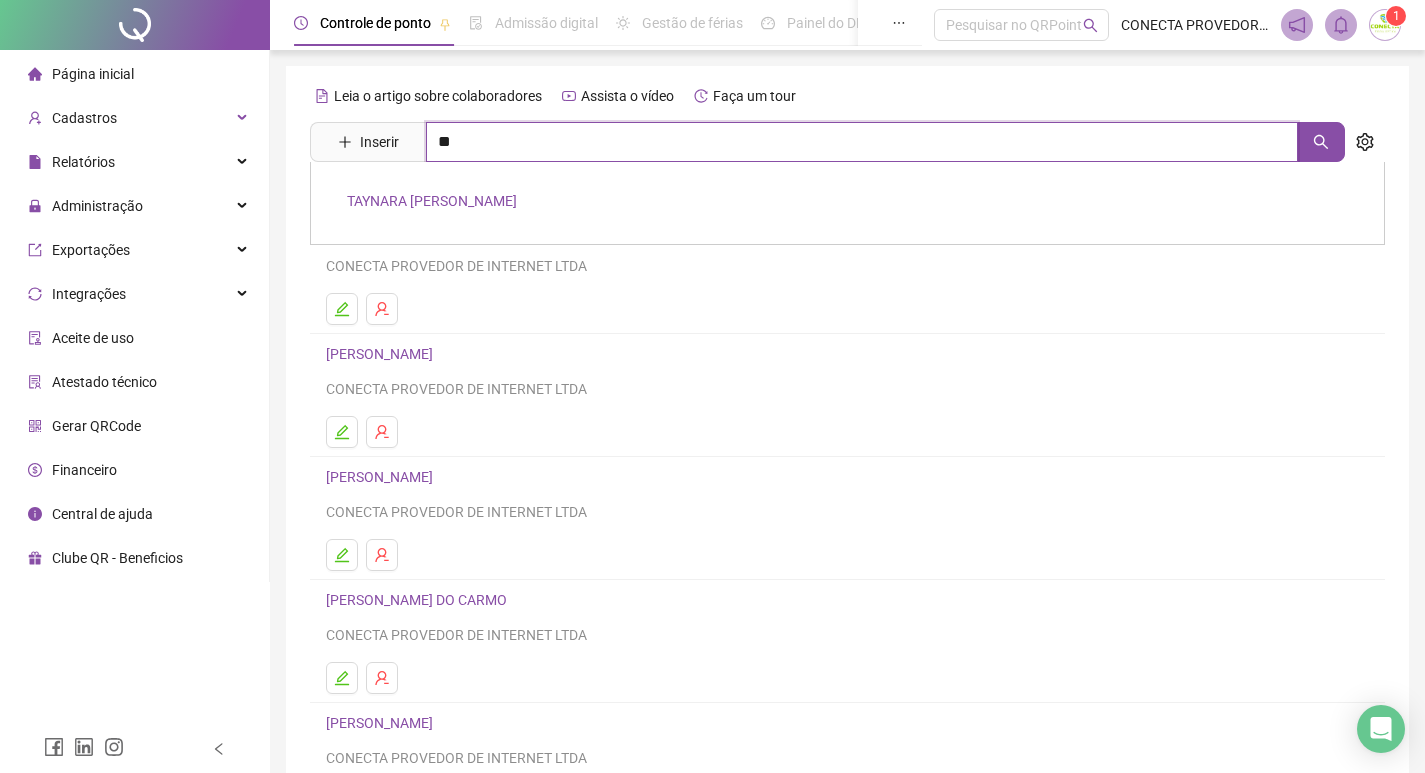 type on "*" 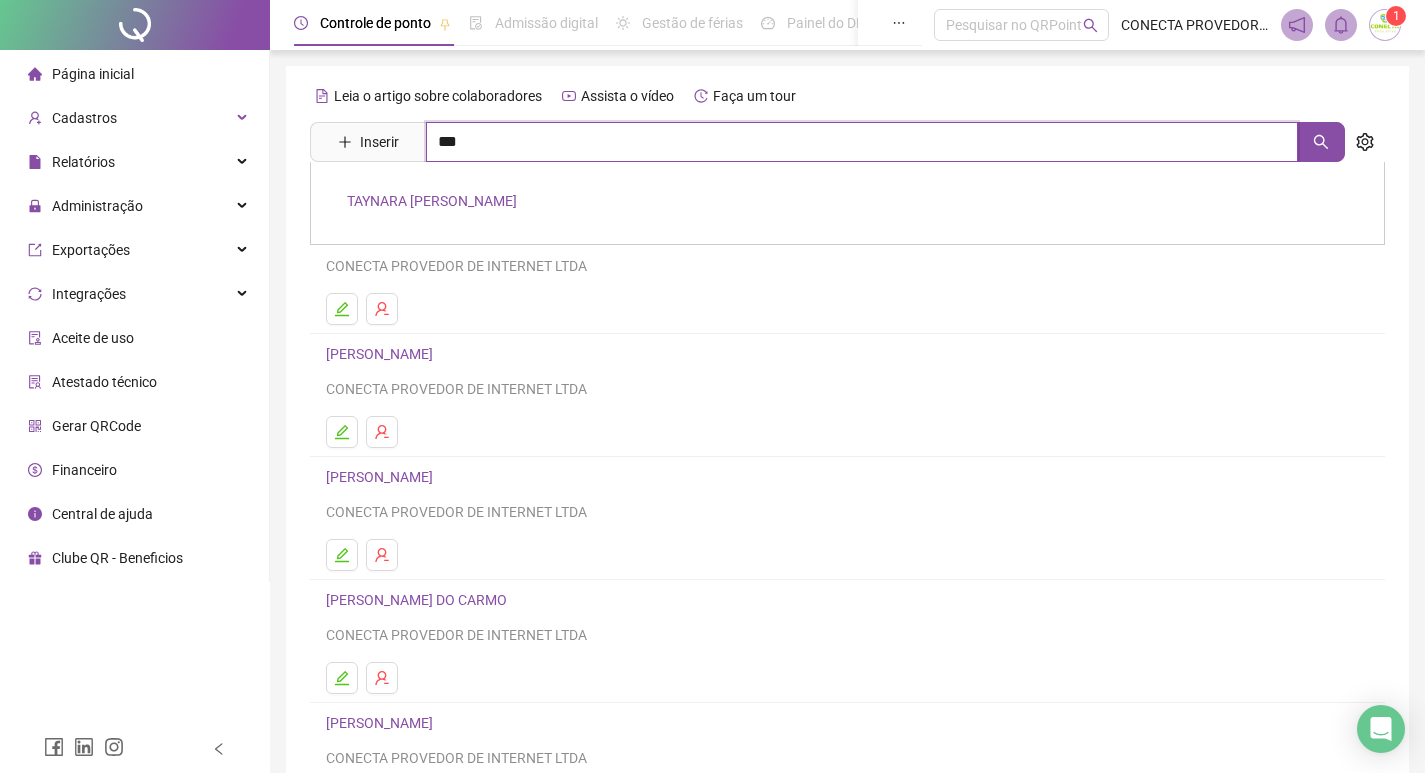type on "***" 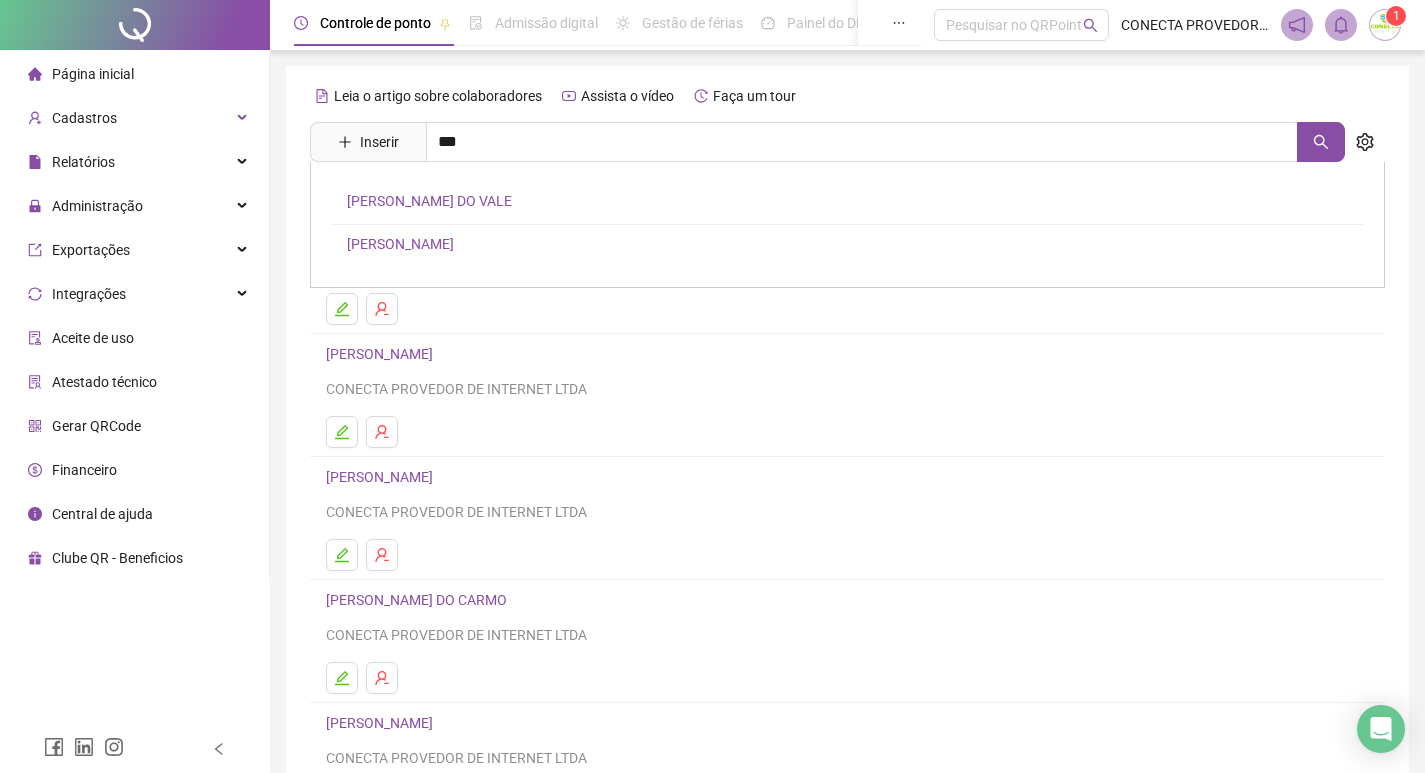 click on "[PERSON_NAME]" at bounding box center [400, 244] 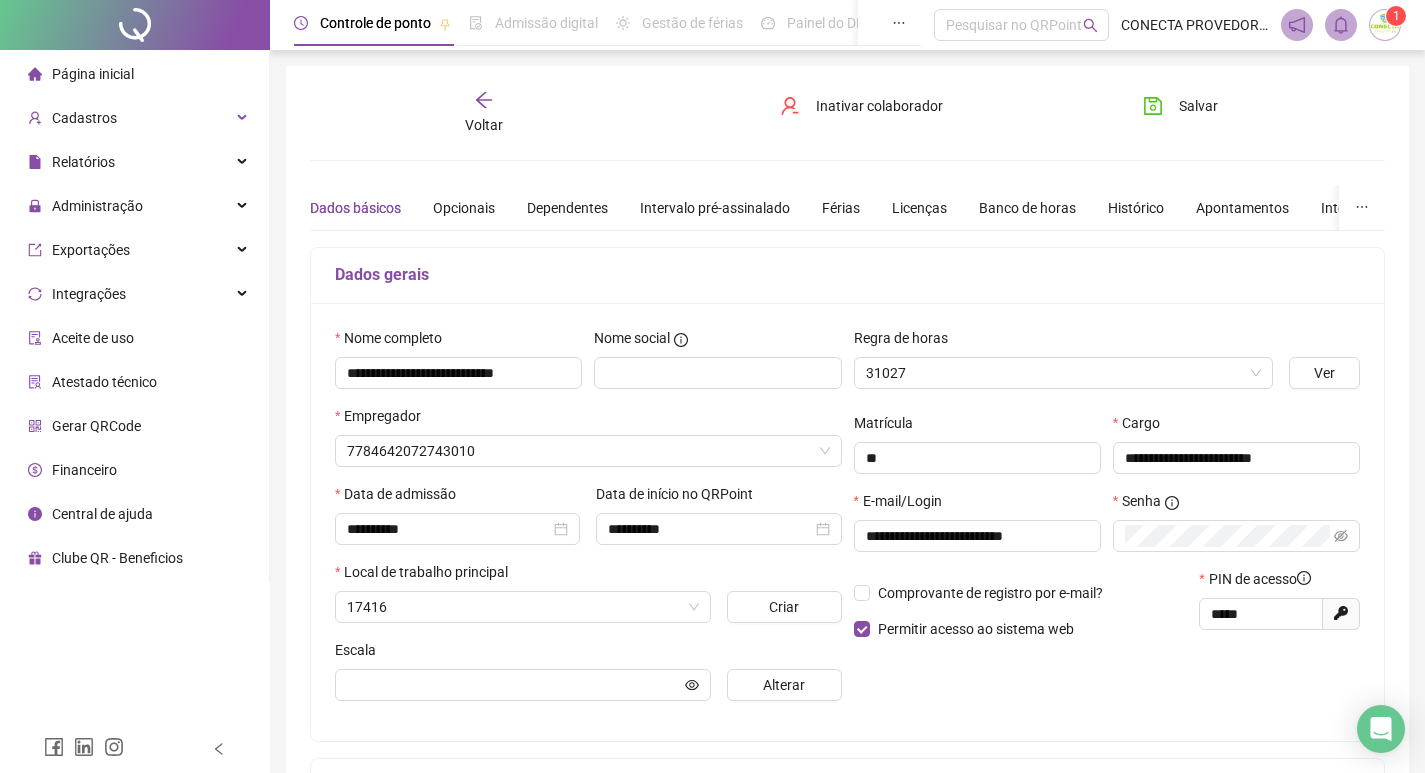 type on "**********" 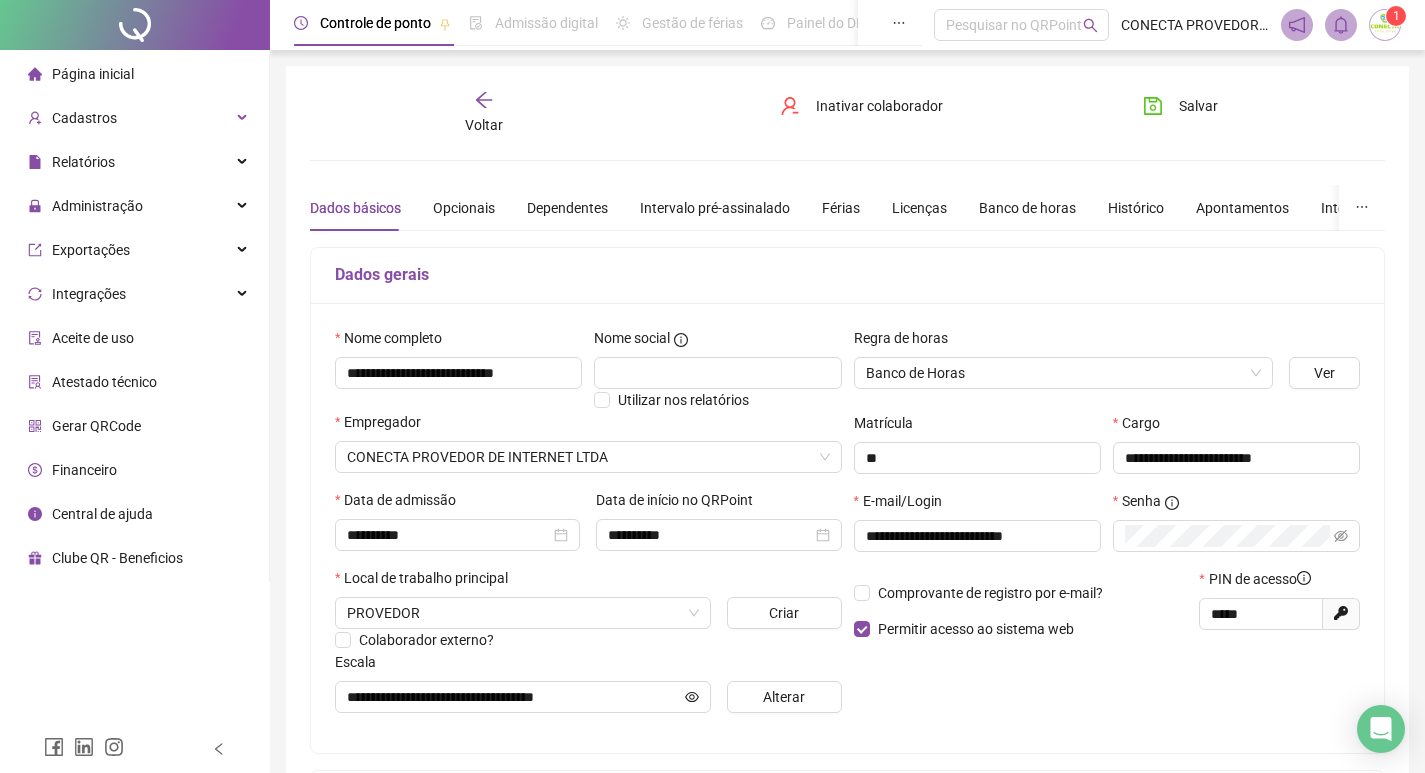 click on "Voltar" at bounding box center [484, 125] 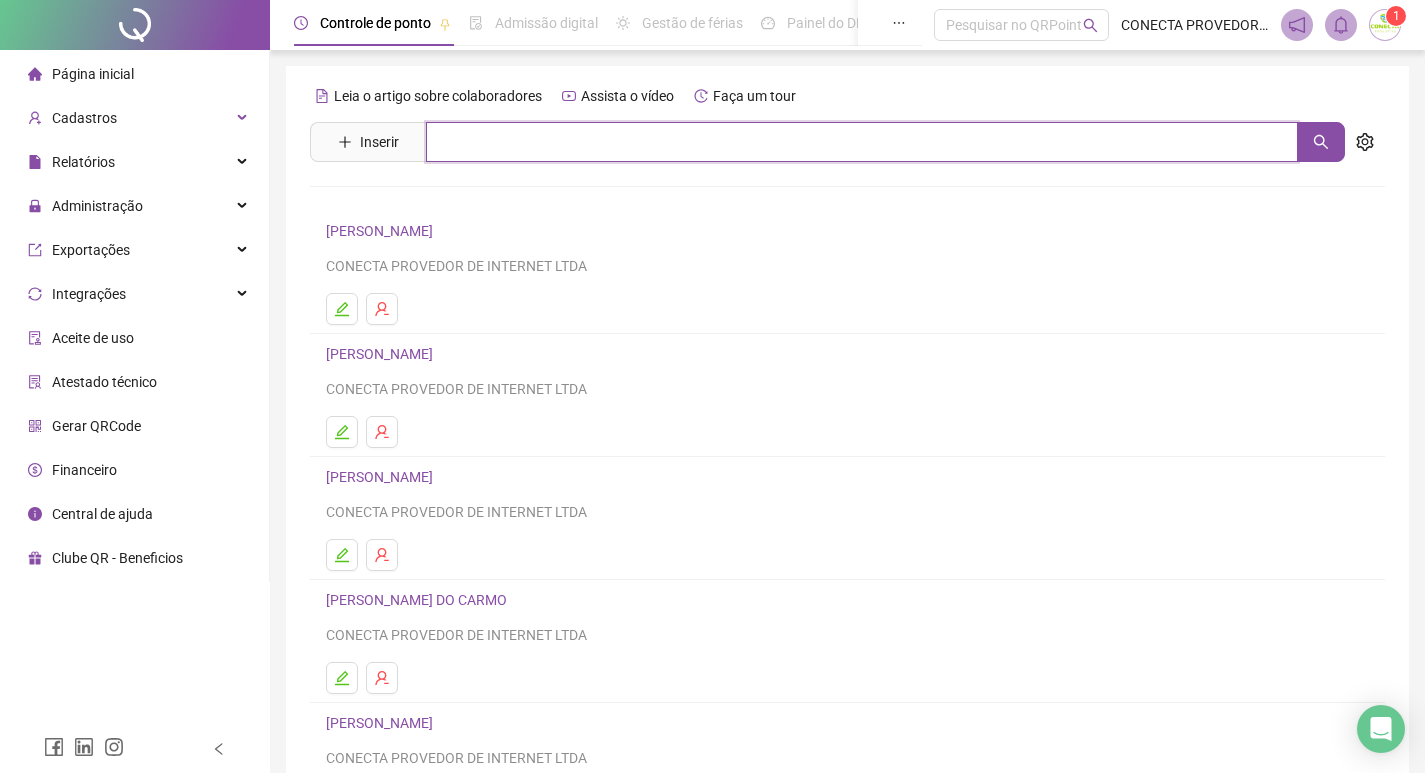 click at bounding box center (862, 142) 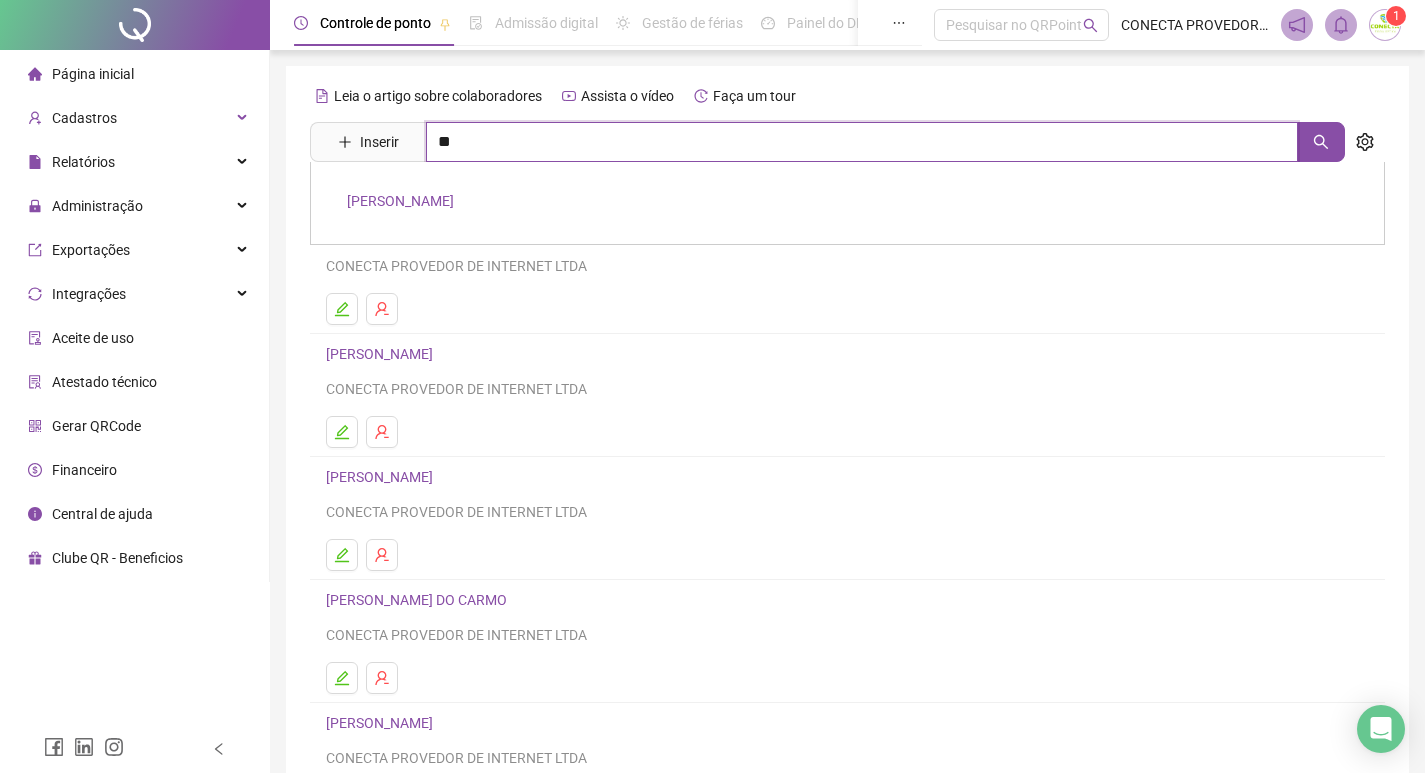 type on "*" 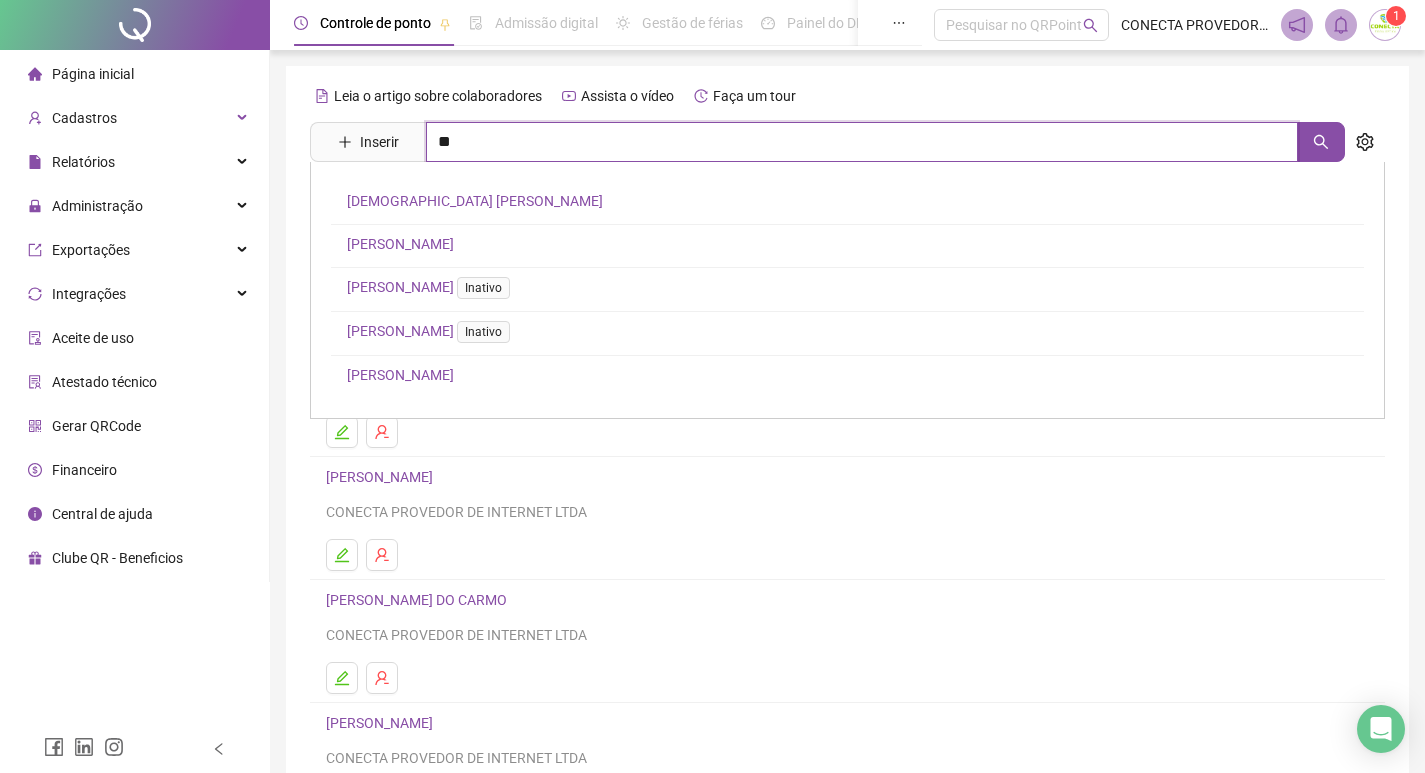 type on "*" 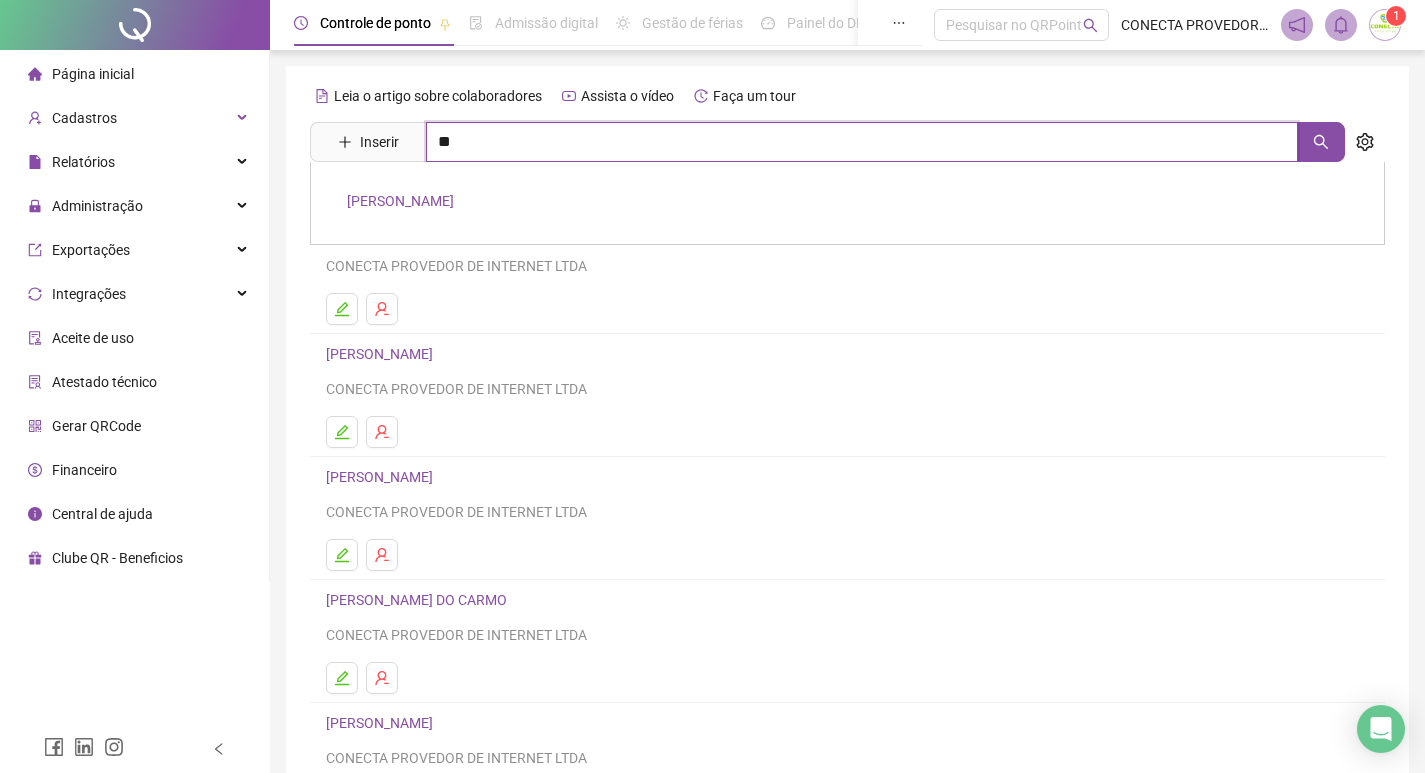 type on "*" 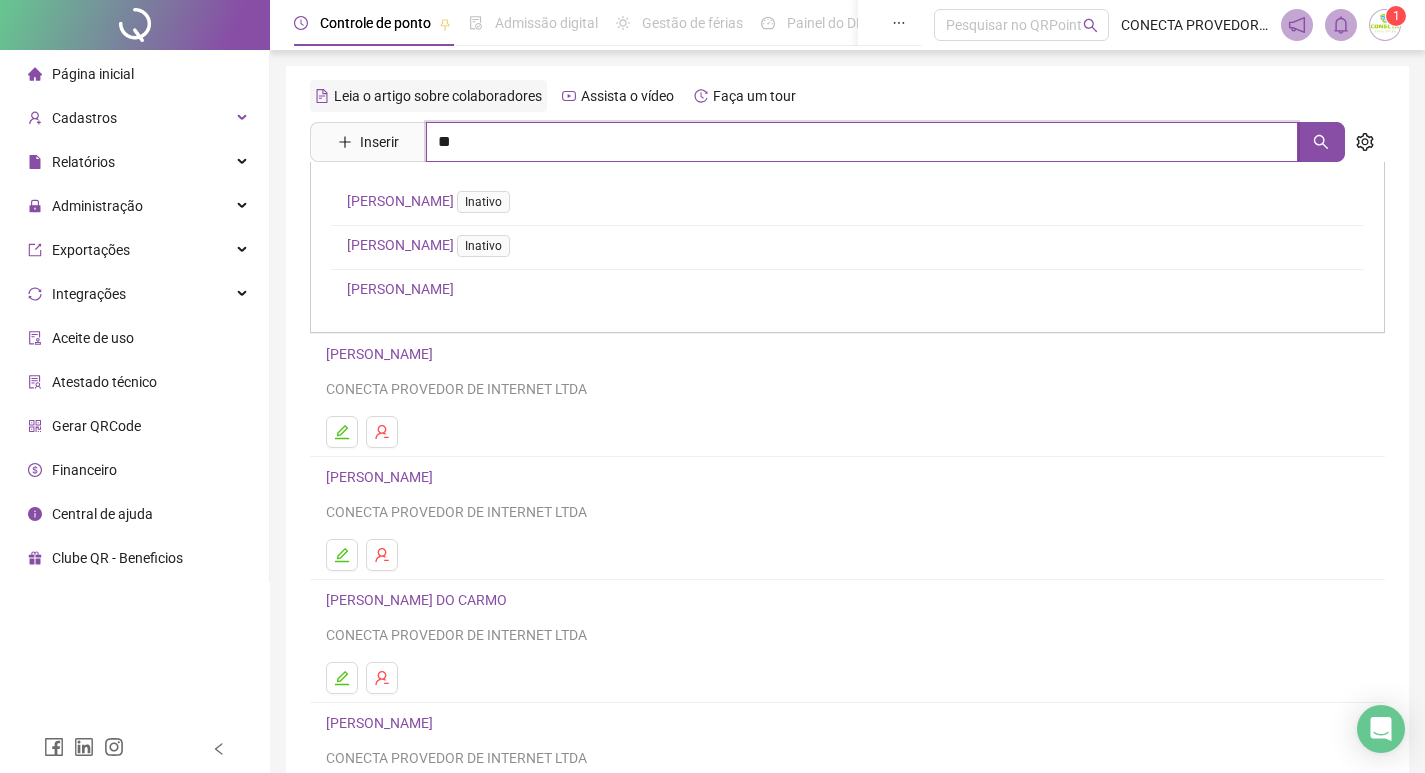 type on "*" 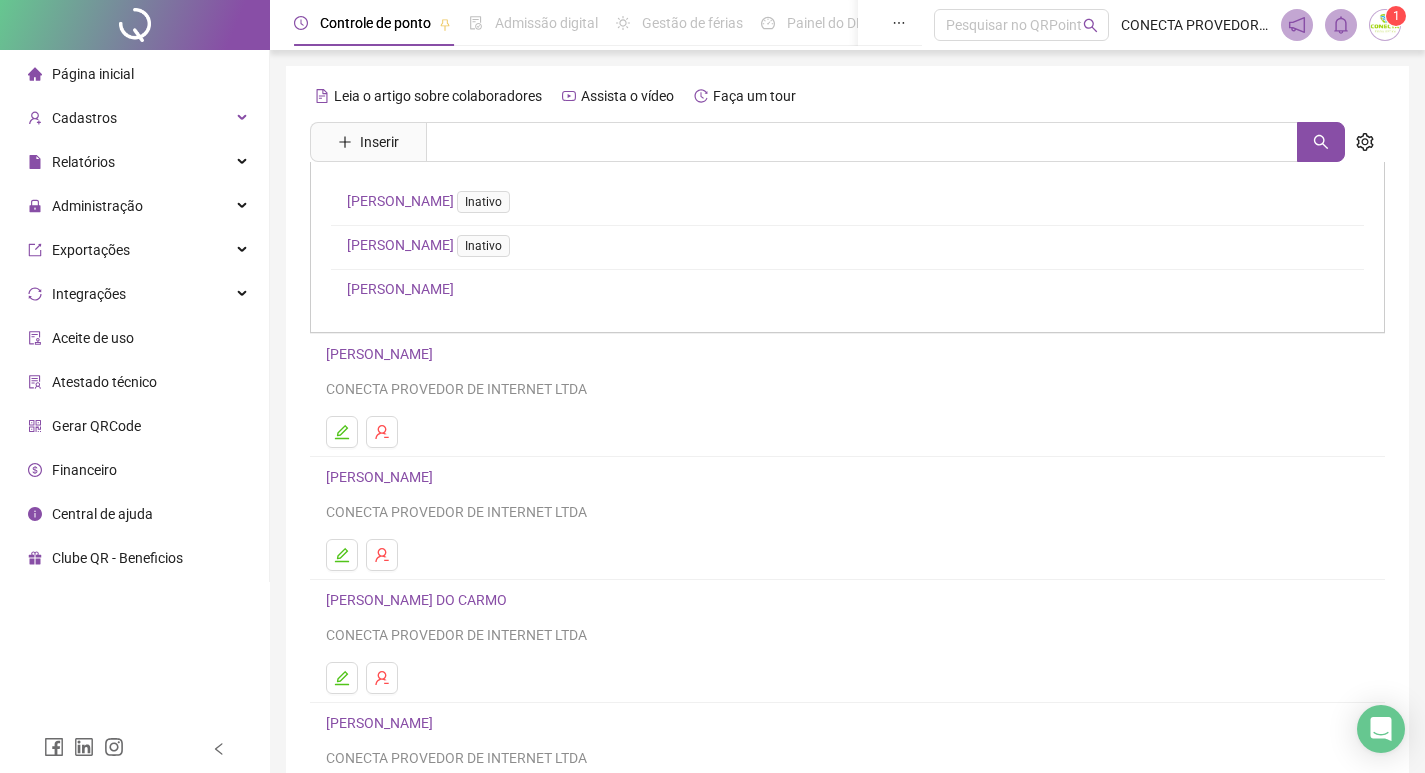click on "Controle de ponto Admissão digital Gestão de férias Painel do DP Folha de pagamento   Pesquisar no QRPoint CONECTA PROVEDOR DE INTERNET LTDA 1 Leia o artigo sobre colaboradores Assista o vídeo Faça um tour Inserir [PERSON_NAME]   Inativo [PERSON_NAME]   Inativo [PERSON_NAME]   [PERSON_NAME]    CONECTA PROVEDOR DE INTERNET LTDA [PERSON_NAME]    CONECTA PROVEDOR DE INTERNET LTDA [PERSON_NAME]    CONECTA PROVEDOR DE INTERNET LTDA [PERSON_NAME] DO CARMO    CONECTA PROVEDOR DE INTERNET LTDA [PERSON_NAME] PAULINO    CONECTA PROVEDOR DE INTERNET LTDA 1 2 3 4 5 ••• 11 QRPoint © 2025  -  Versão   2.87.0   -  Reportar bug e/ou melhoria" at bounding box center (847, 483) 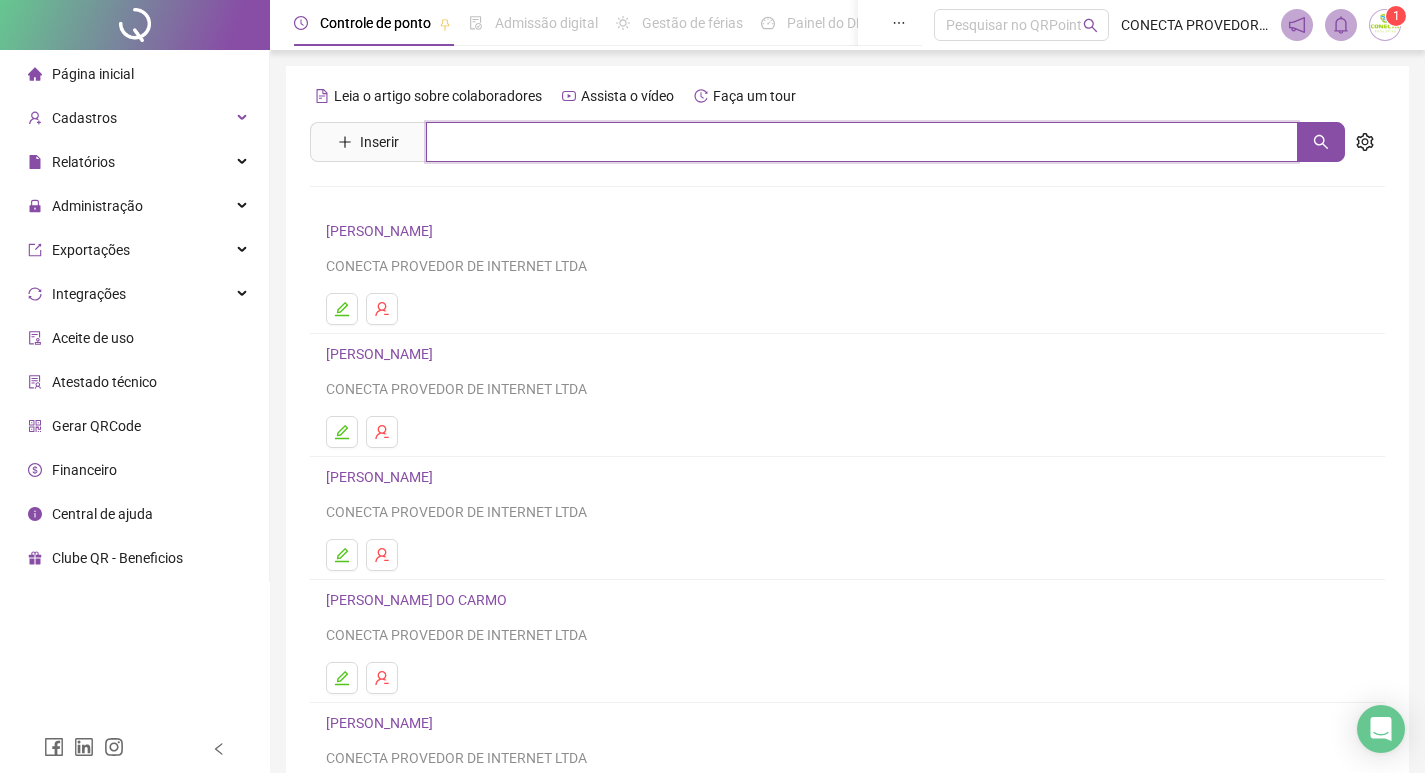 click at bounding box center [862, 142] 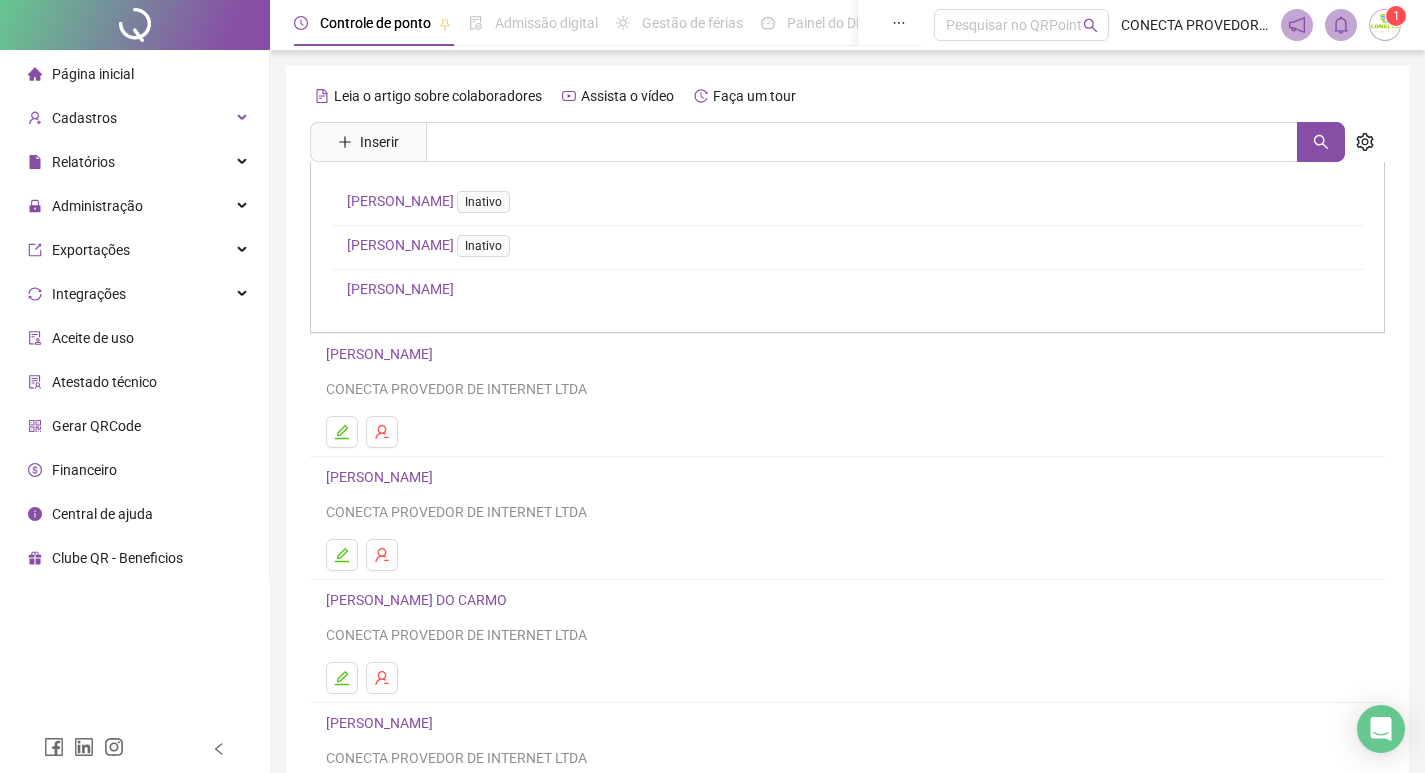 click on "[PERSON_NAME]    CONECTA PROVEDOR DE INTERNET LTDA" at bounding box center [847, 395] 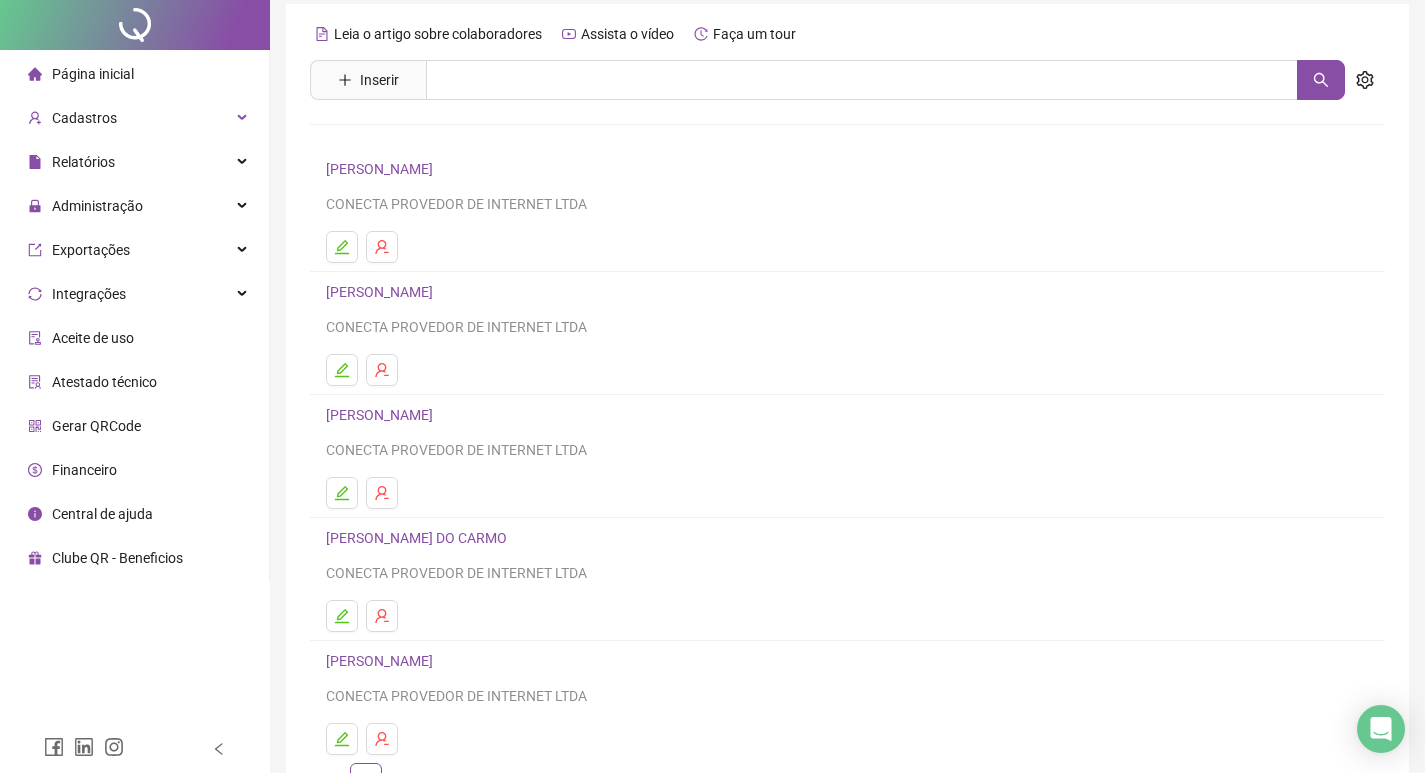 scroll, scrollTop: 0, scrollLeft: 0, axis: both 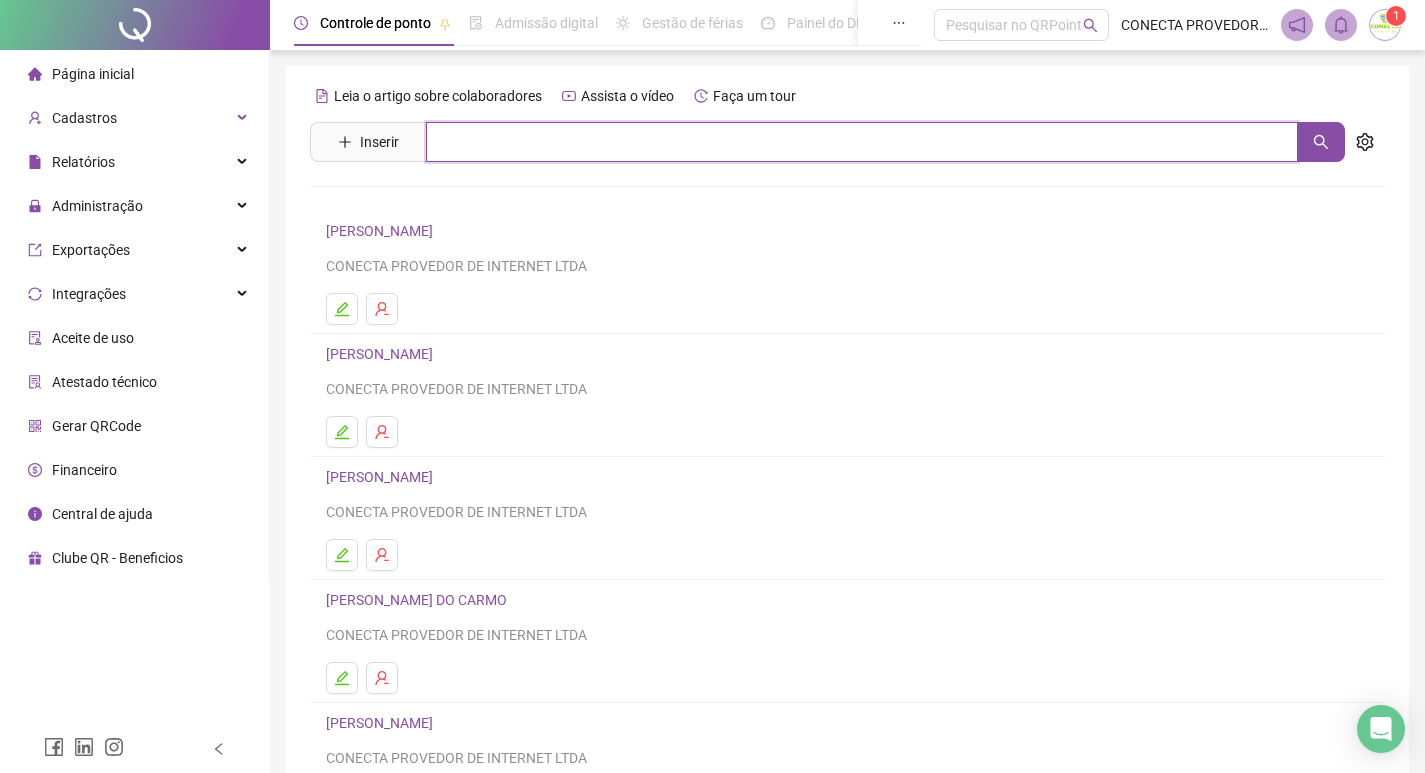 click at bounding box center (862, 142) 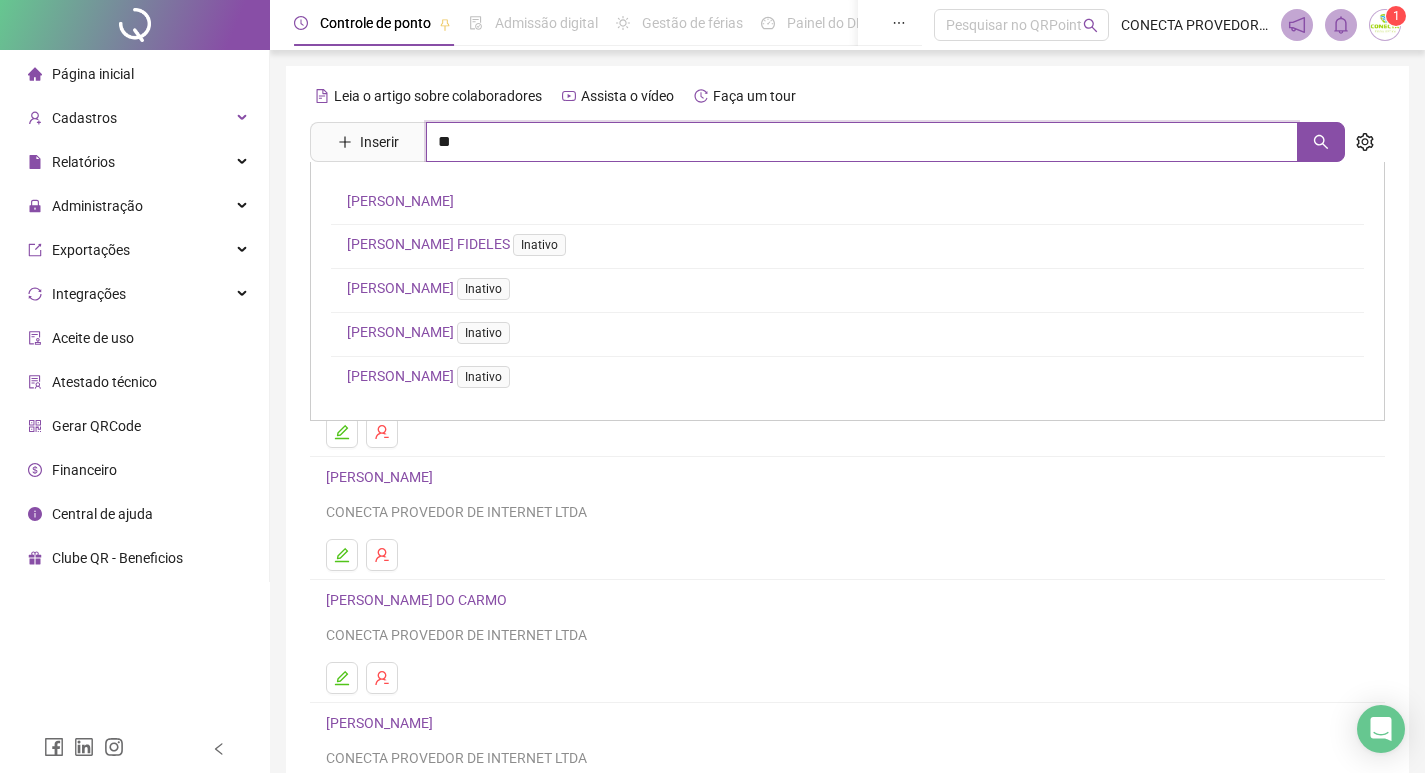 type on "*" 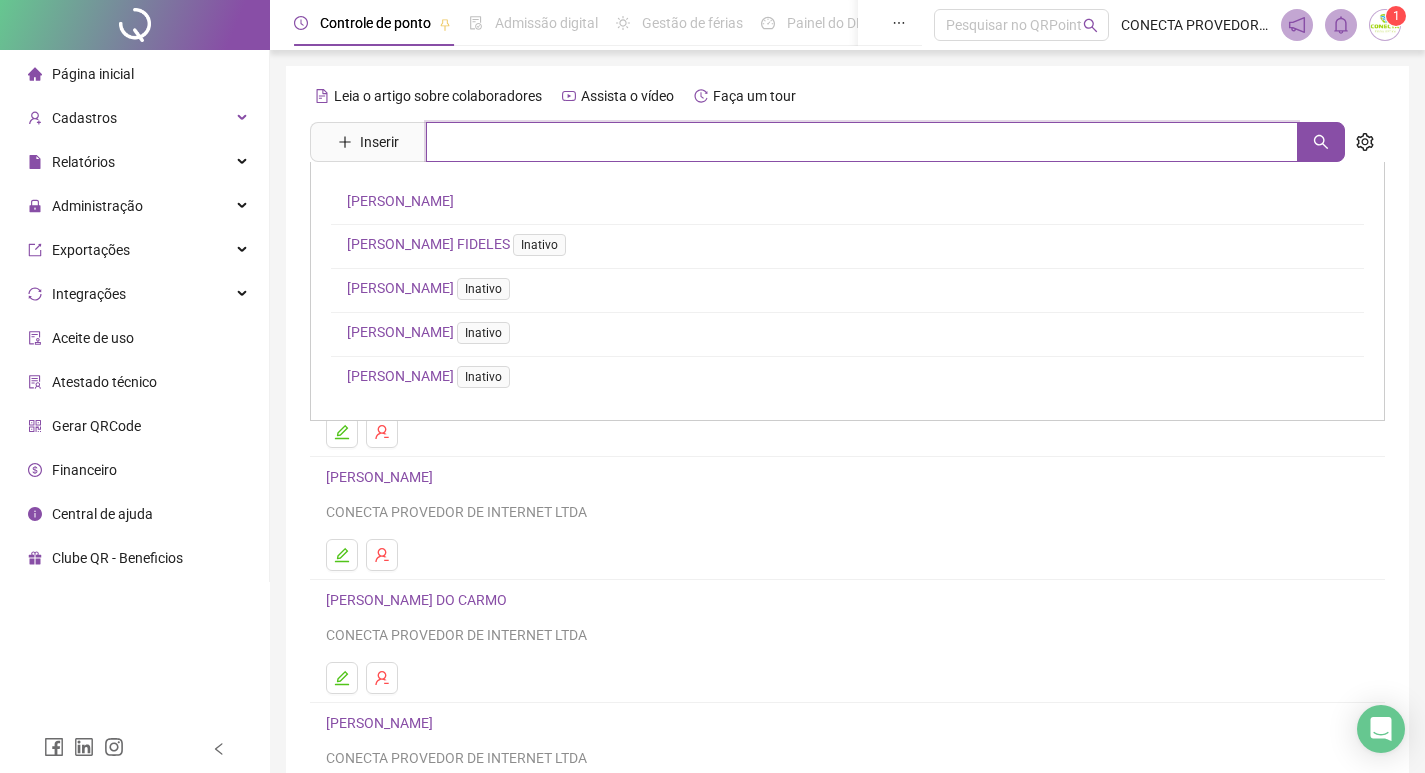 click at bounding box center (862, 142) 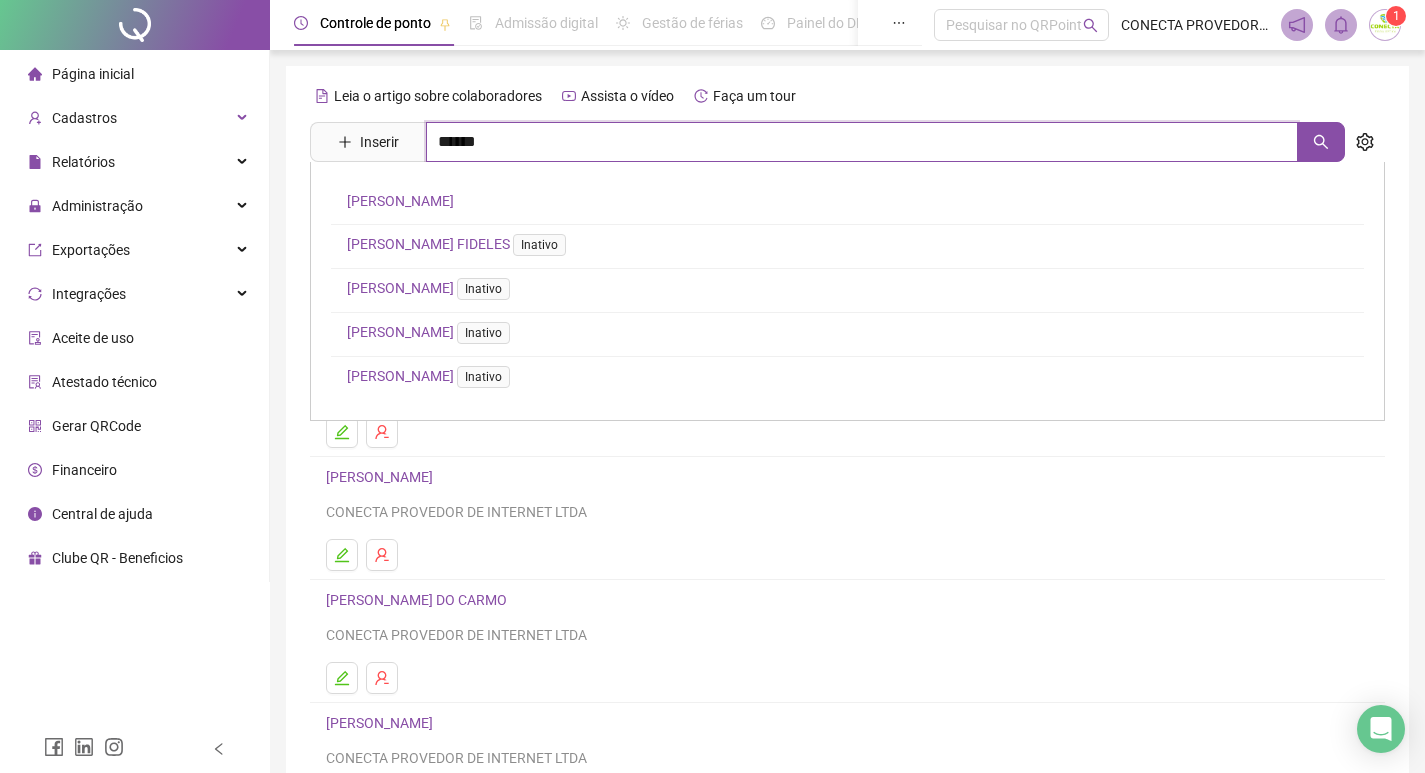 type on "******" 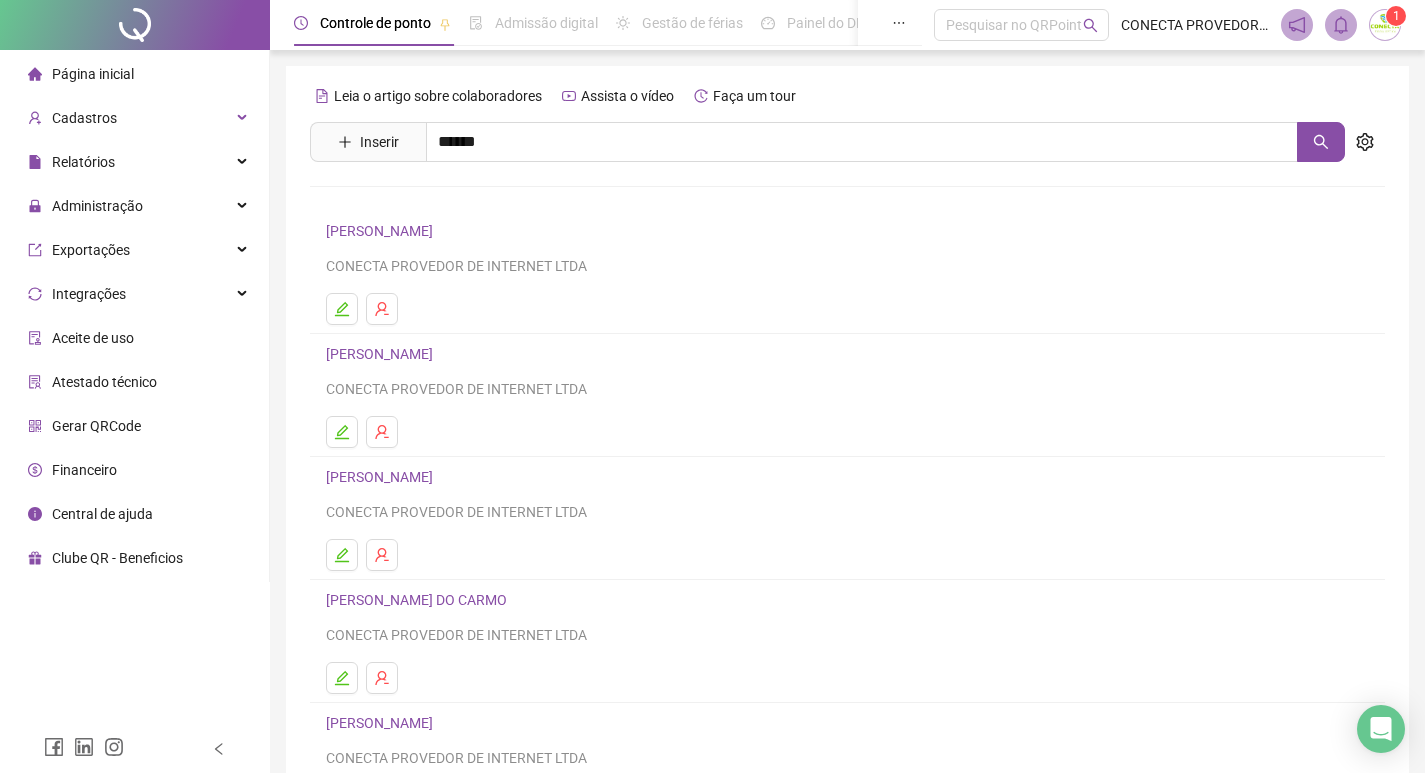 click on "[PERSON_NAME]" at bounding box center [400, 201] 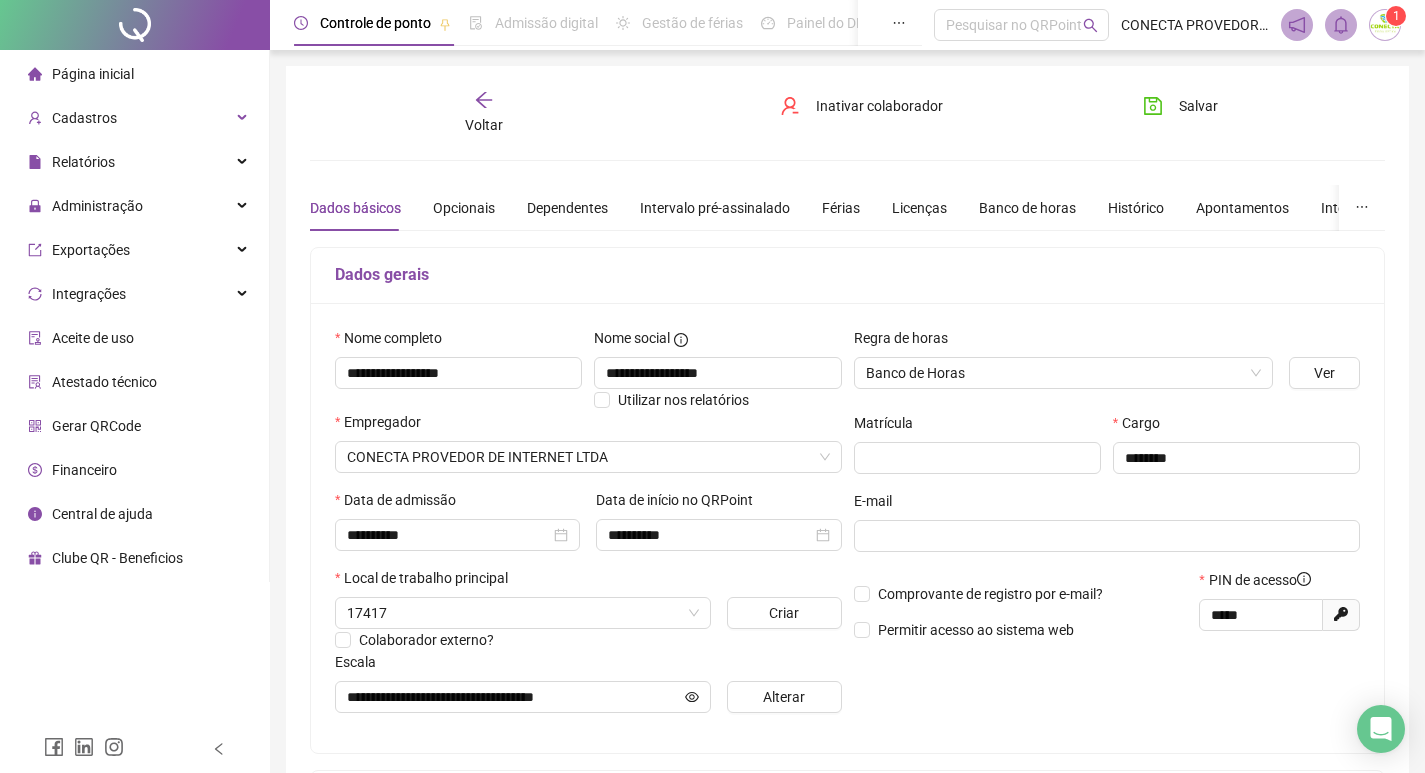 type on "**********" 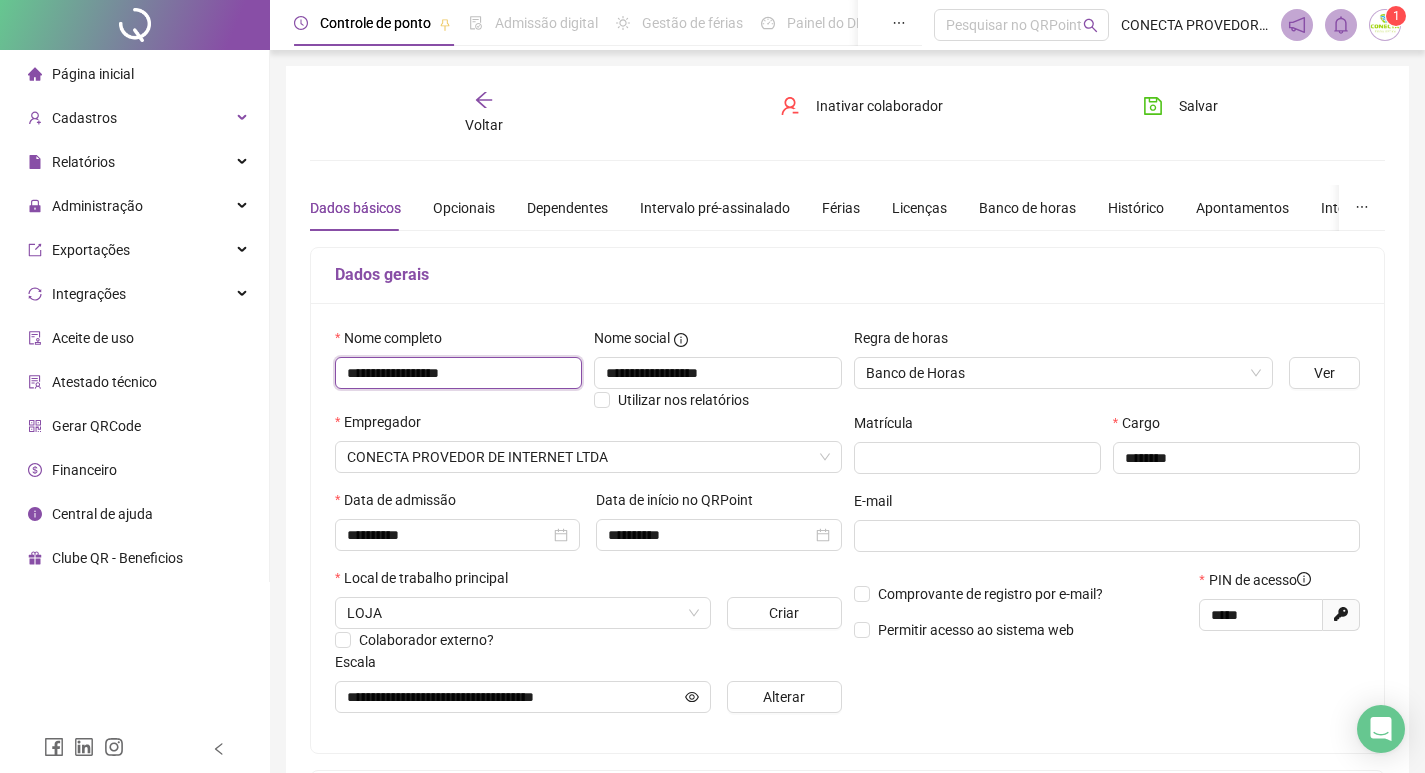 drag, startPoint x: 348, startPoint y: 376, endPoint x: 493, endPoint y: 375, distance: 145.00345 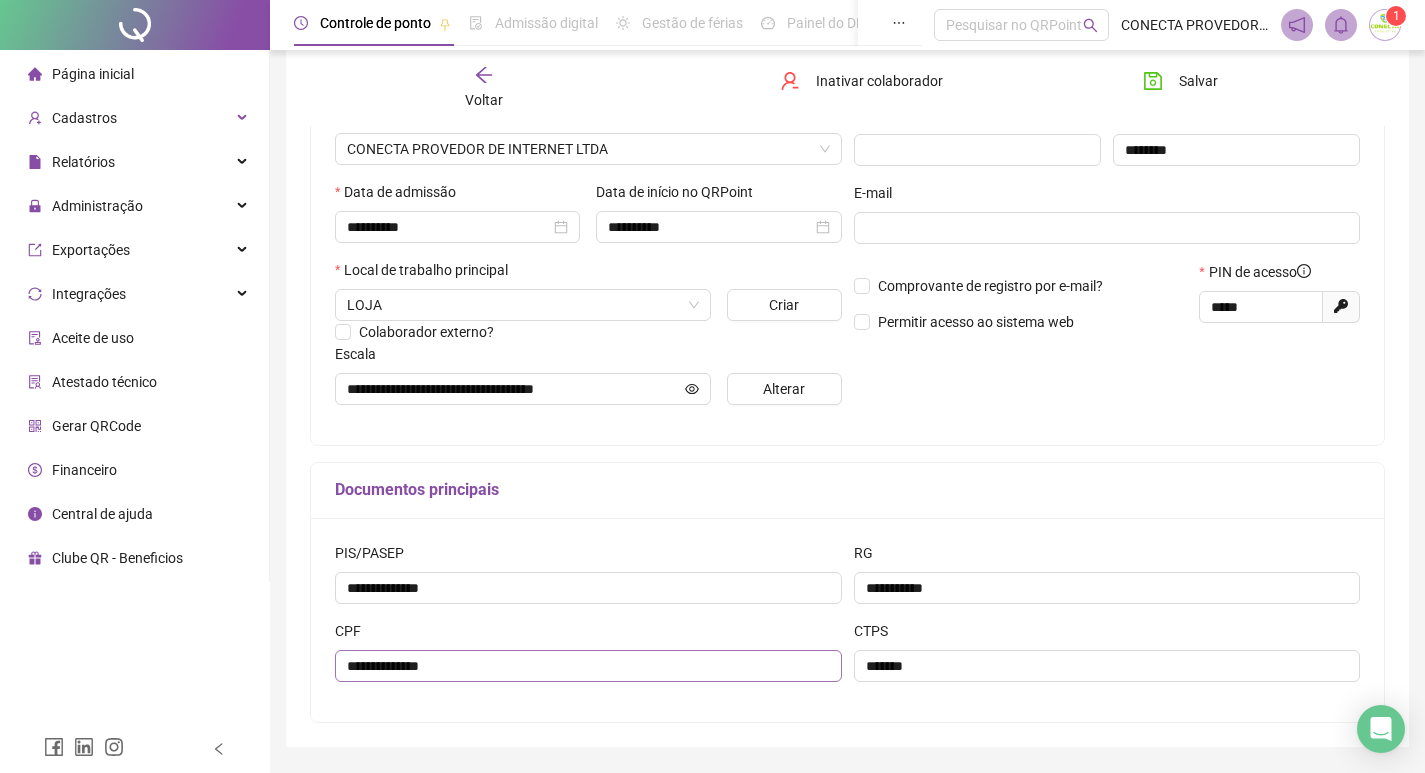 scroll, scrollTop: 368, scrollLeft: 0, axis: vertical 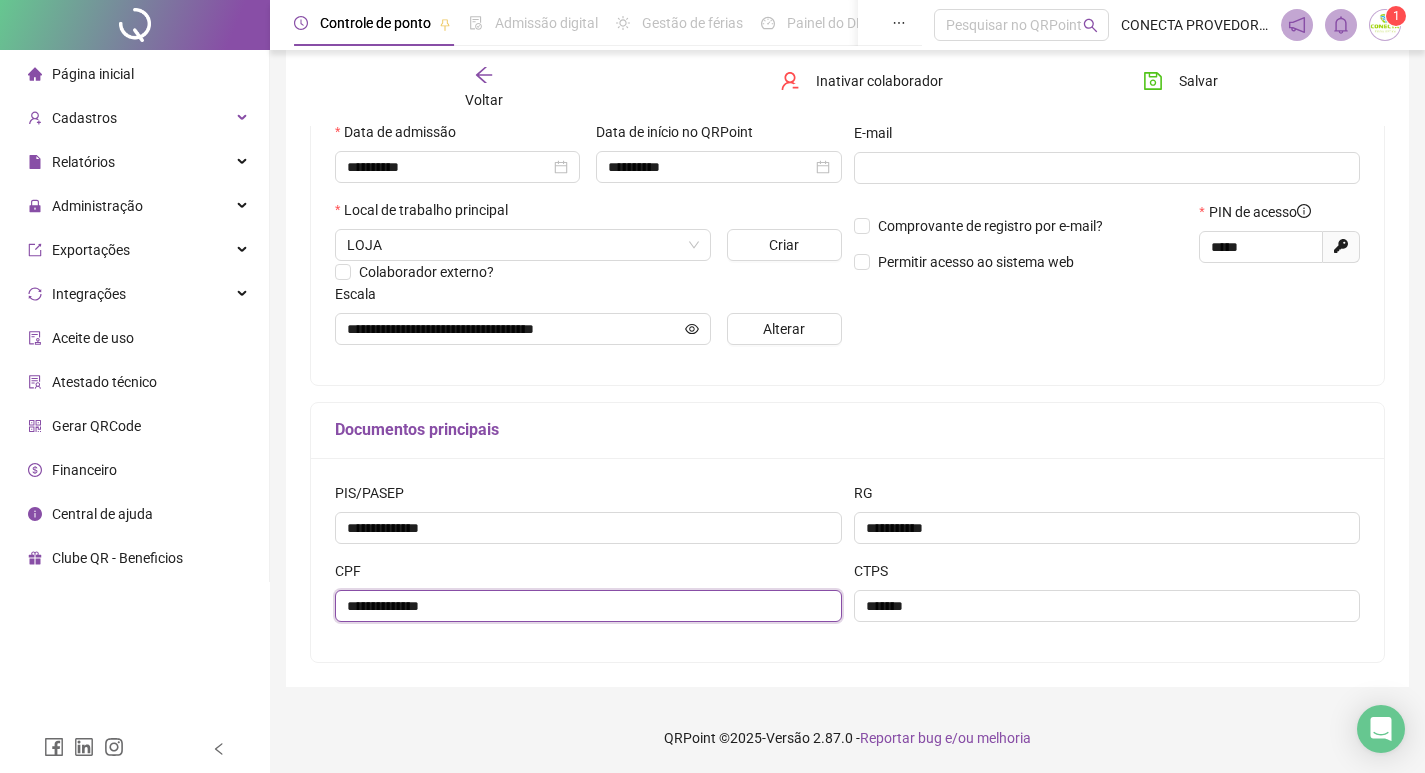 drag, startPoint x: 348, startPoint y: 607, endPoint x: 443, endPoint y: 607, distance: 95 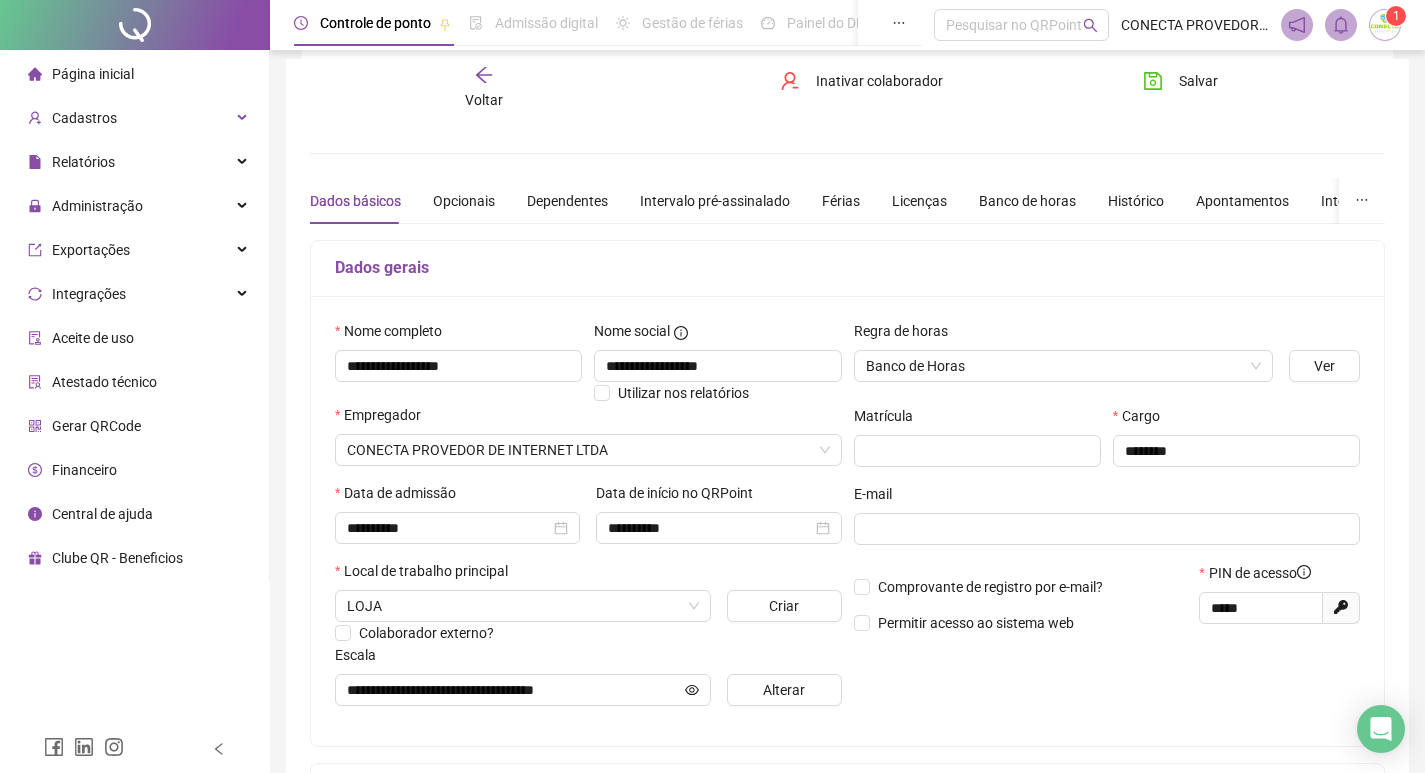 scroll, scrollTop: 0, scrollLeft: 0, axis: both 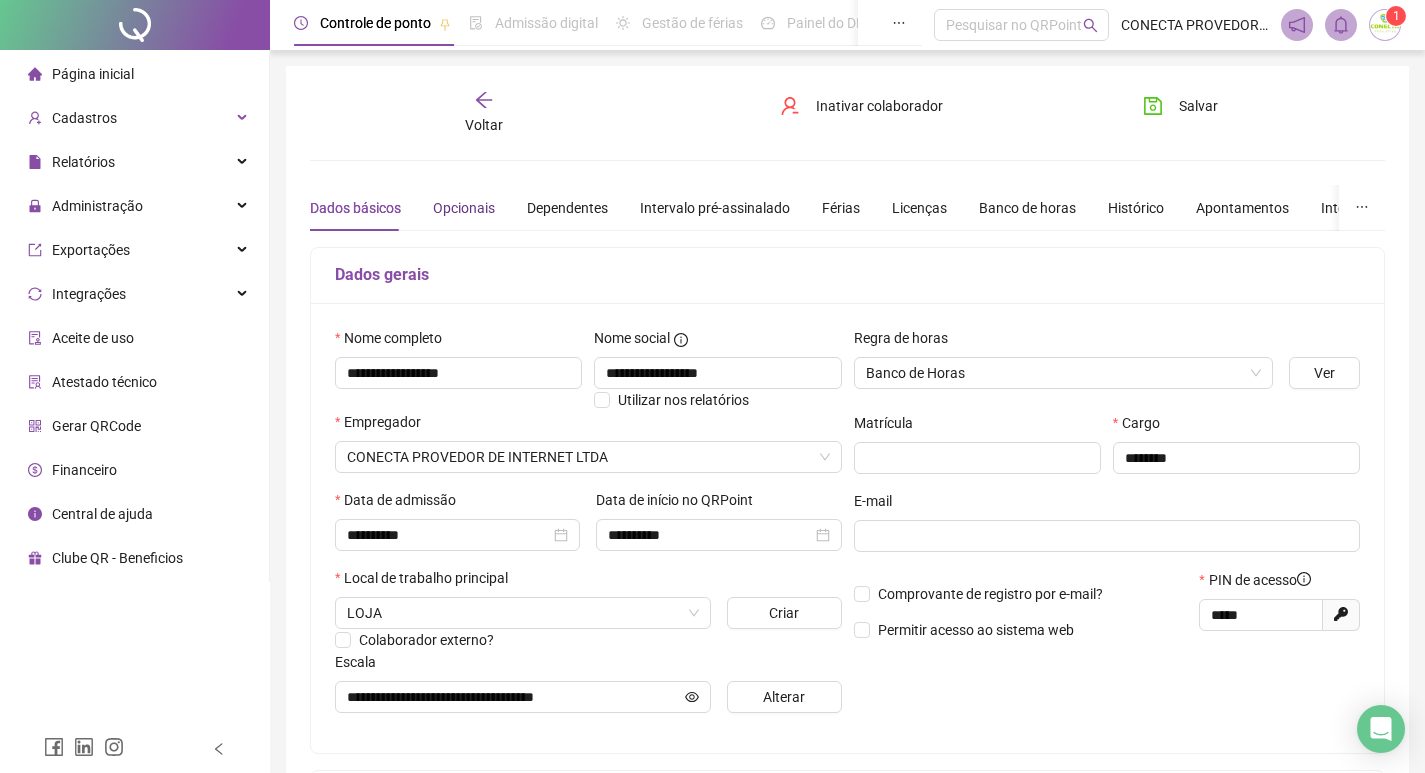click on "Opcionais" at bounding box center [464, 208] 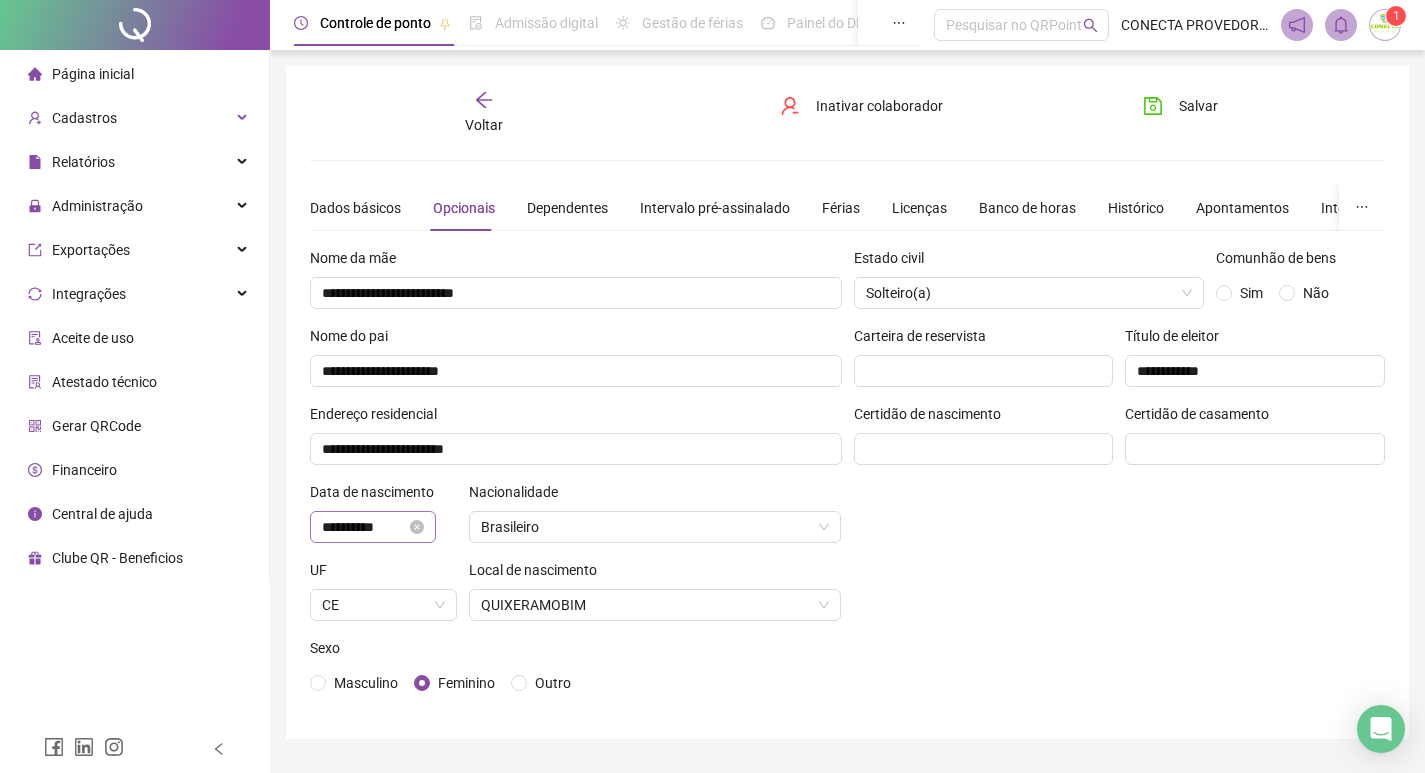 drag, startPoint x: 314, startPoint y: 526, endPoint x: 345, endPoint y: 526, distance: 31 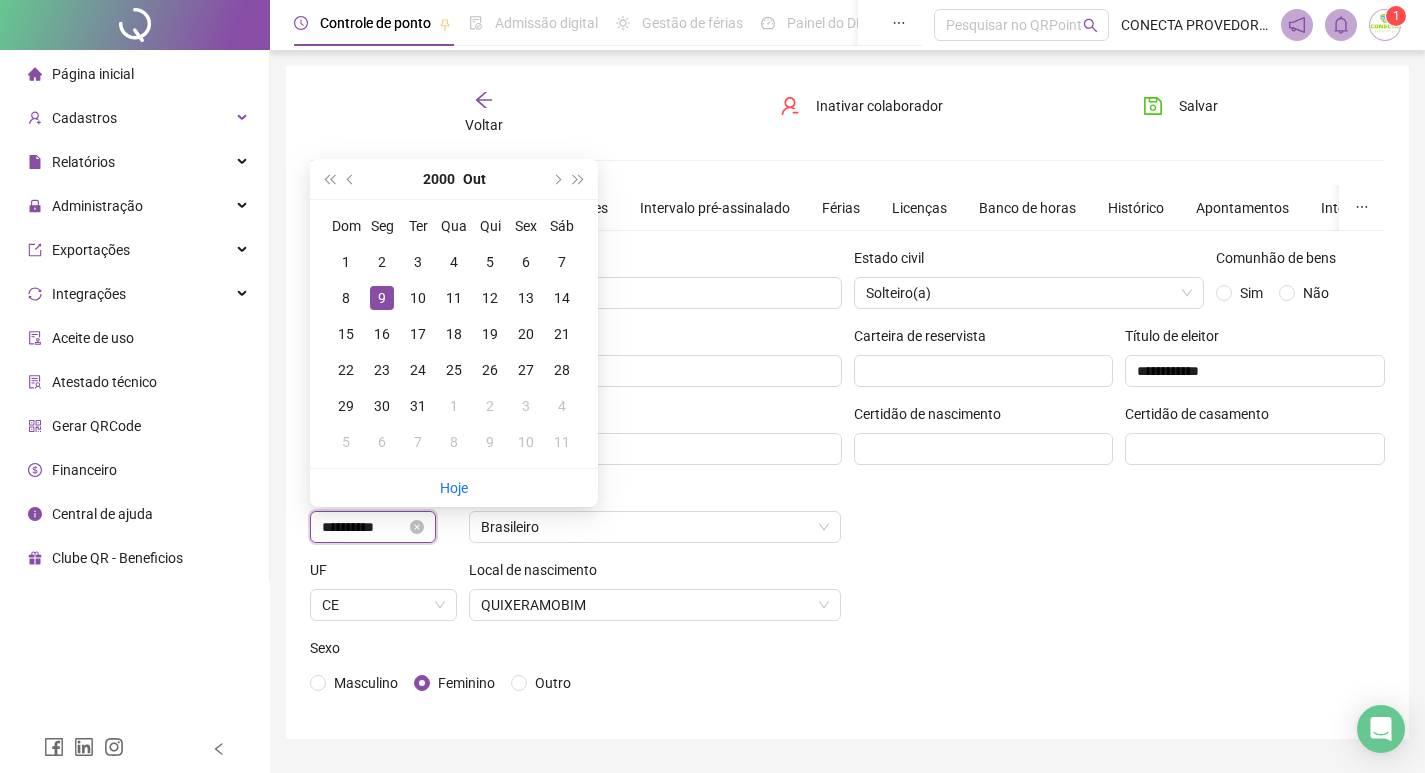 drag, startPoint x: 322, startPoint y: 527, endPoint x: 390, endPoint y: 530, distance: 68.06615 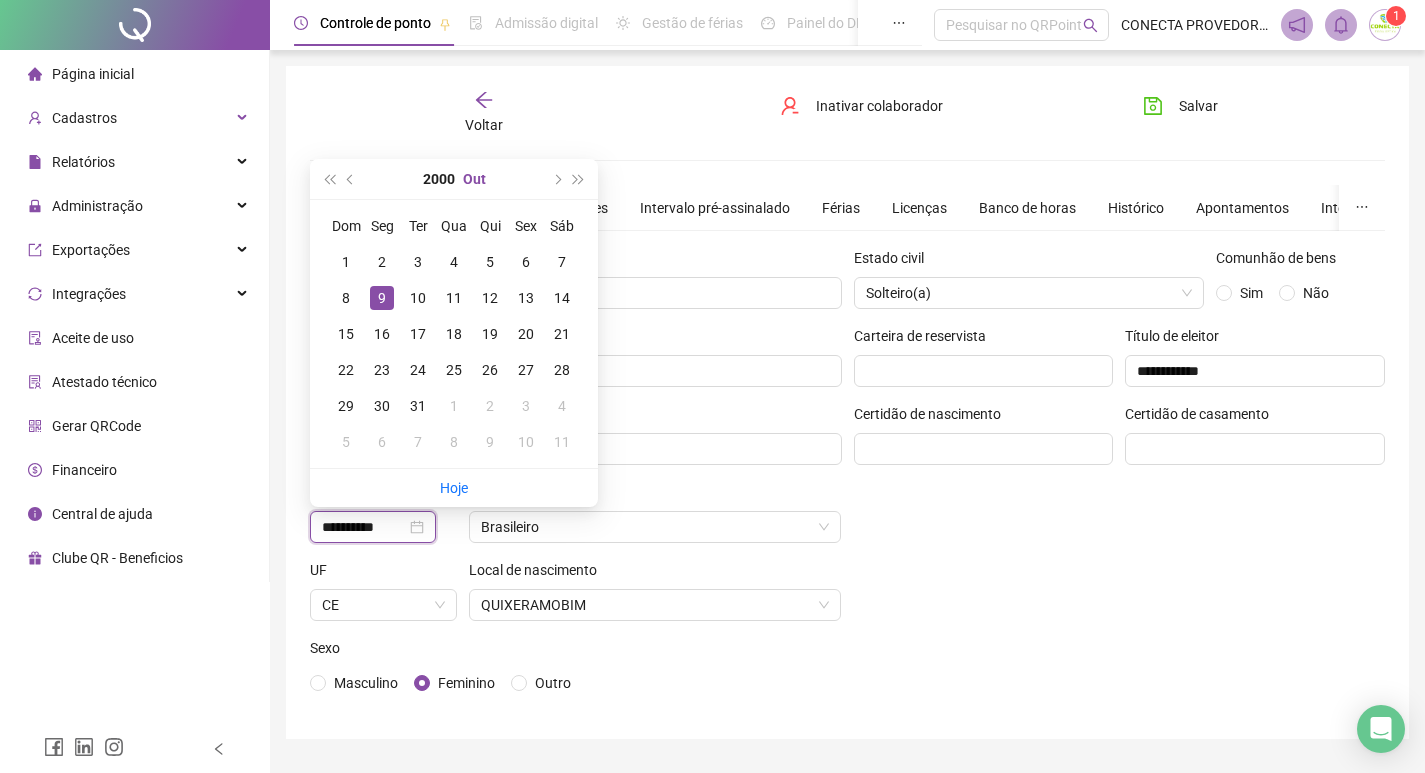 type on "**********" 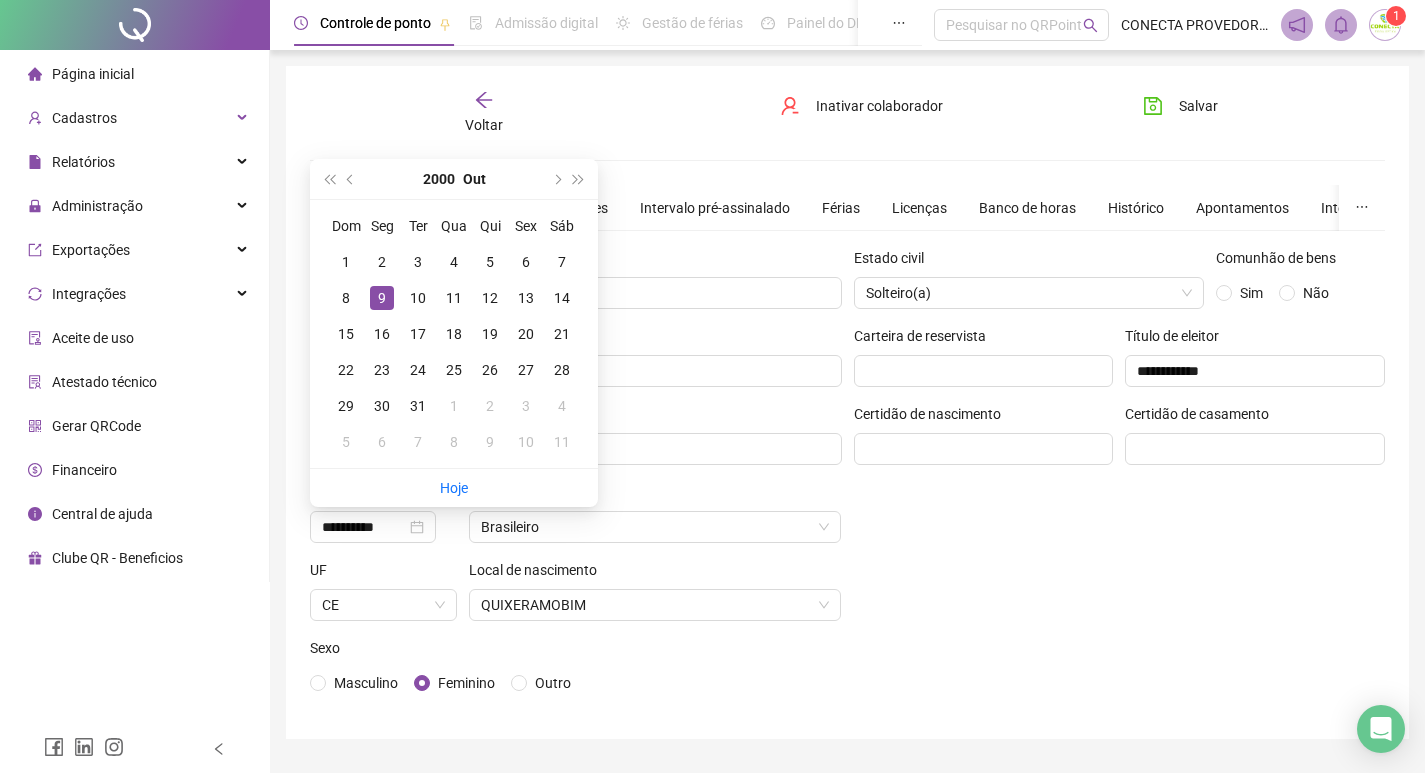 click on "Voltar Inativar colaborador [PERSON_NAME]" at bounding box center (847, 113) 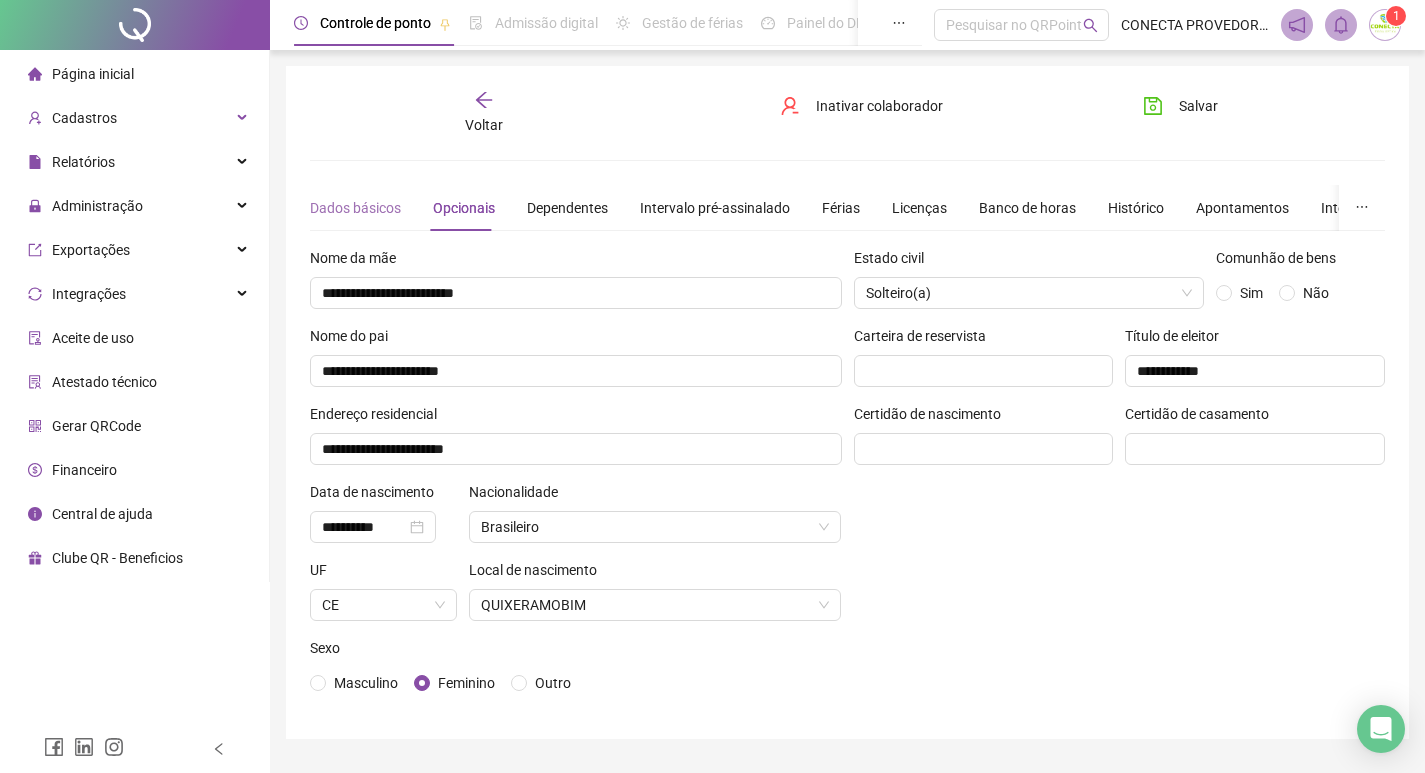 click on "Dados básicos" at bounding box center [355, 208] 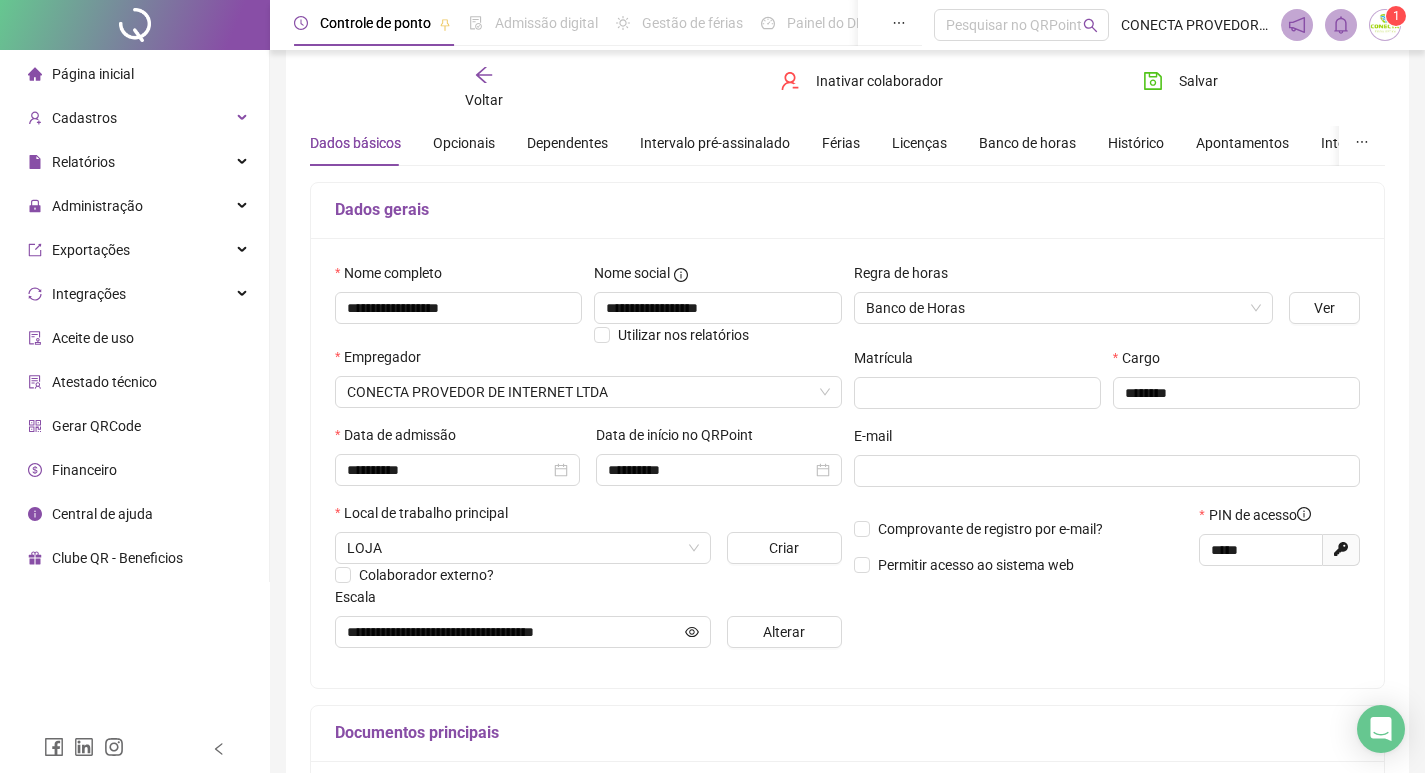 scroll, scrollTop: 100, scrollLeft: 0, axis: vertical 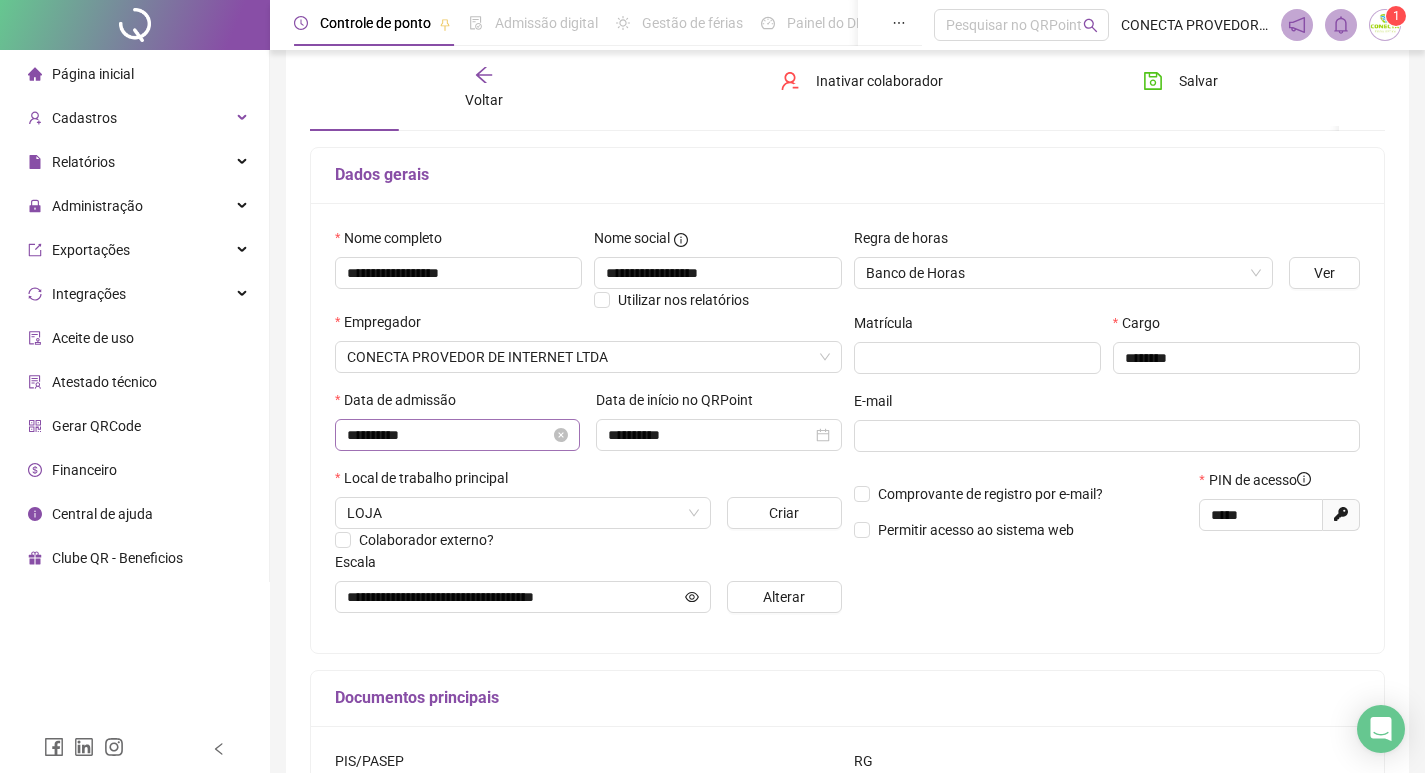 drag, startPoint x: 334, startPoint y: 435, endPoint x: 359, endPoint y: 435, distance: 25 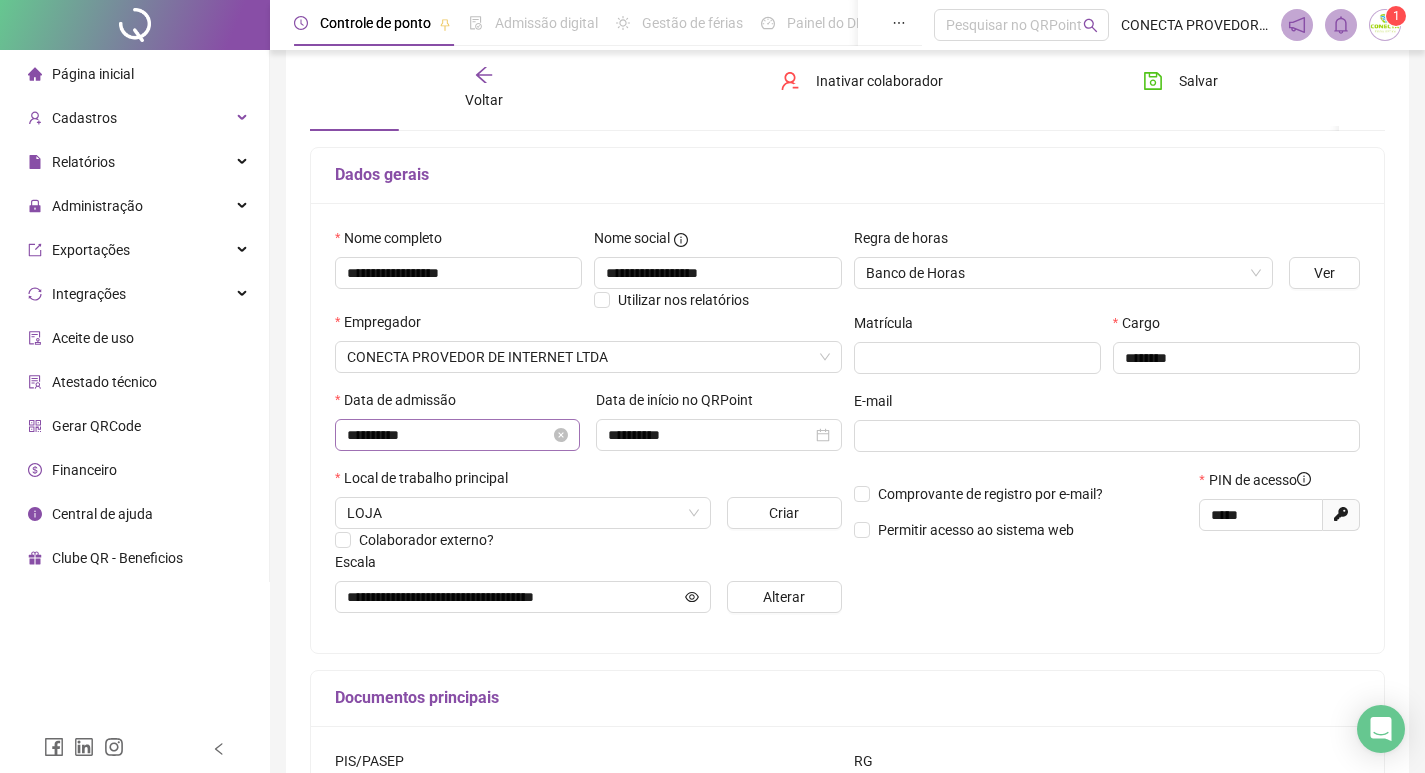 drag, startPoint x: 345, startPoint y: 434, endPoint x: 420, endPoint y: 433, distance: 75.00667 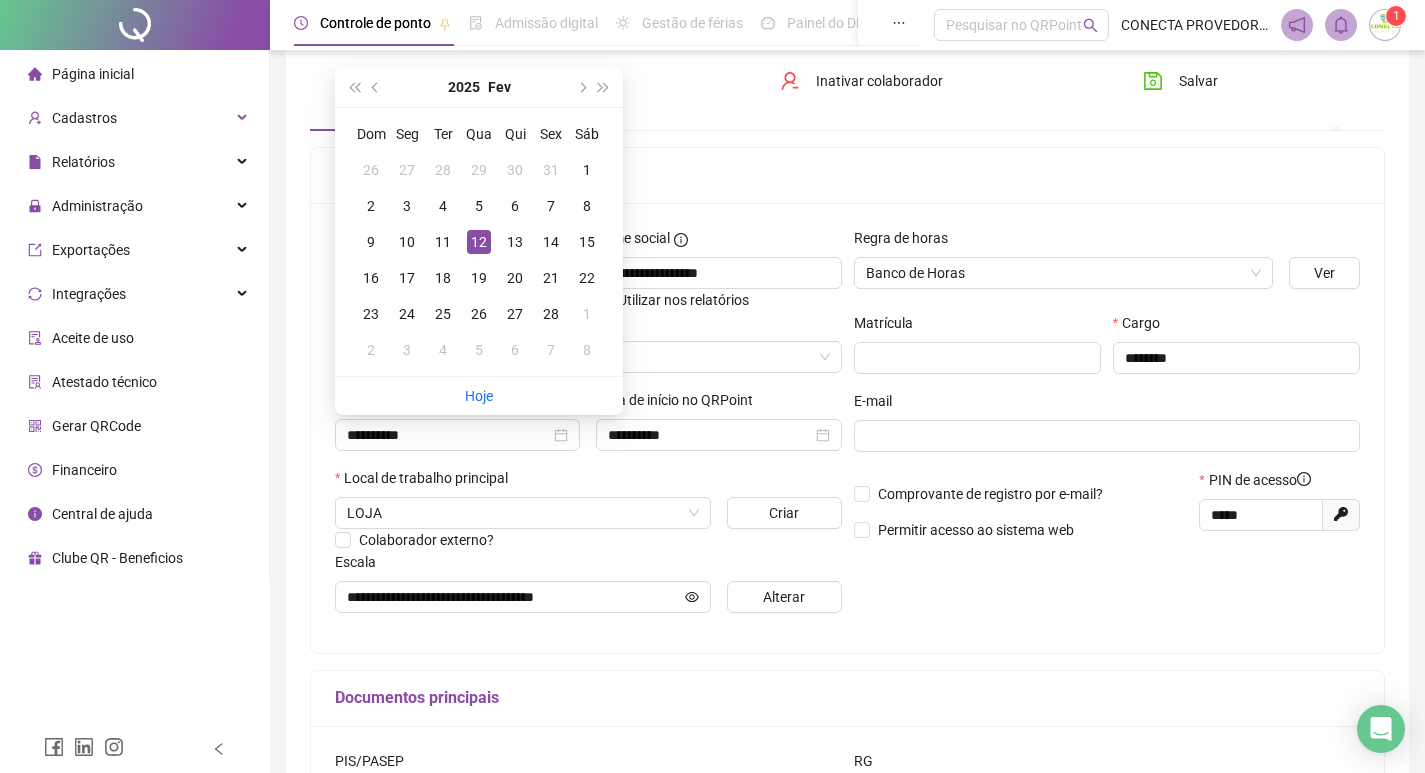 click on "**********" at bounding box center [847, 428] 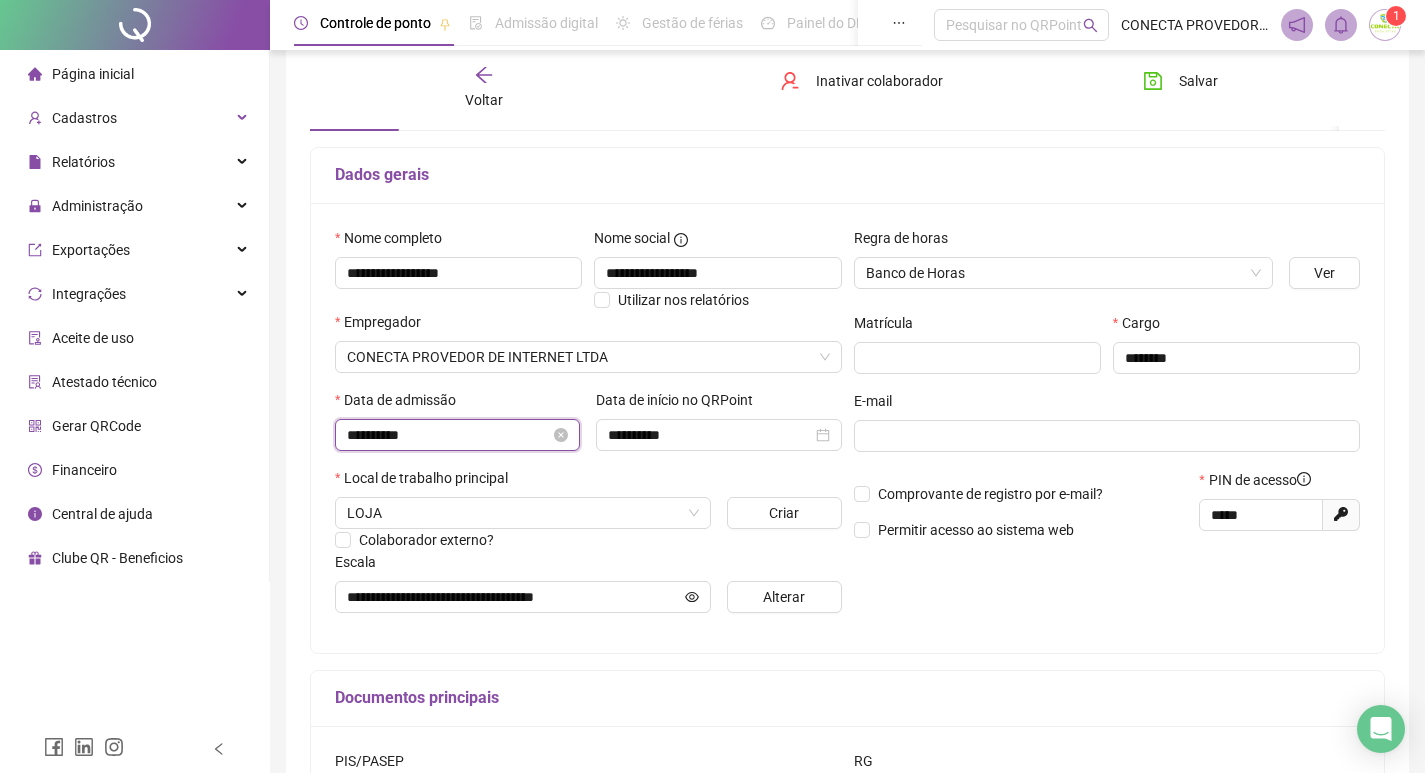 drag, startPoint x: 348, startPoint y: 434, endPoint x: 419, endPoint y: 431, distance: 71.063354 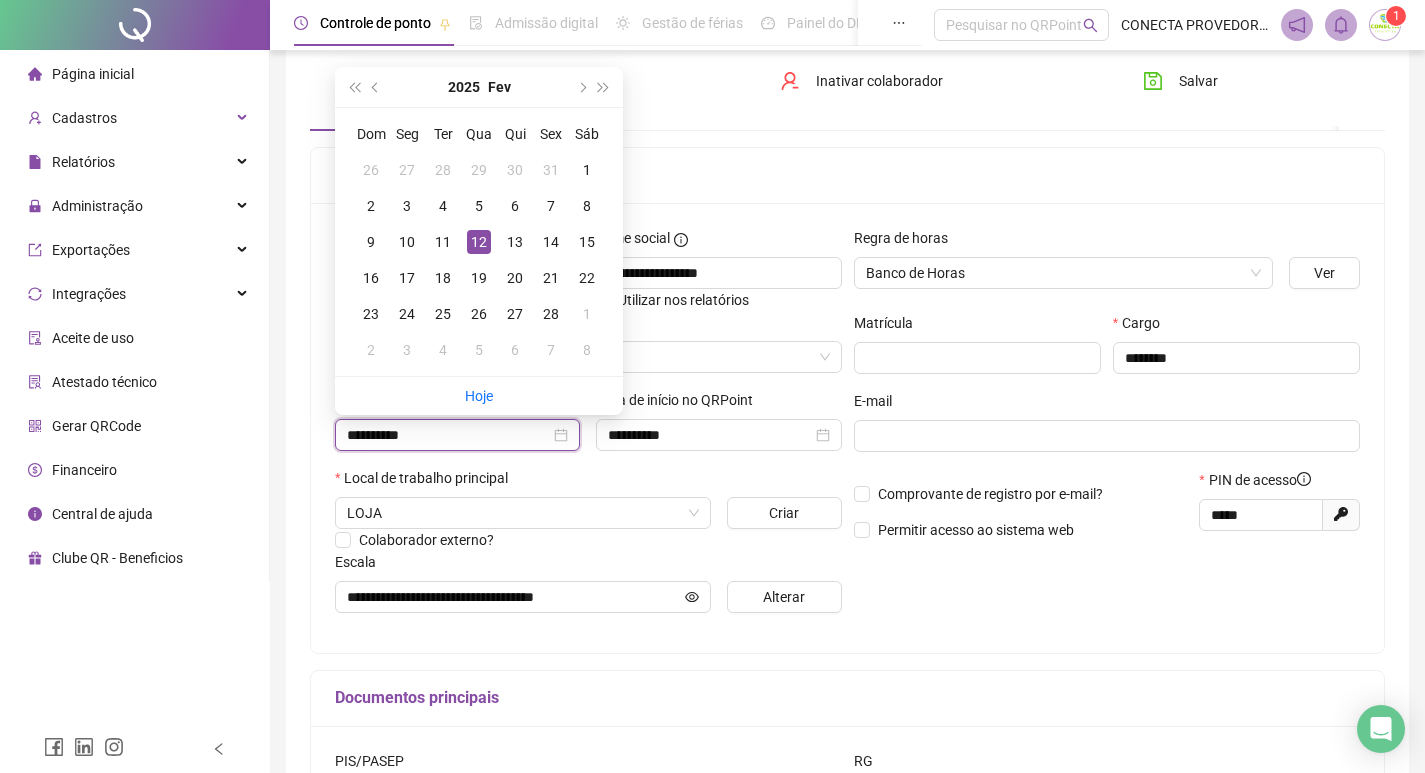 type on "**********" 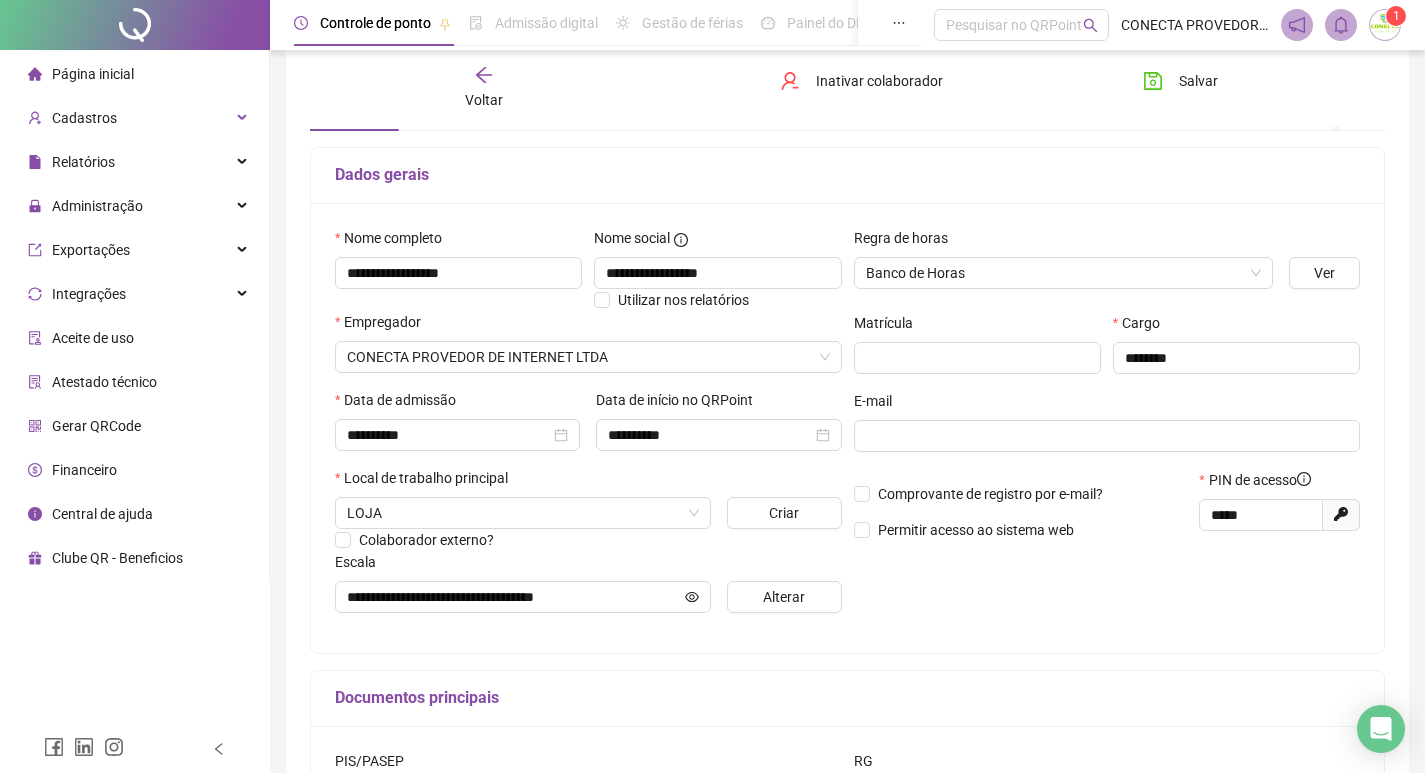 click 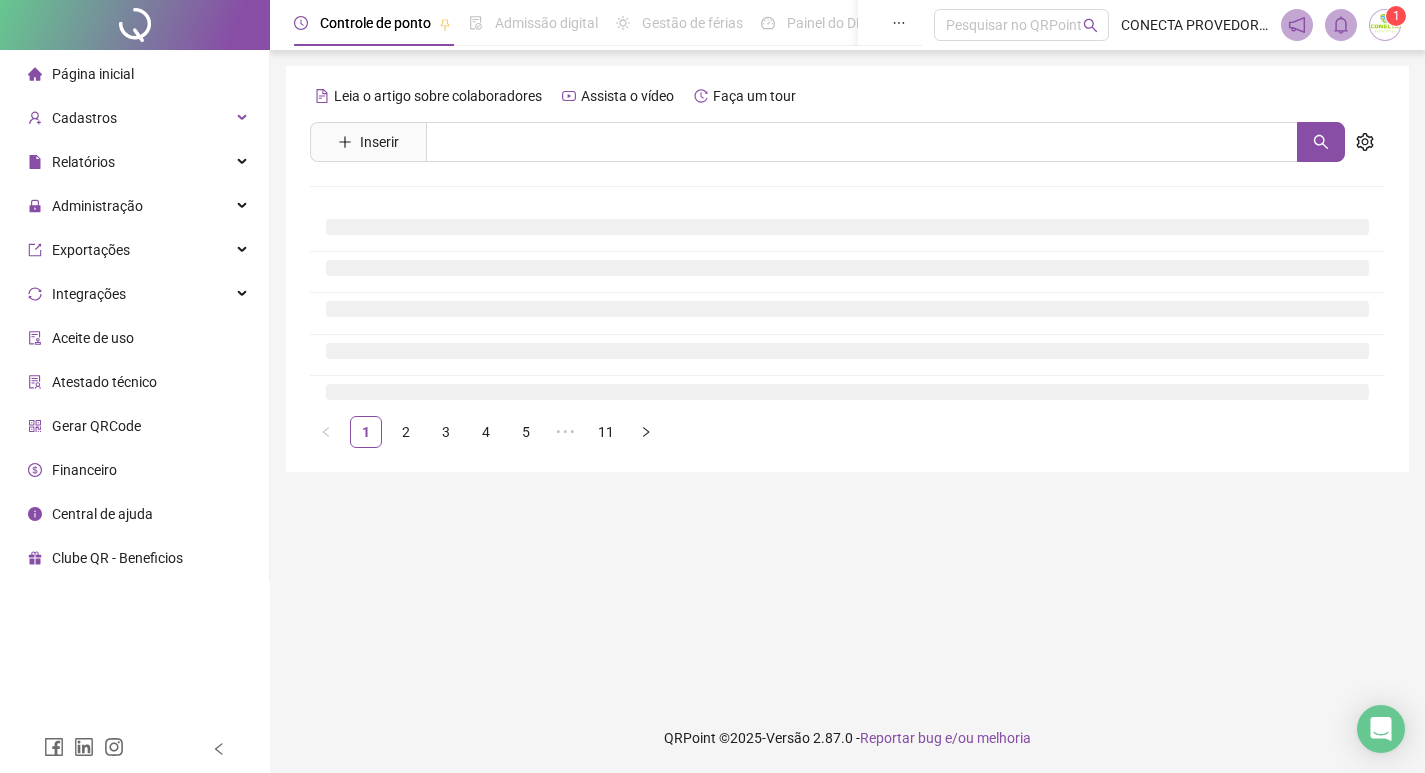 scroll, scrollTop: 0, scrollLeft: 0, axis: both 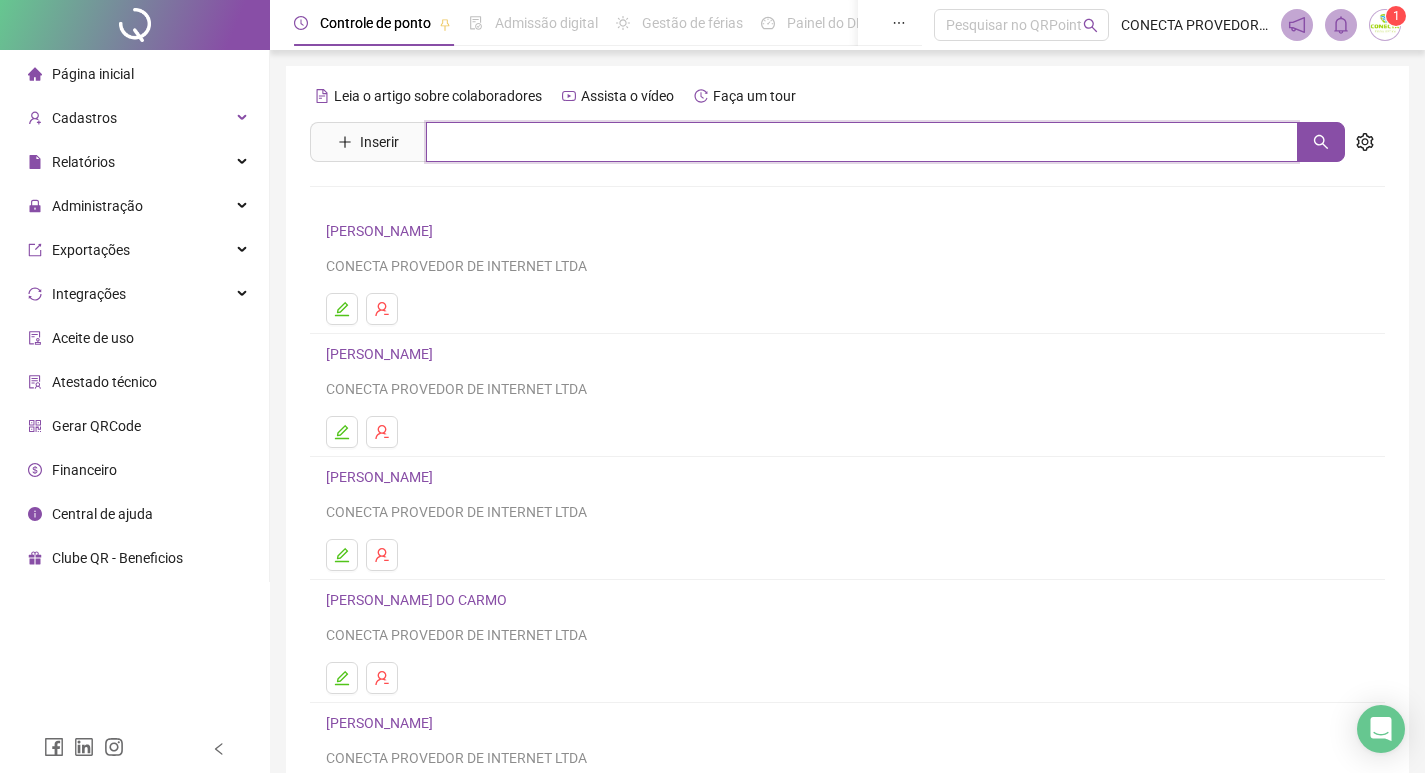 click at bounding box center [862, 142] 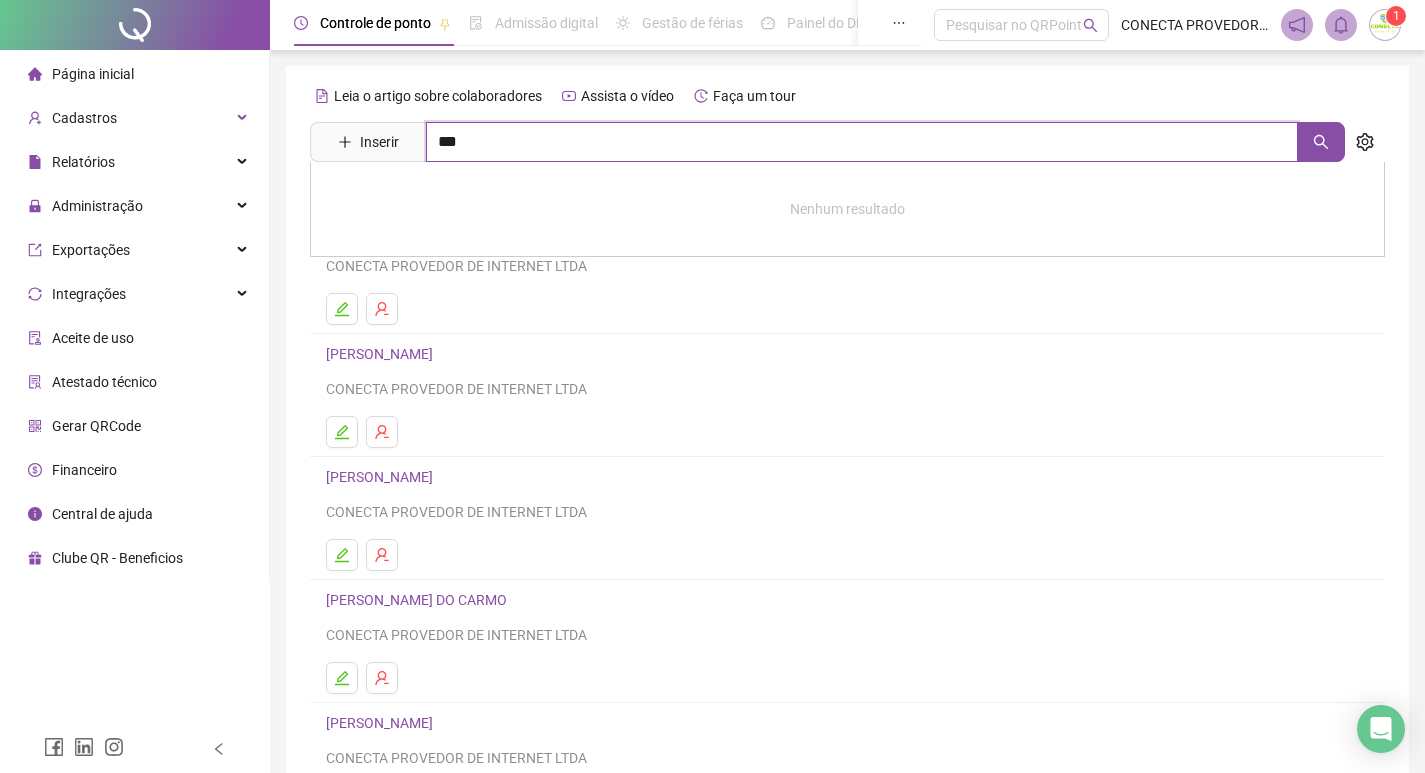 type on "***" 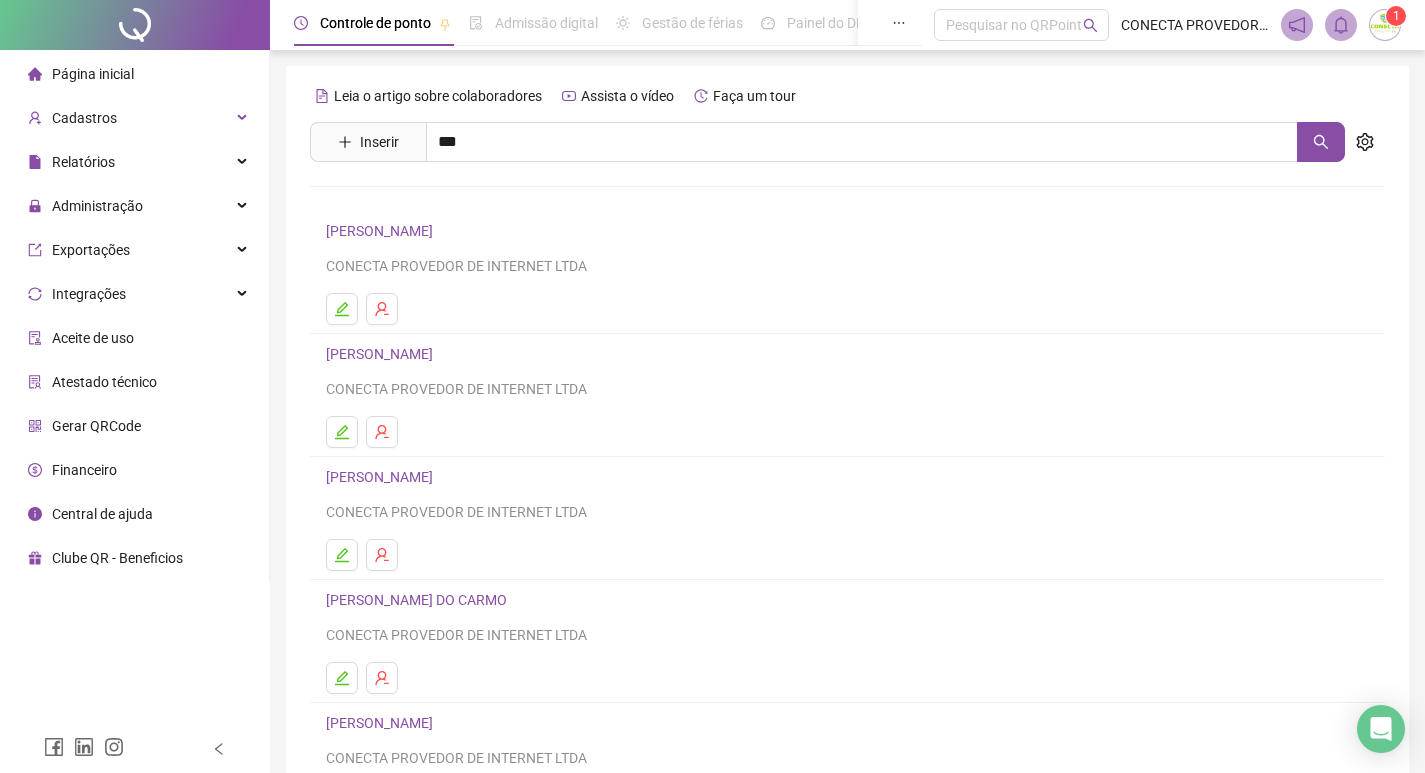 click on "DAMIRES DO NASCIMENTO [PERSON_NAME]" at bounding box center (488, 201) 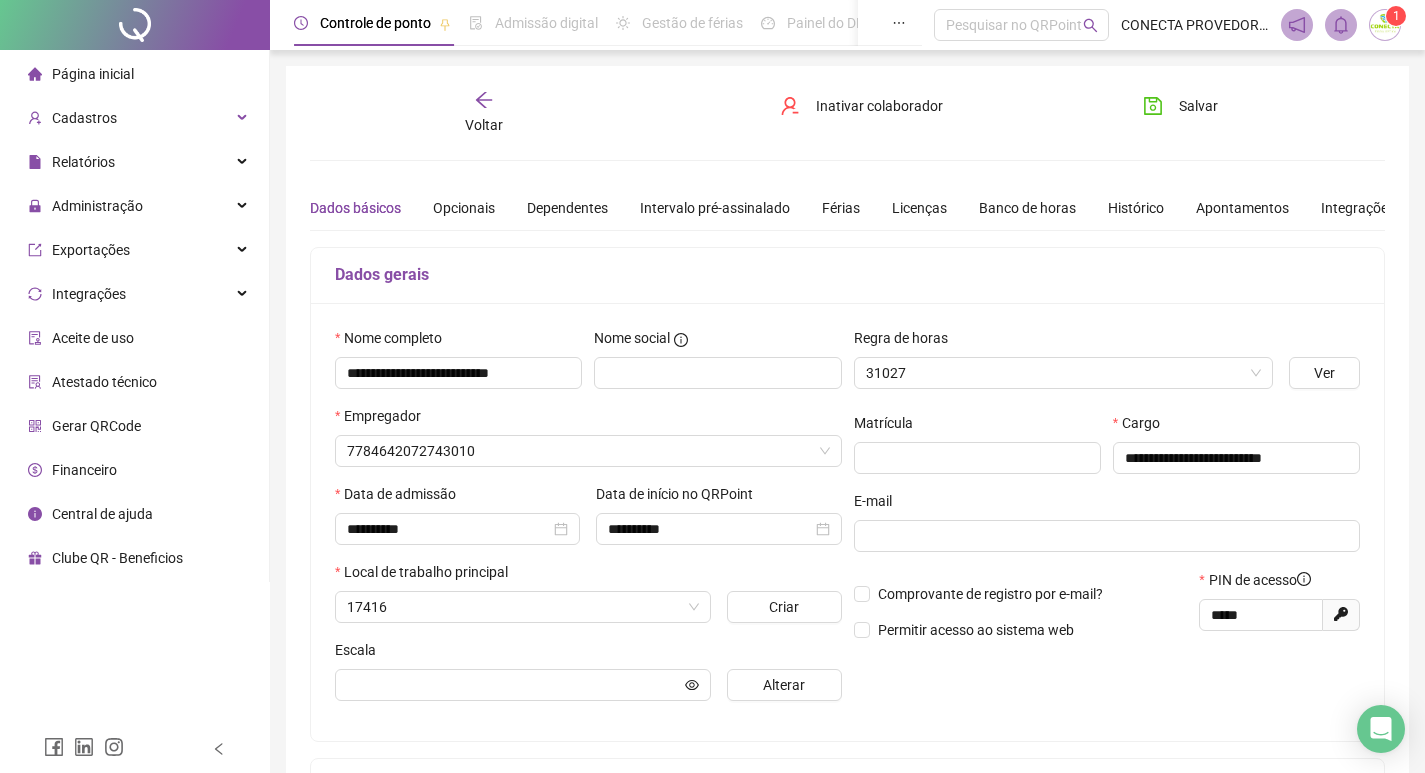 type on "**********" 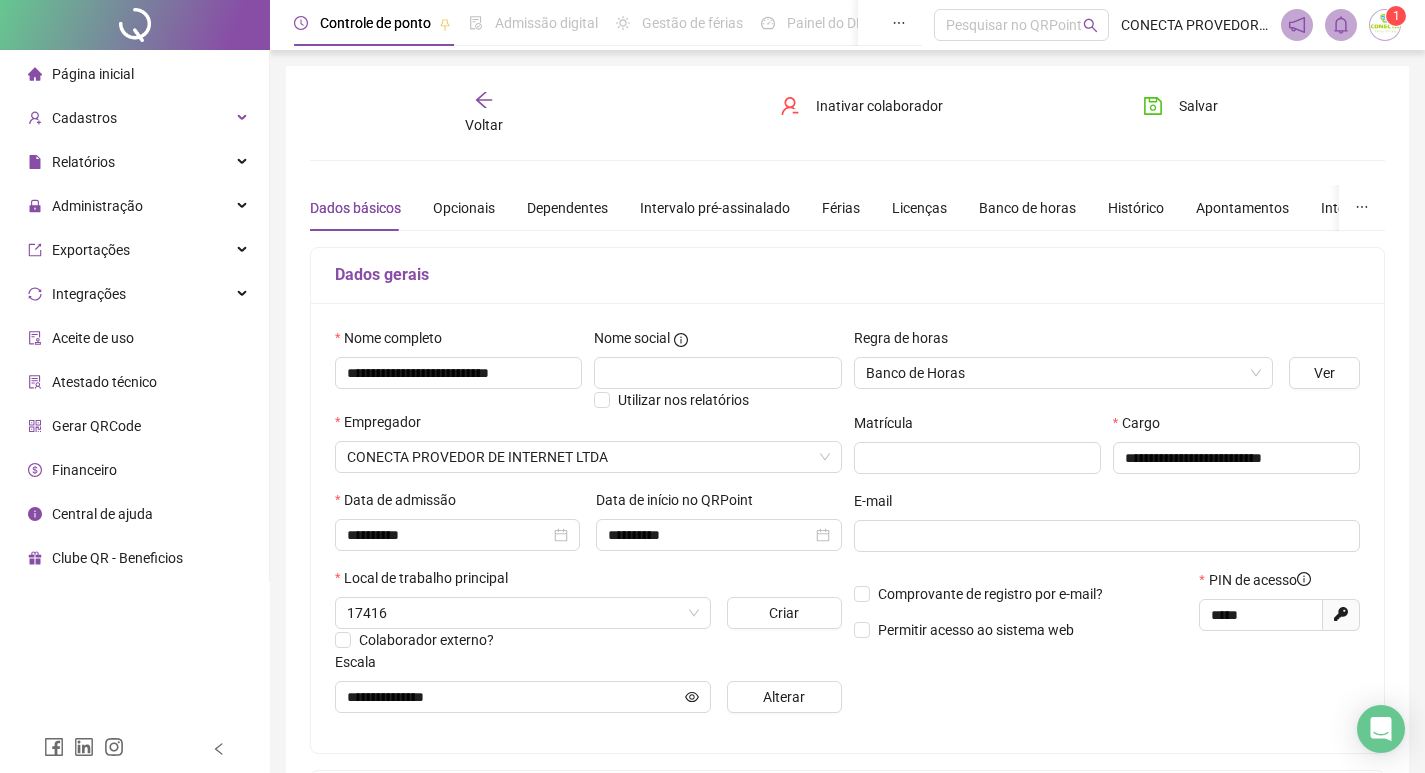 type on "**********" 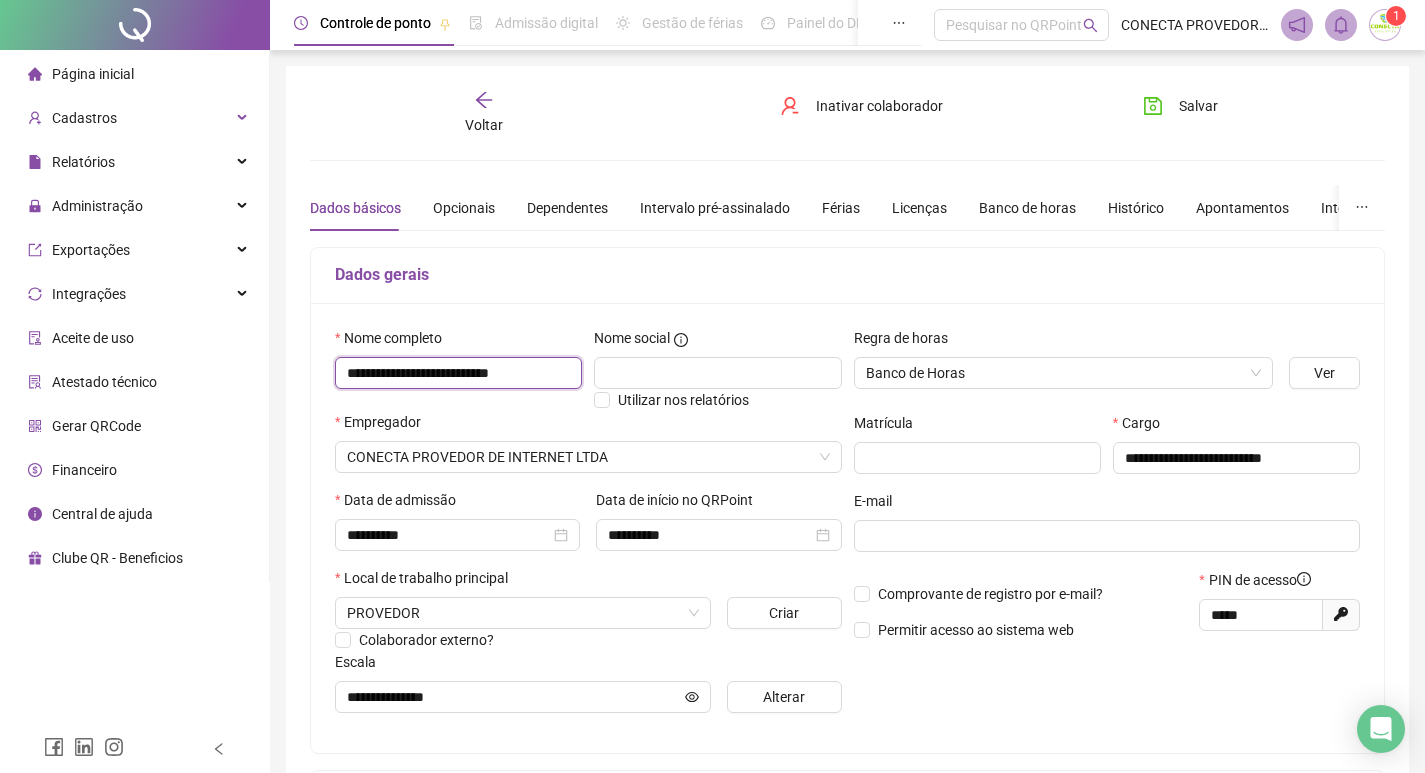 drag, startPoint x: 348, startPoint y: 378, endPoint x: 555, endPoint y: 381, distance: 207.02174 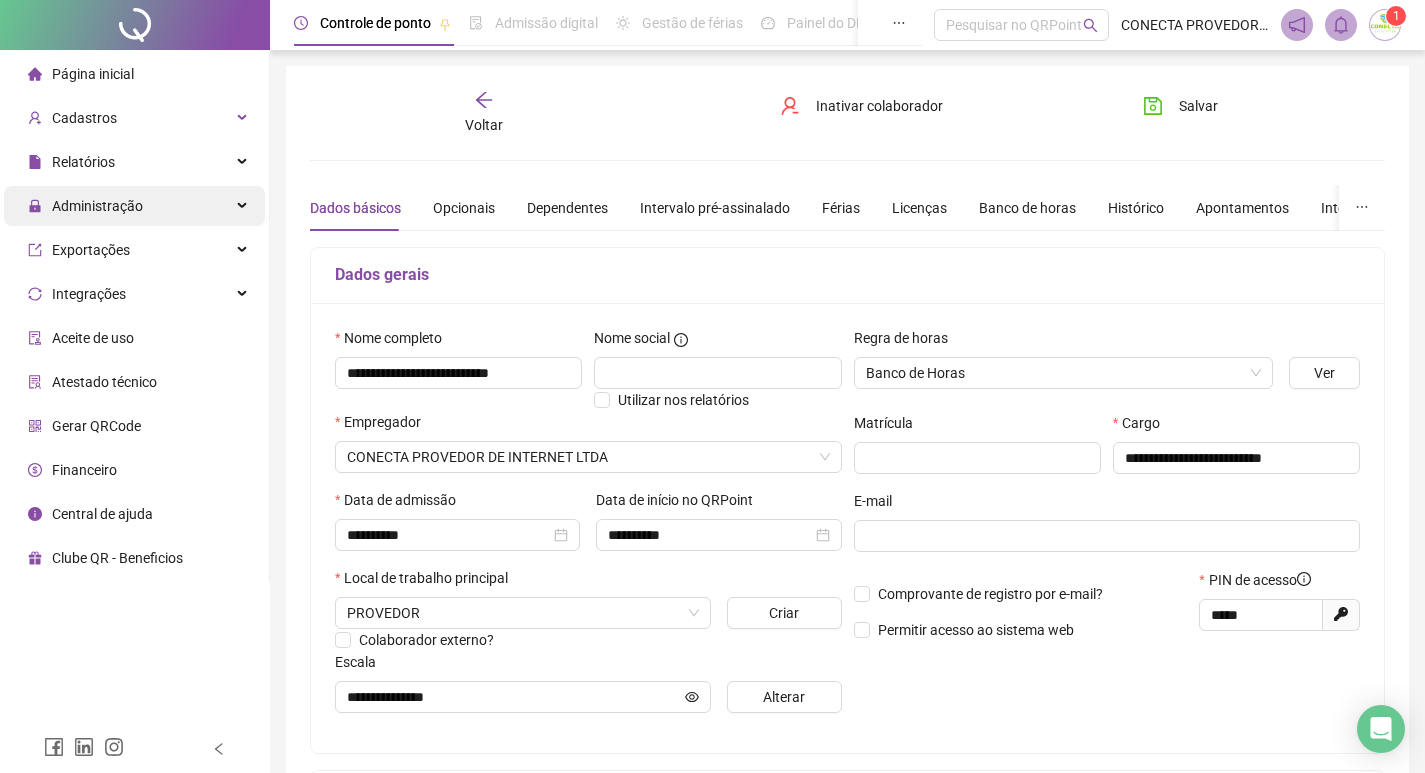 click on "Administração" at bounding box center [97, 206] 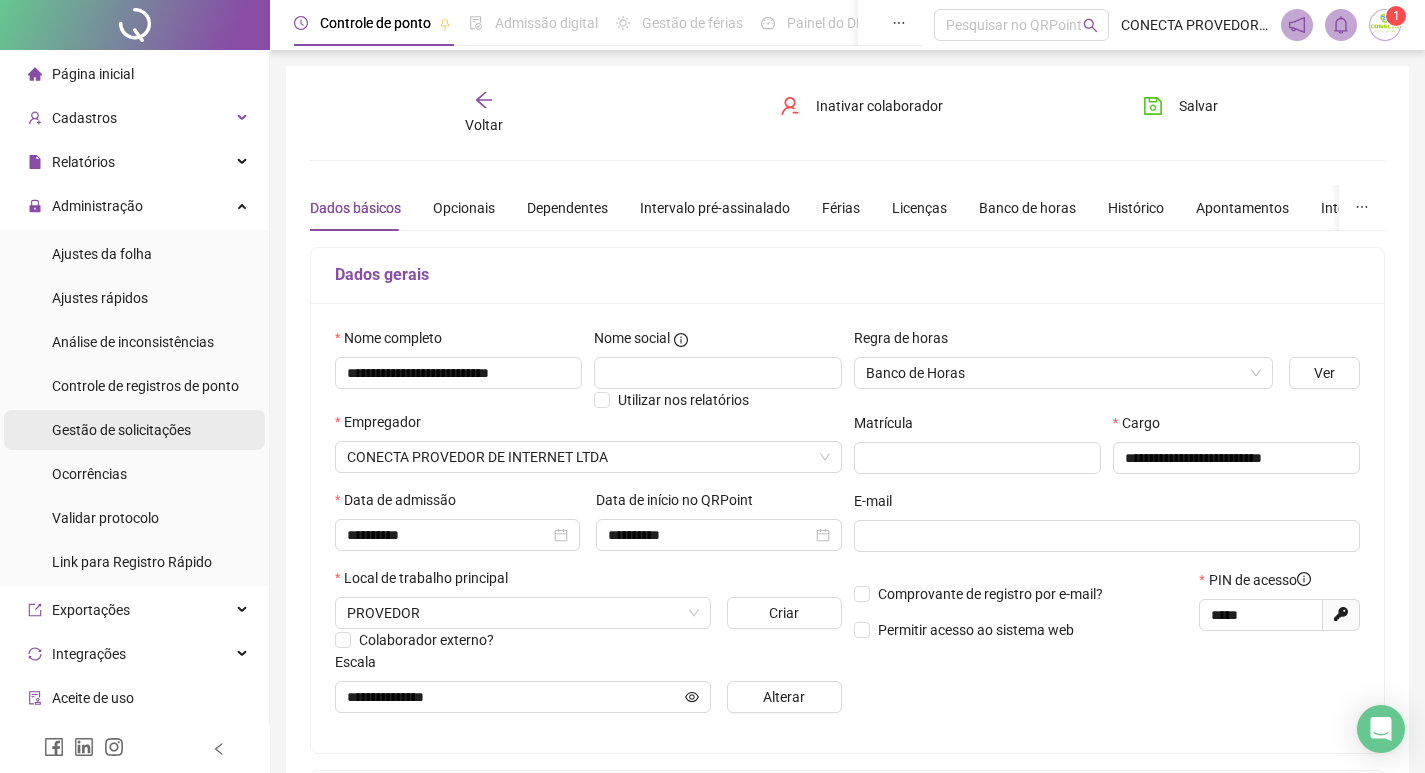 click on "Gestão de solicitações" at bounding box center (121, 430) 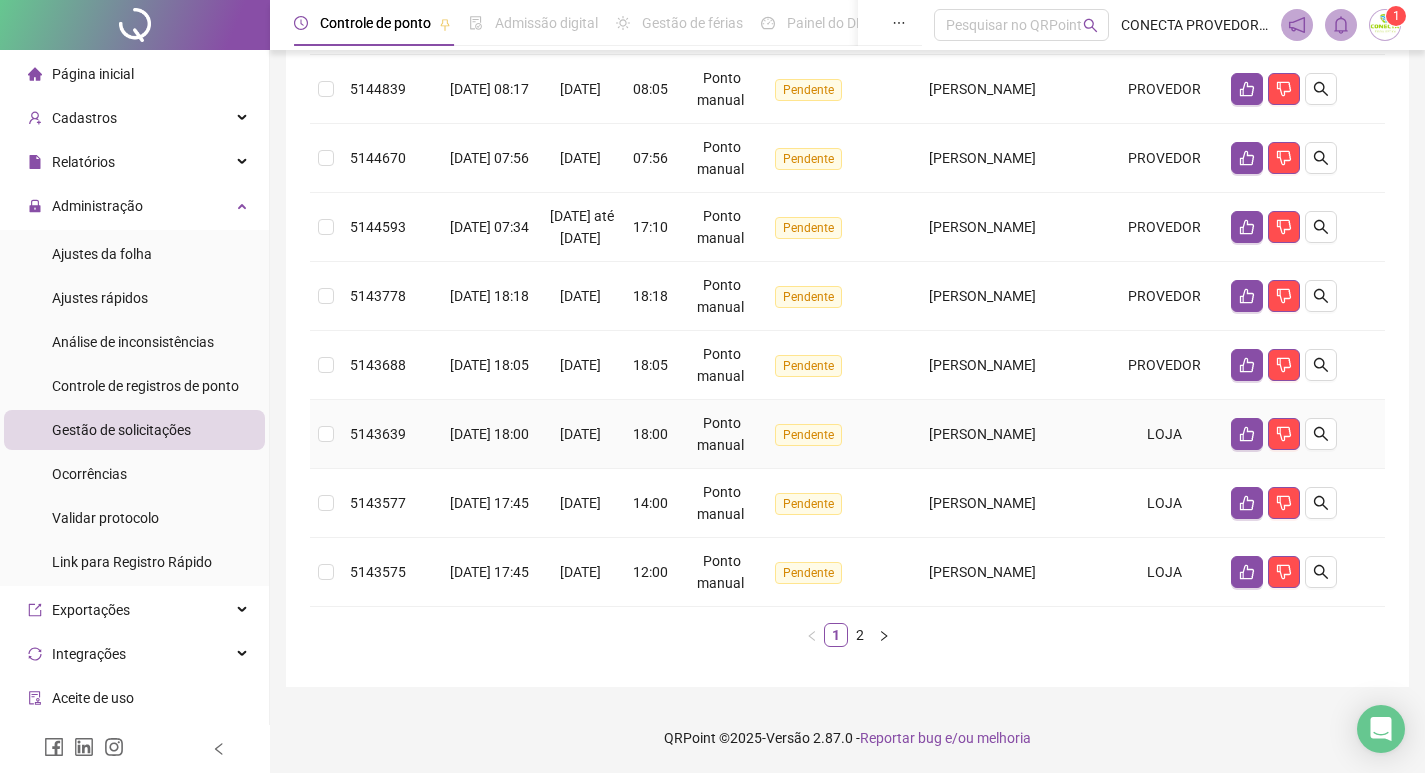 scroll, scrollTop: 652, scrollLeft: 0, axis: vertical 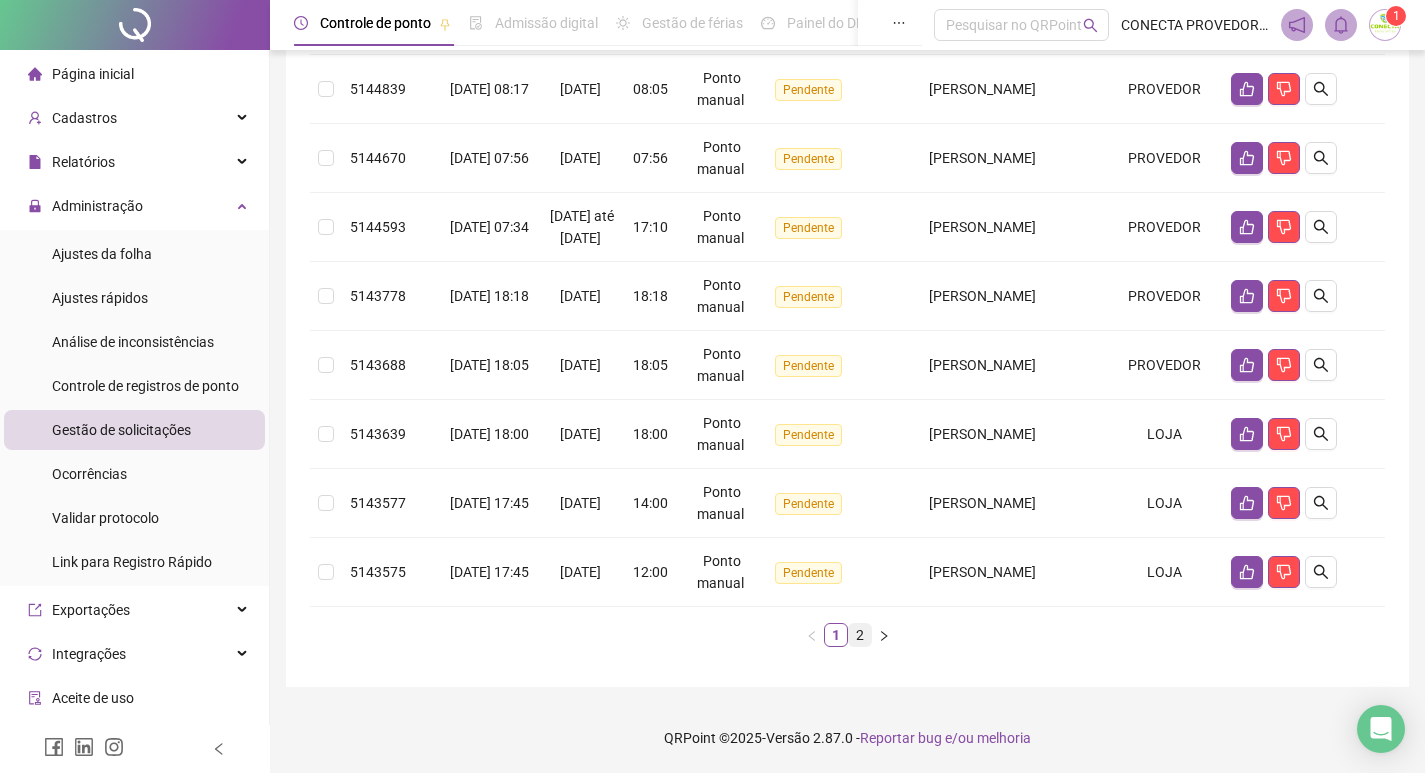 click on "2" at bounding box center (860, 635) 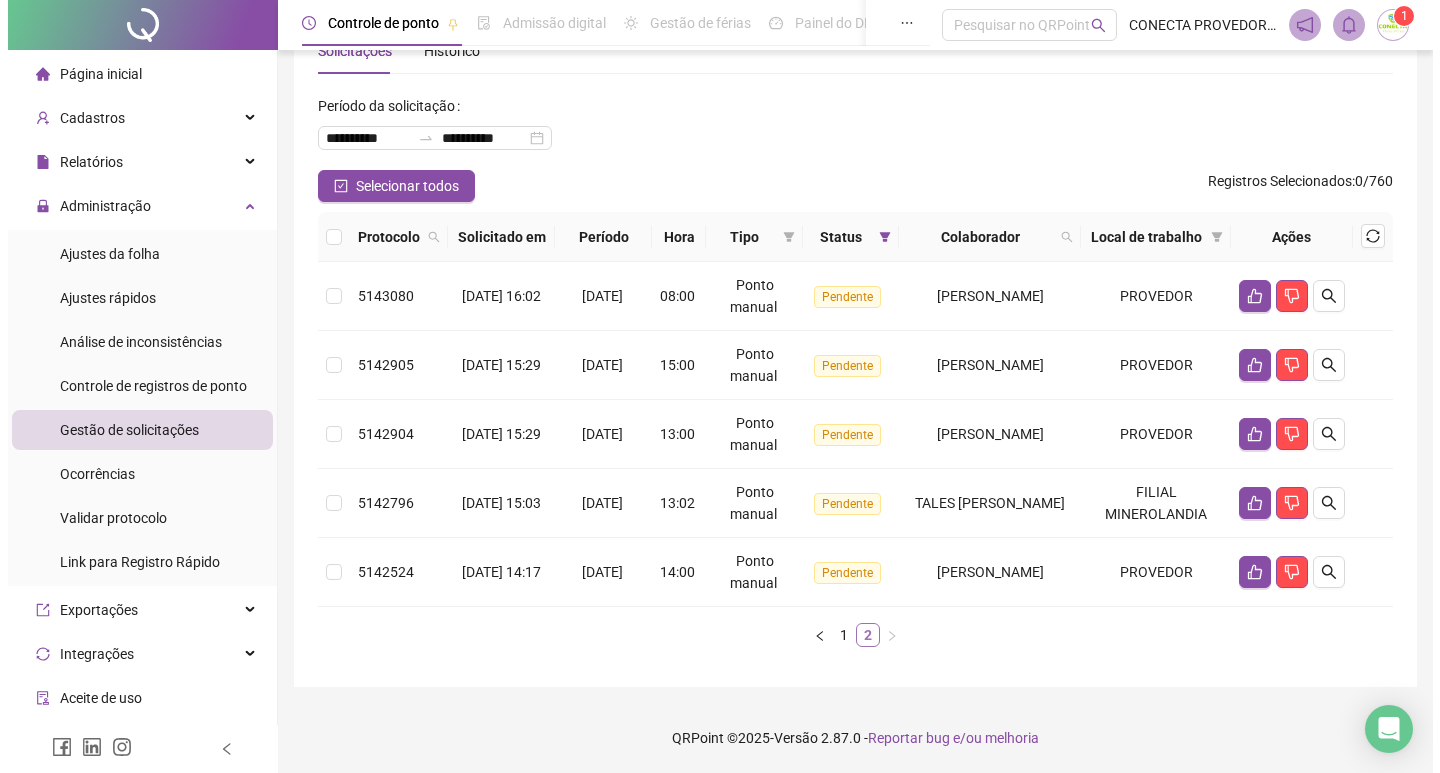 scroll, scrollTop: 81, scrollLeft: 0, axis: vertical 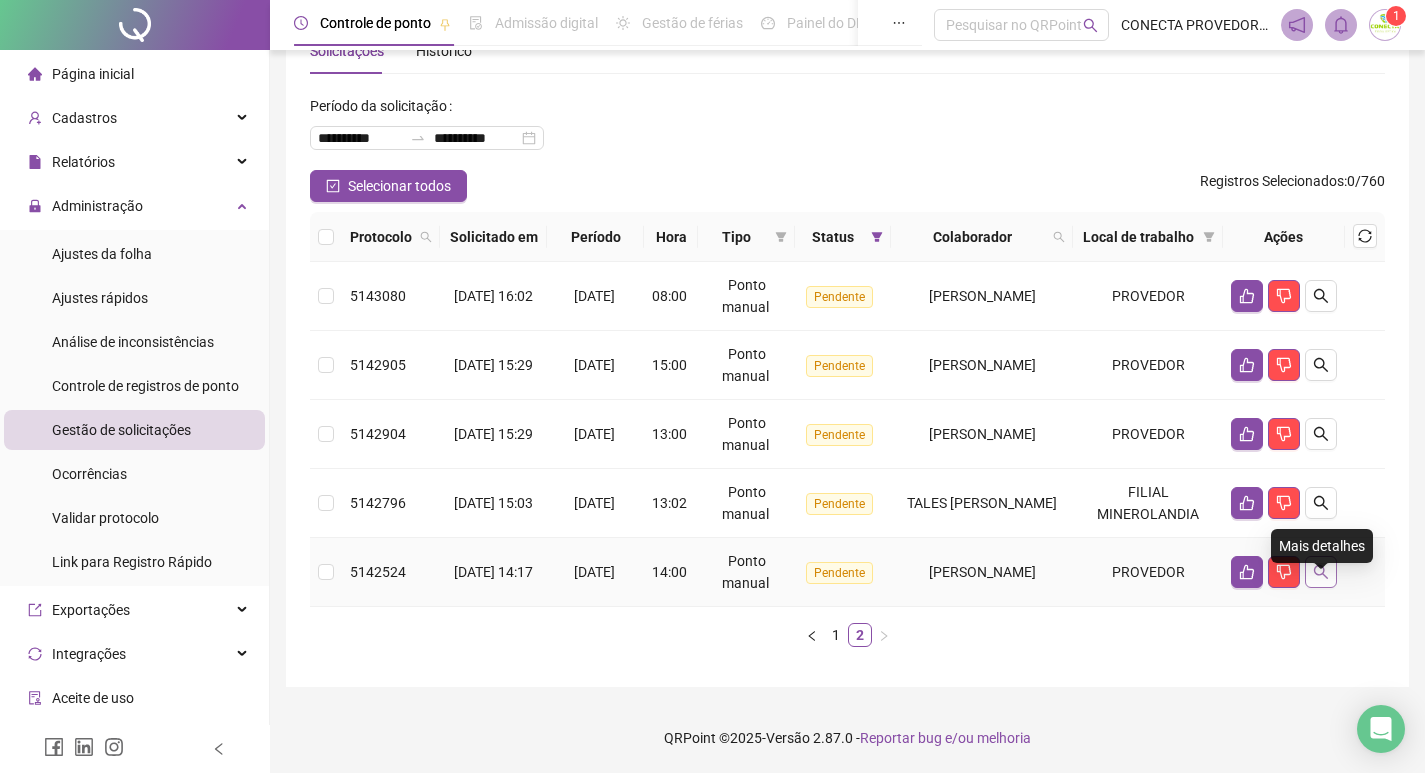 click 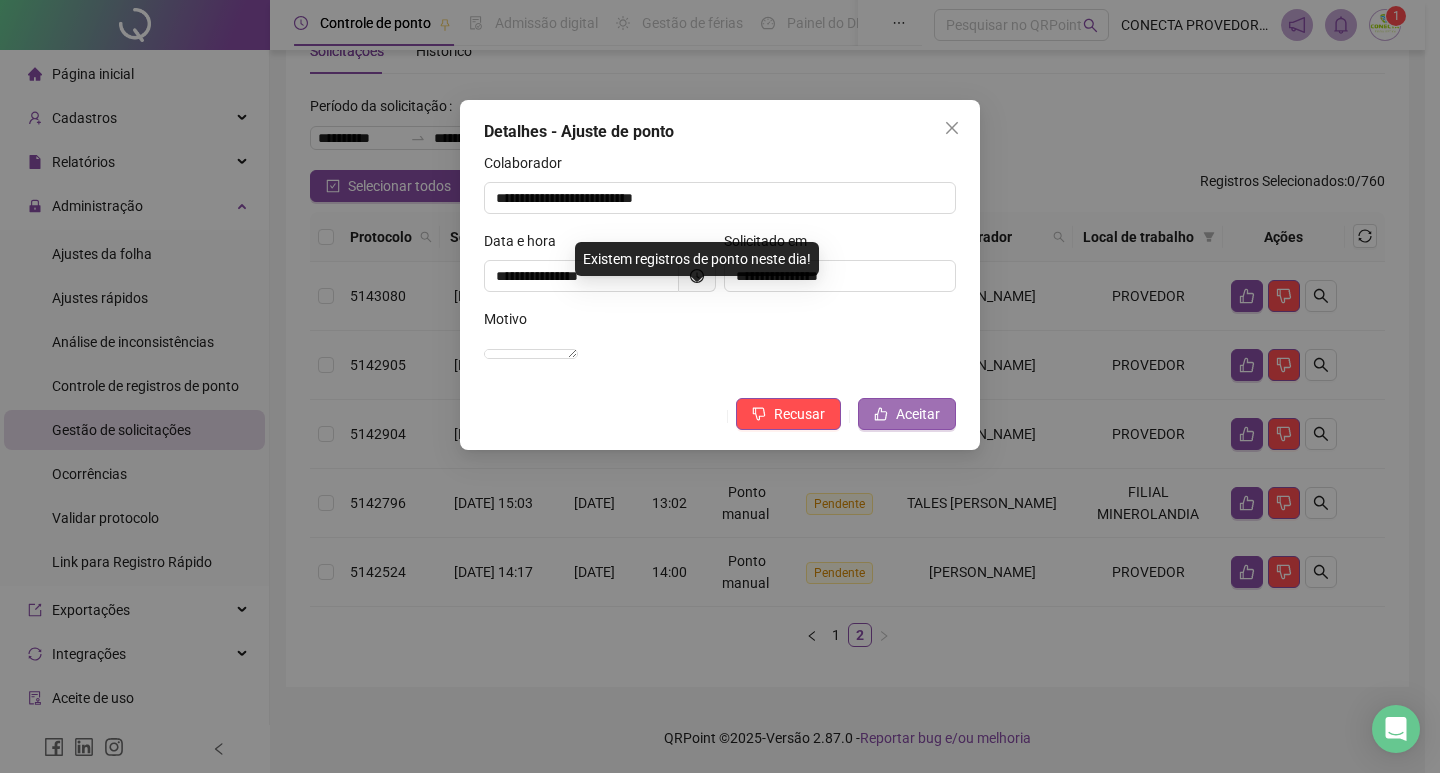click on "Aceitar" at bounding box center (918, 414) 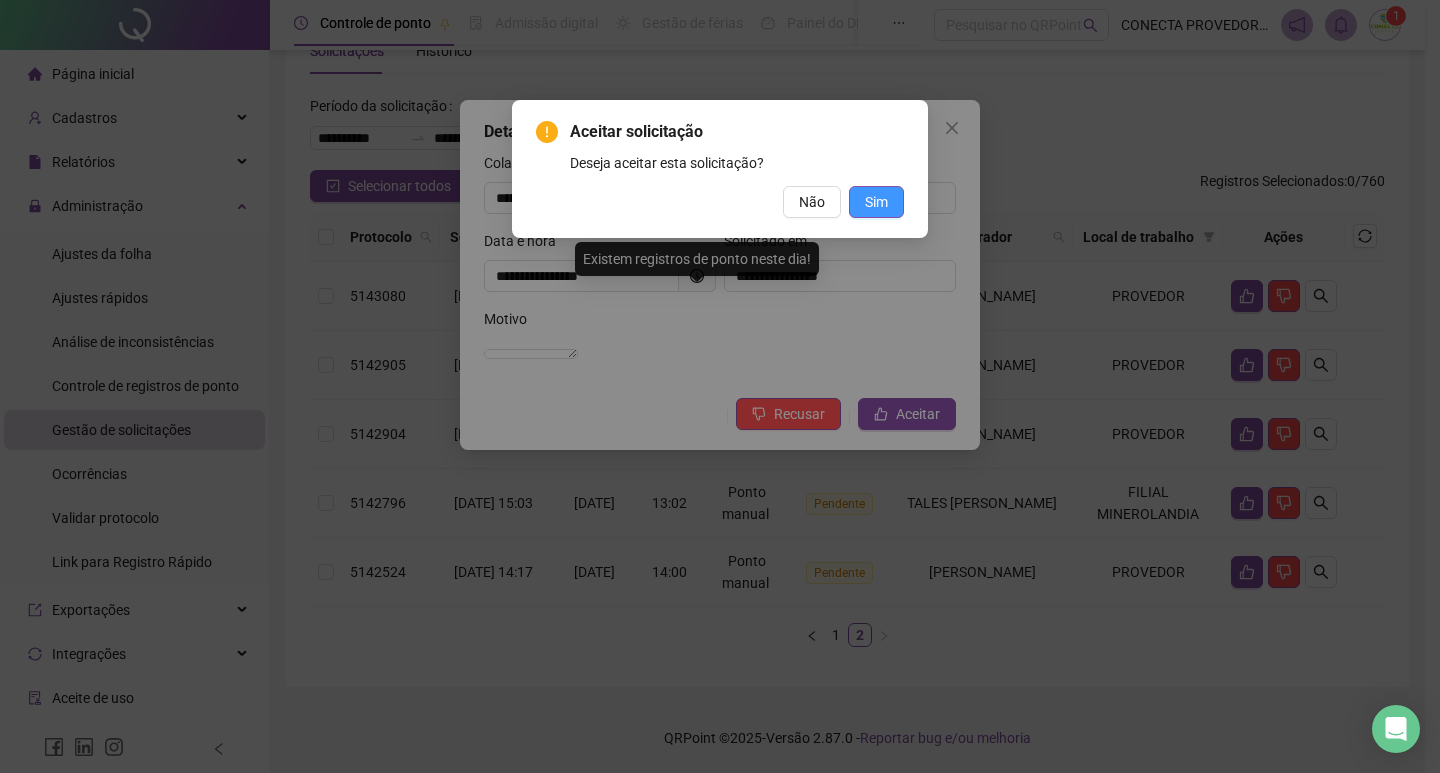 click on "Sim" at bounding box center (876, 202) 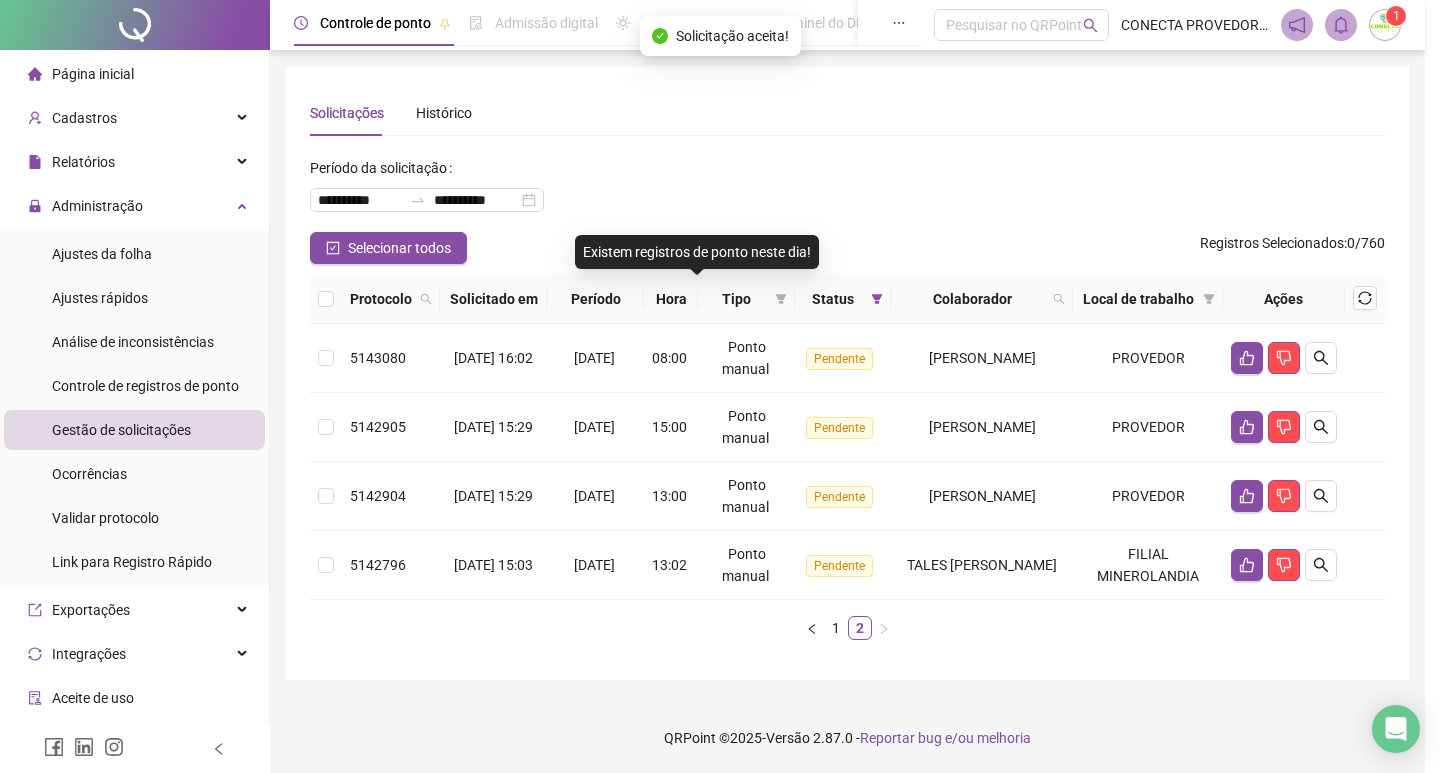 scroll, scrollTop: 12, scrollLeft: 0, axis: vertical 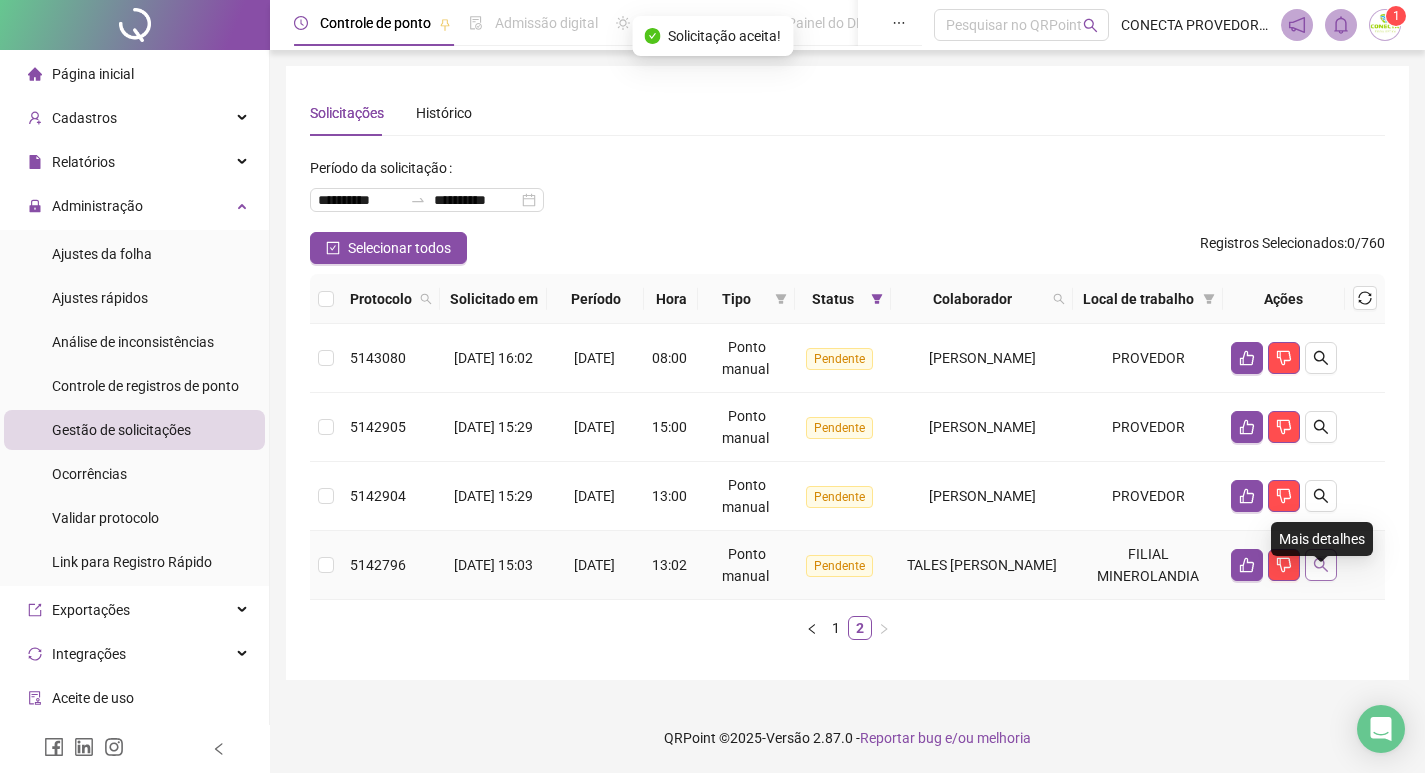 click 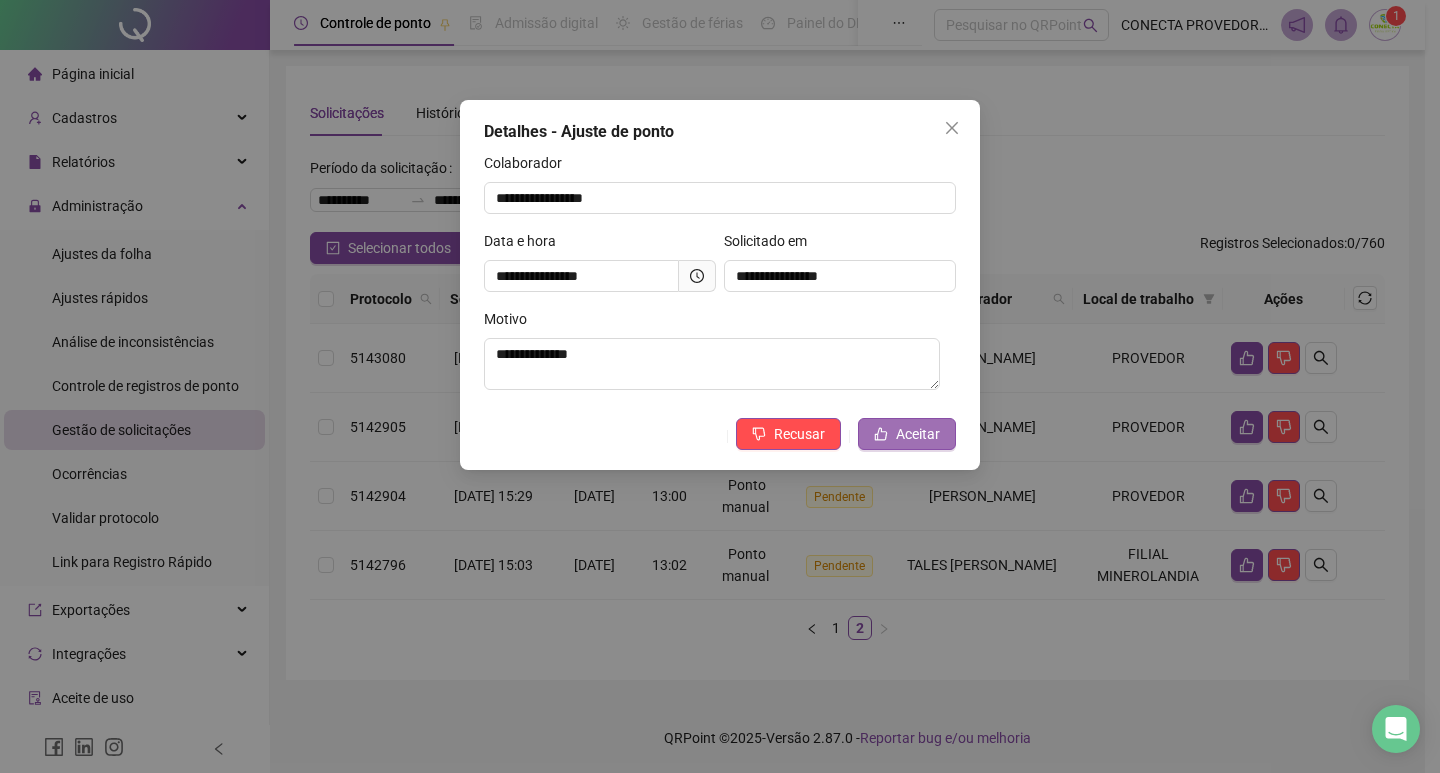 click on "Aceitar" at bounding box center [918, 434] 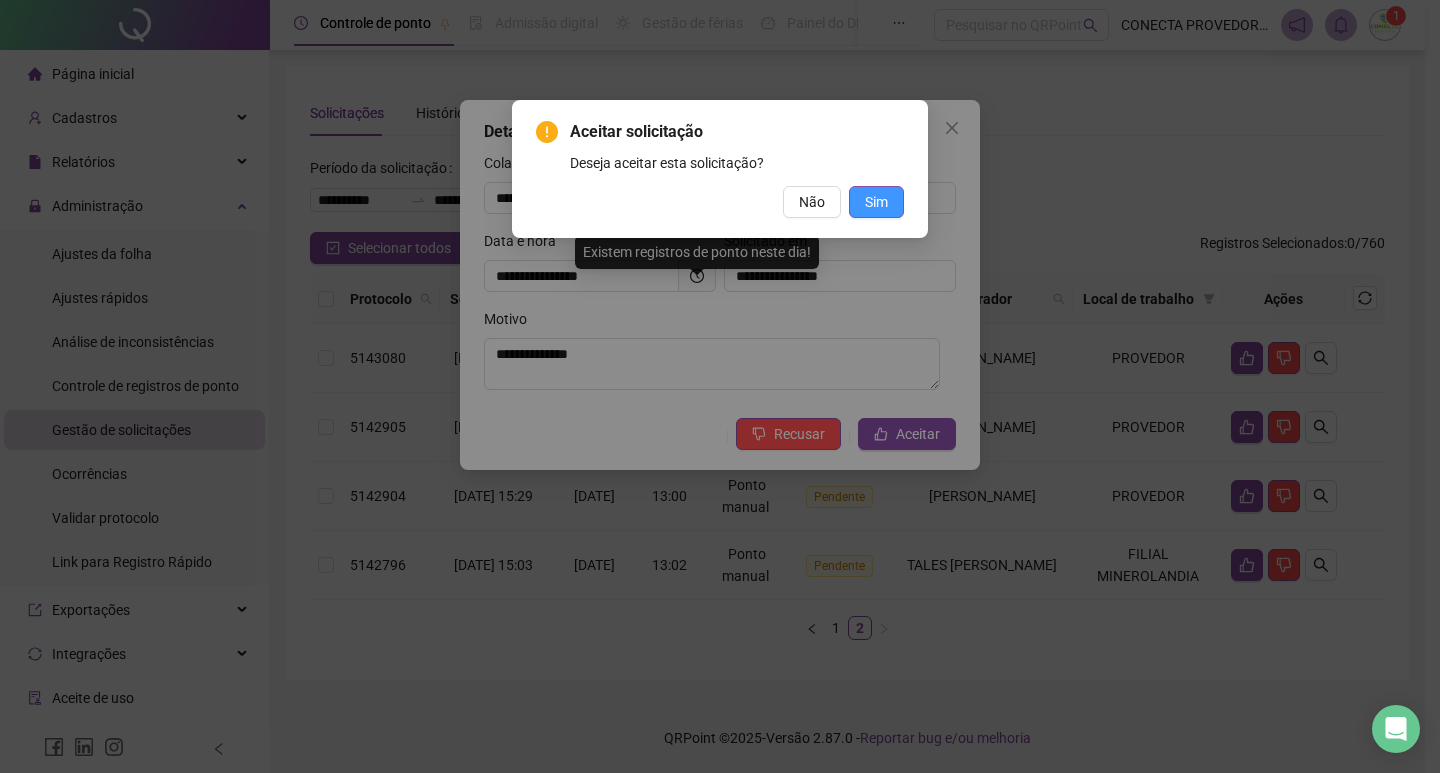 click on "Sim" at bounding box center [876, 202] 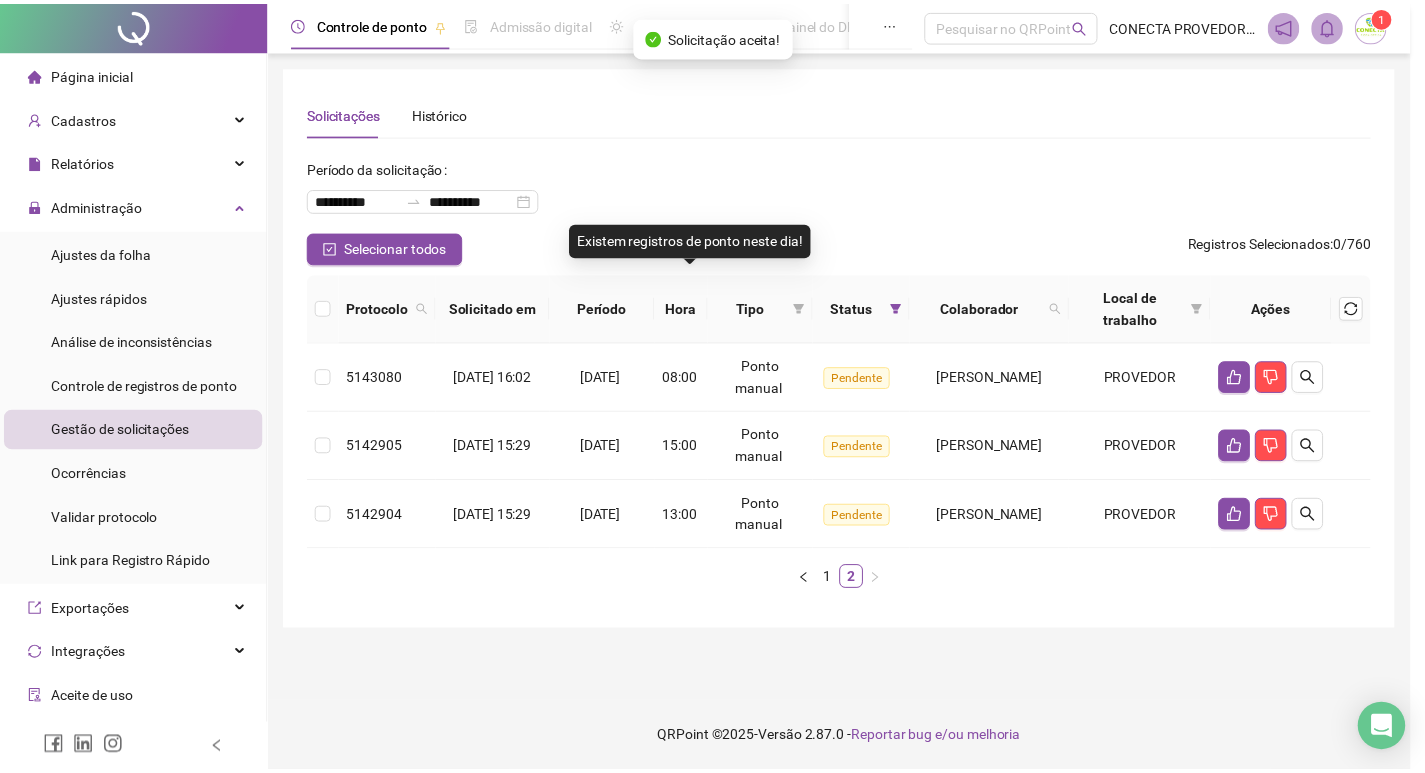 scroll, scrollTop: 0, scrollLeft: 0, axis: both 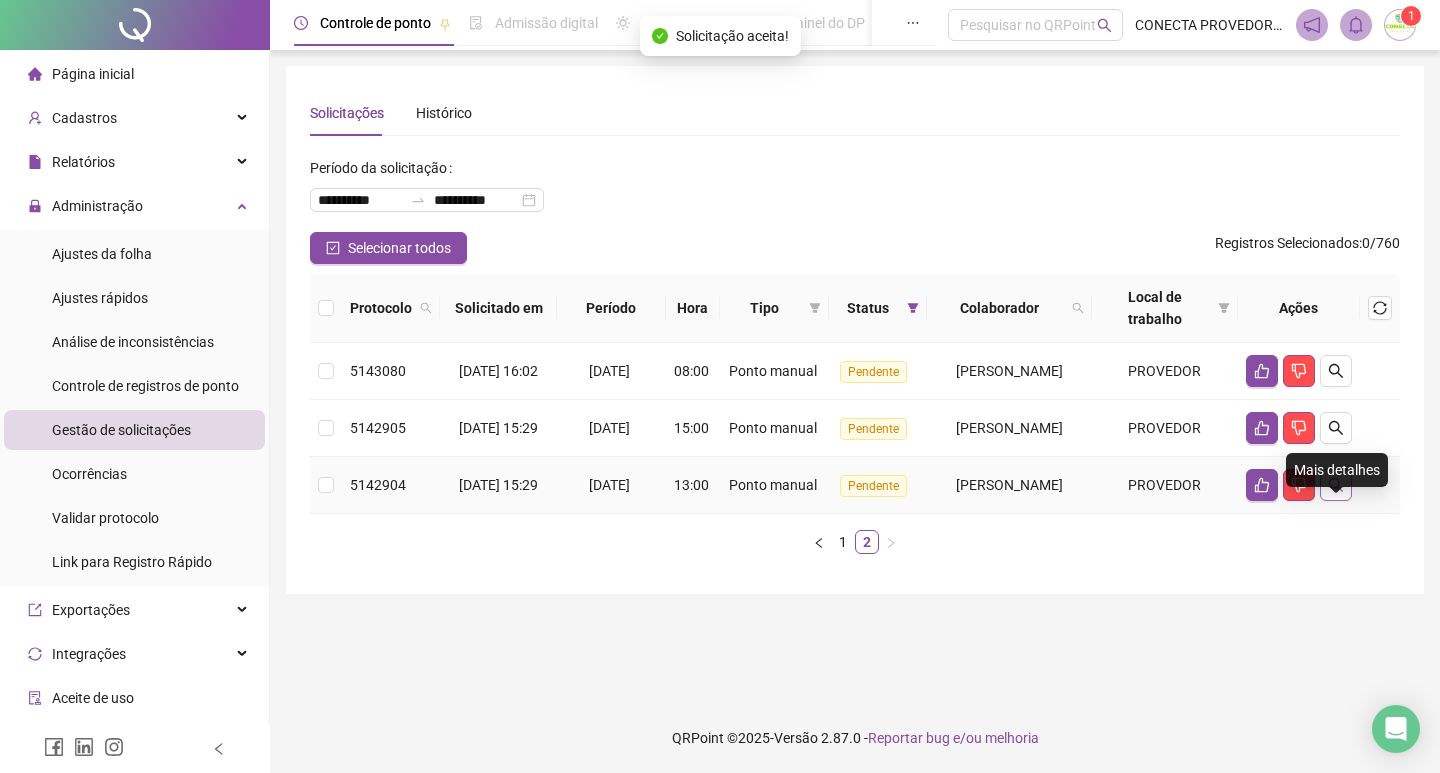 click 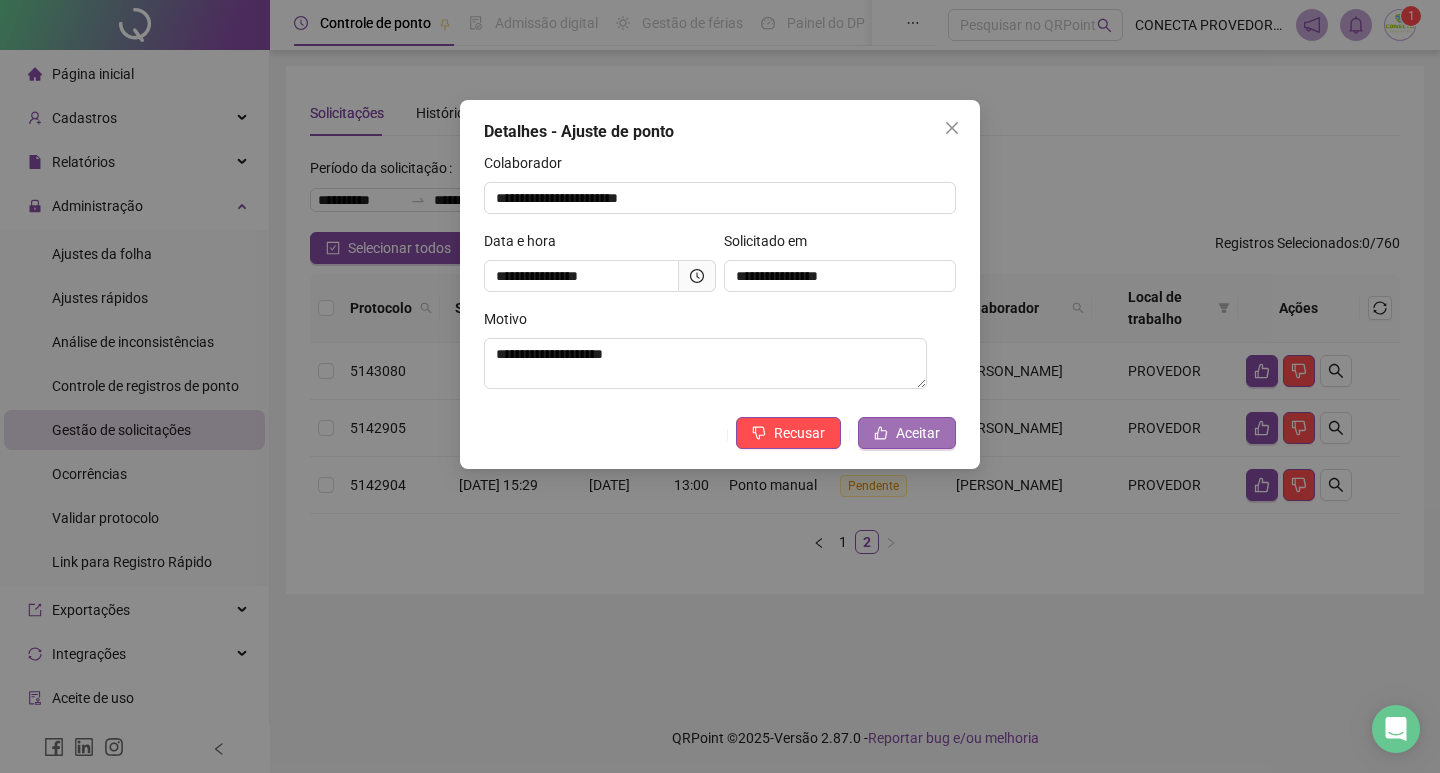 click on "Aceitar" at bounding box center (918, 433) 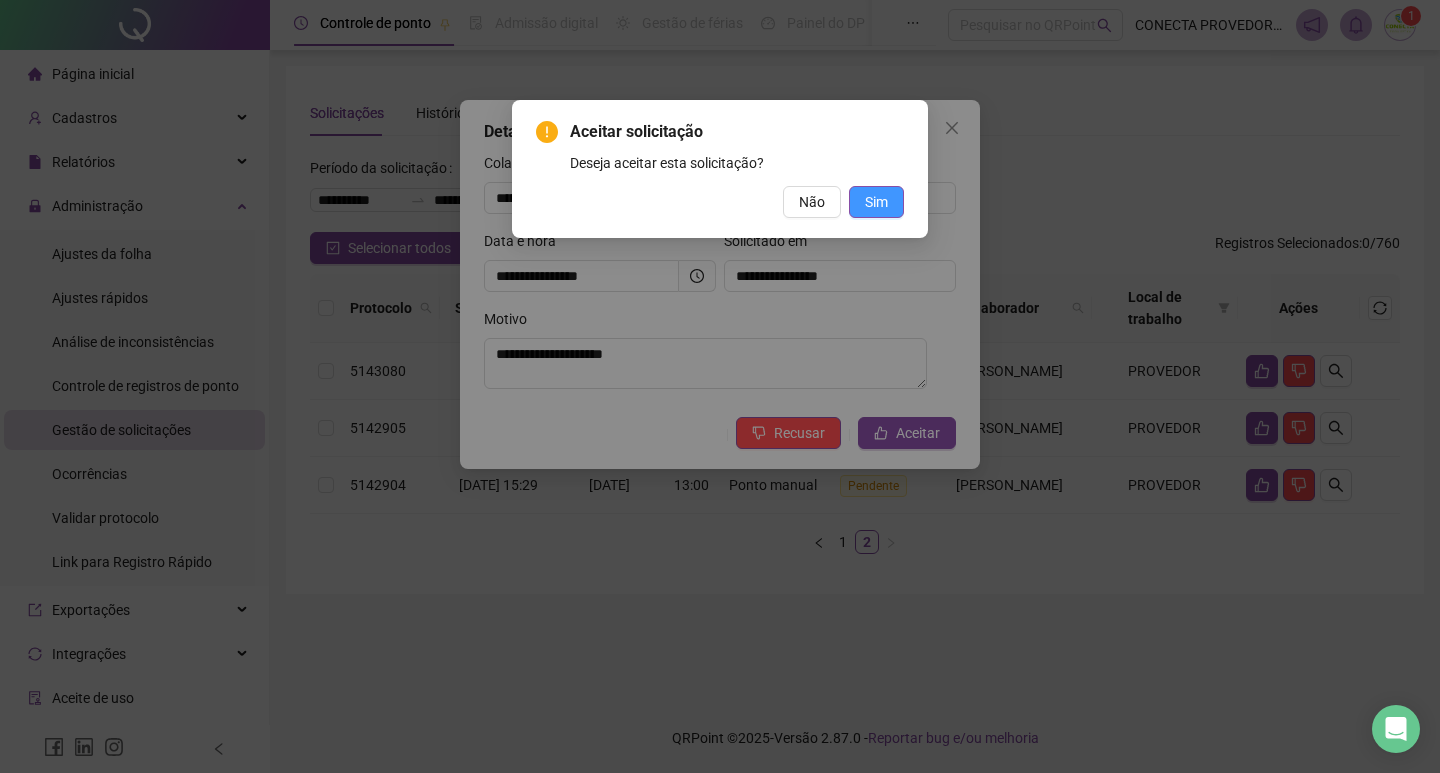 click on "Sim" at bounding box center (876, 202) 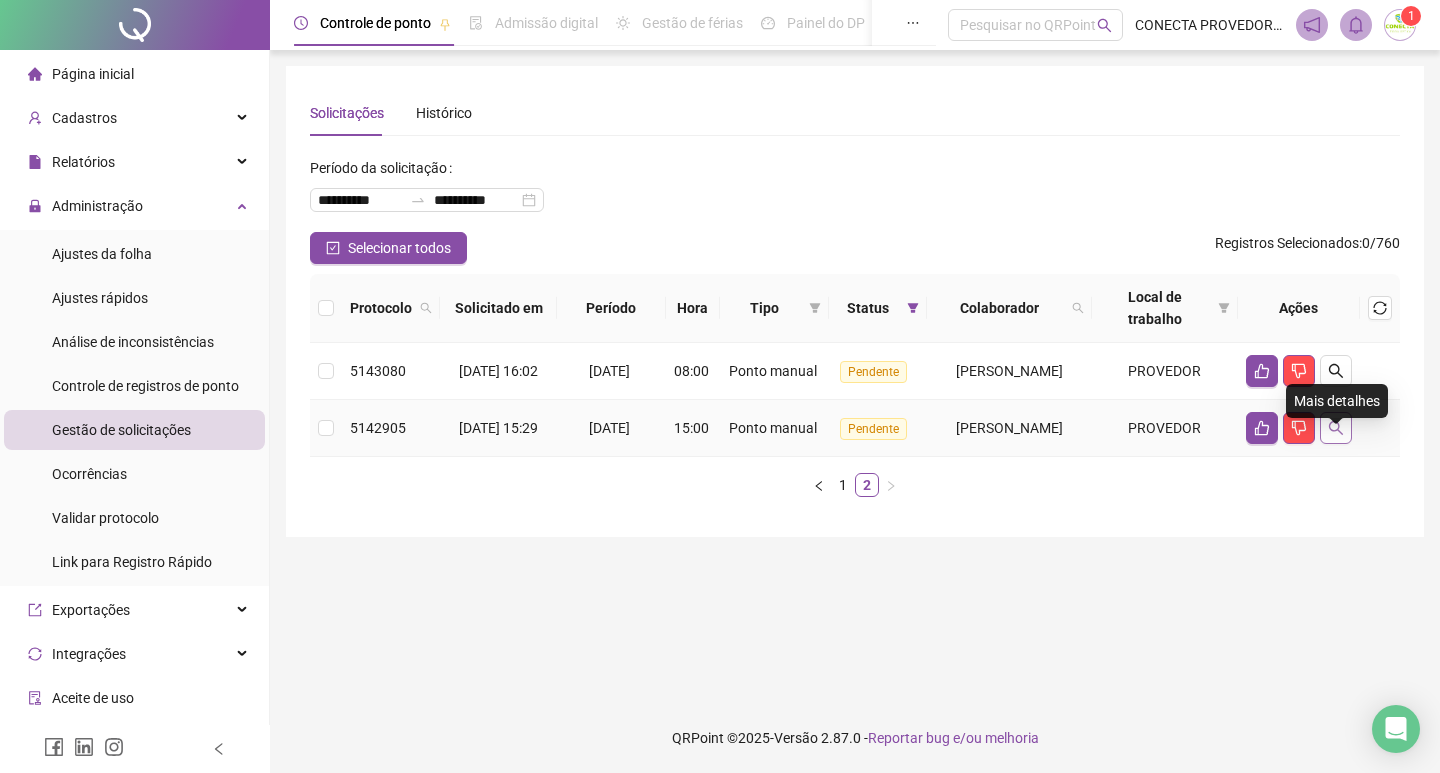 click at bounding box center [1336, 428] 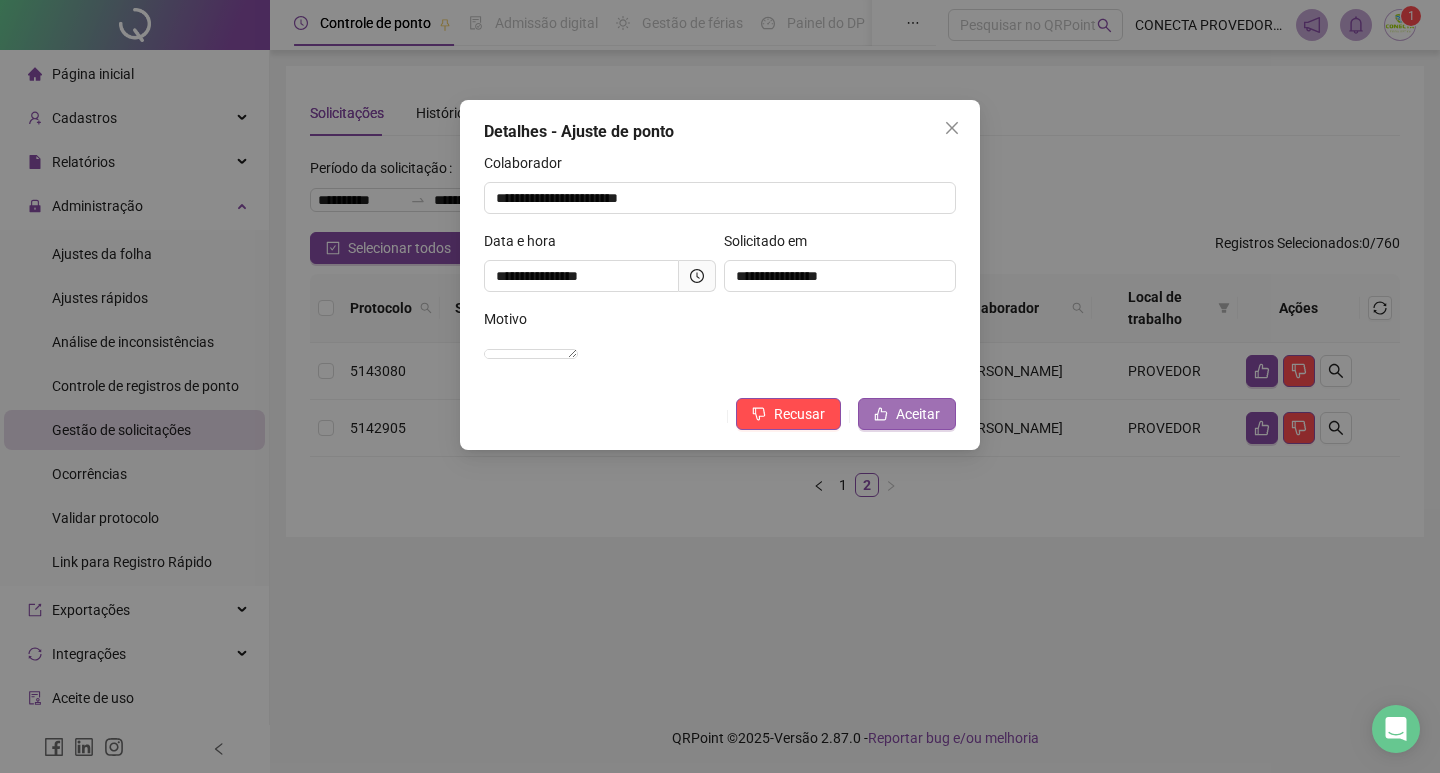 click on "Aceitar" at bounding box center [918, 414] 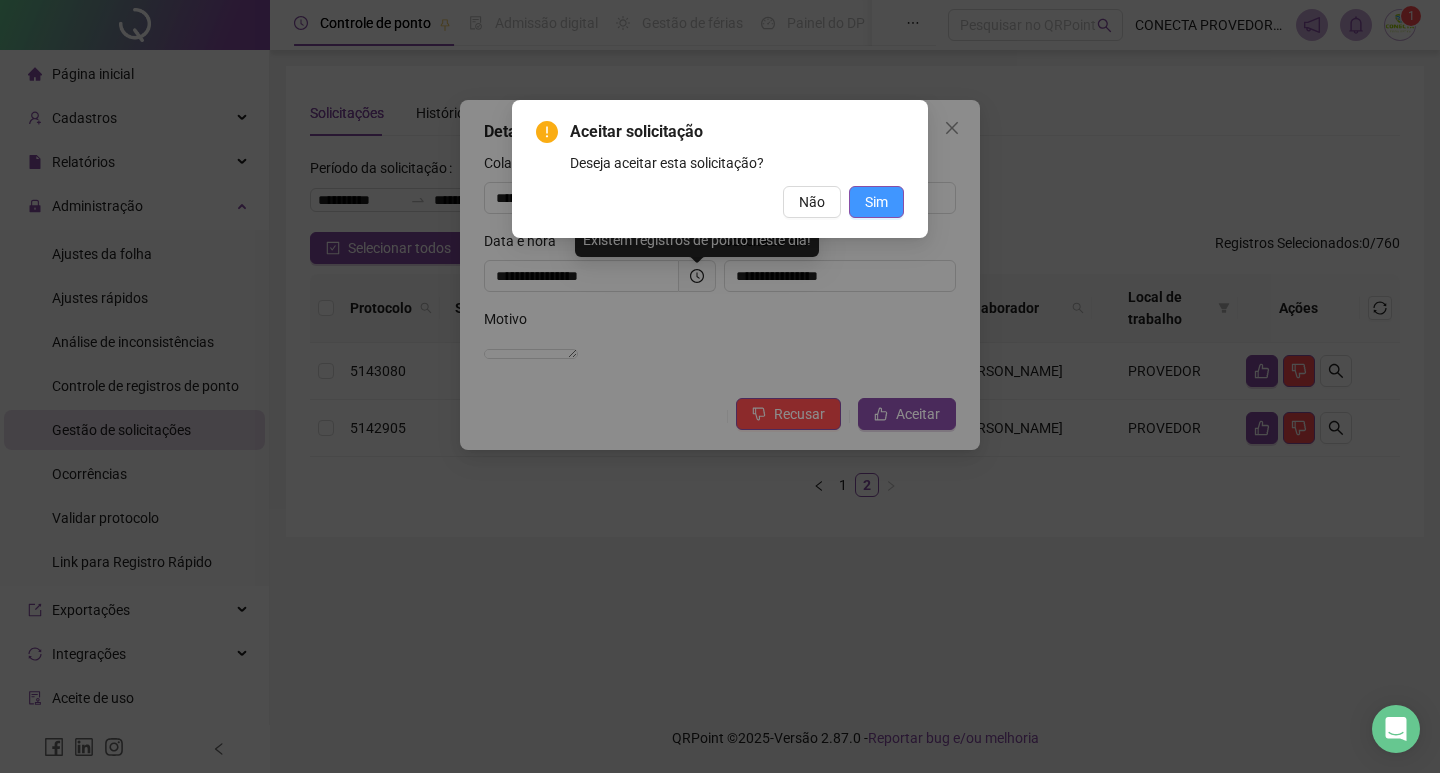 click on "Sim" at bounding box center (876, 202) 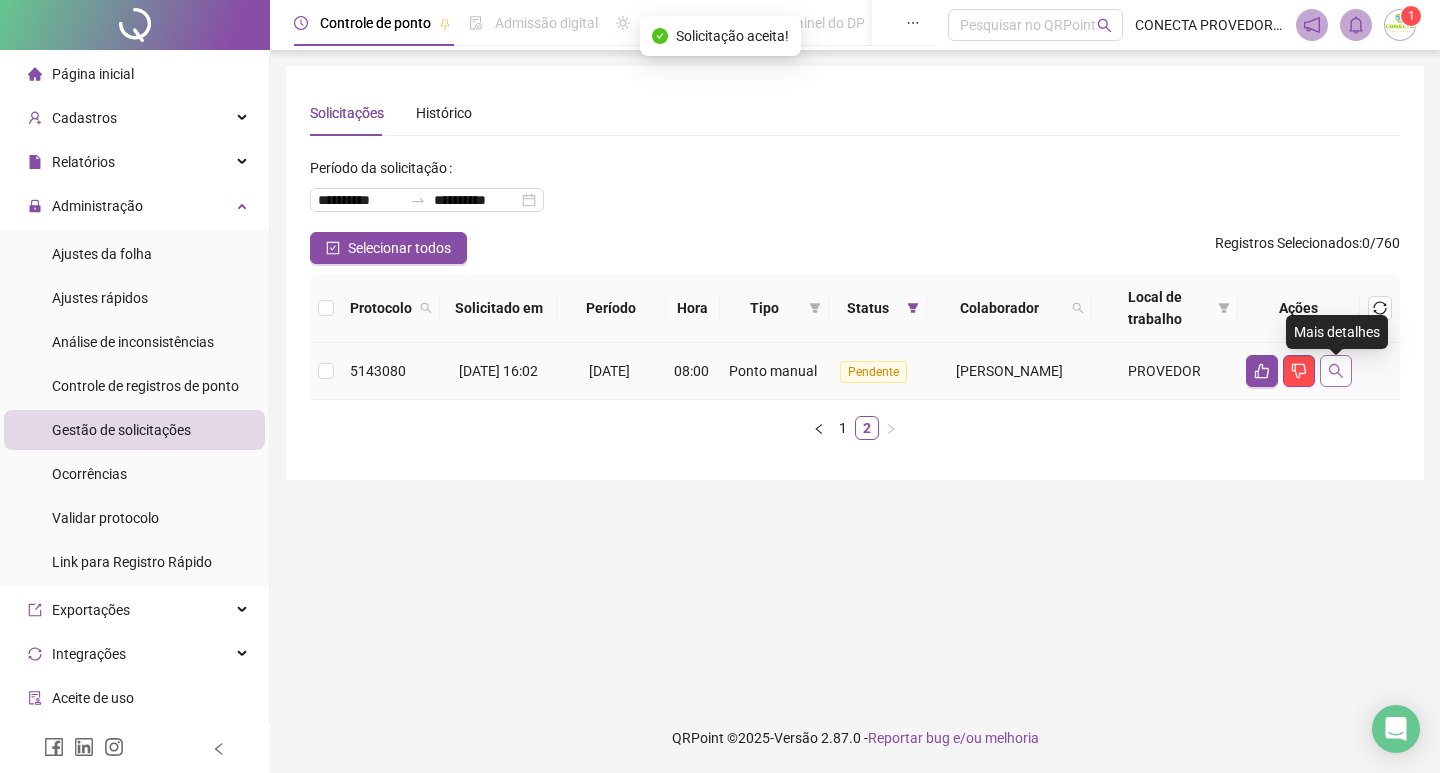 click 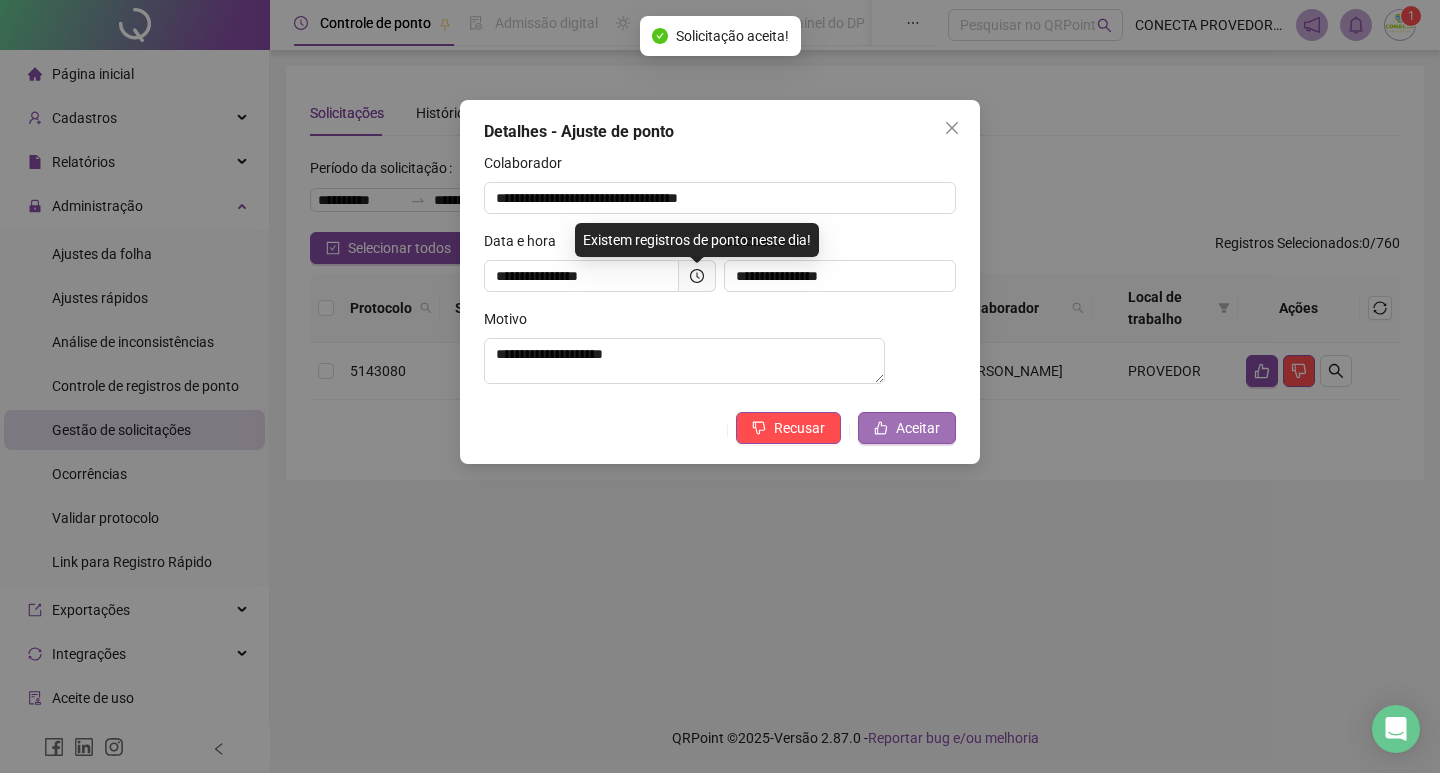 click on "Aceitar" at bounding box center [918, 428] 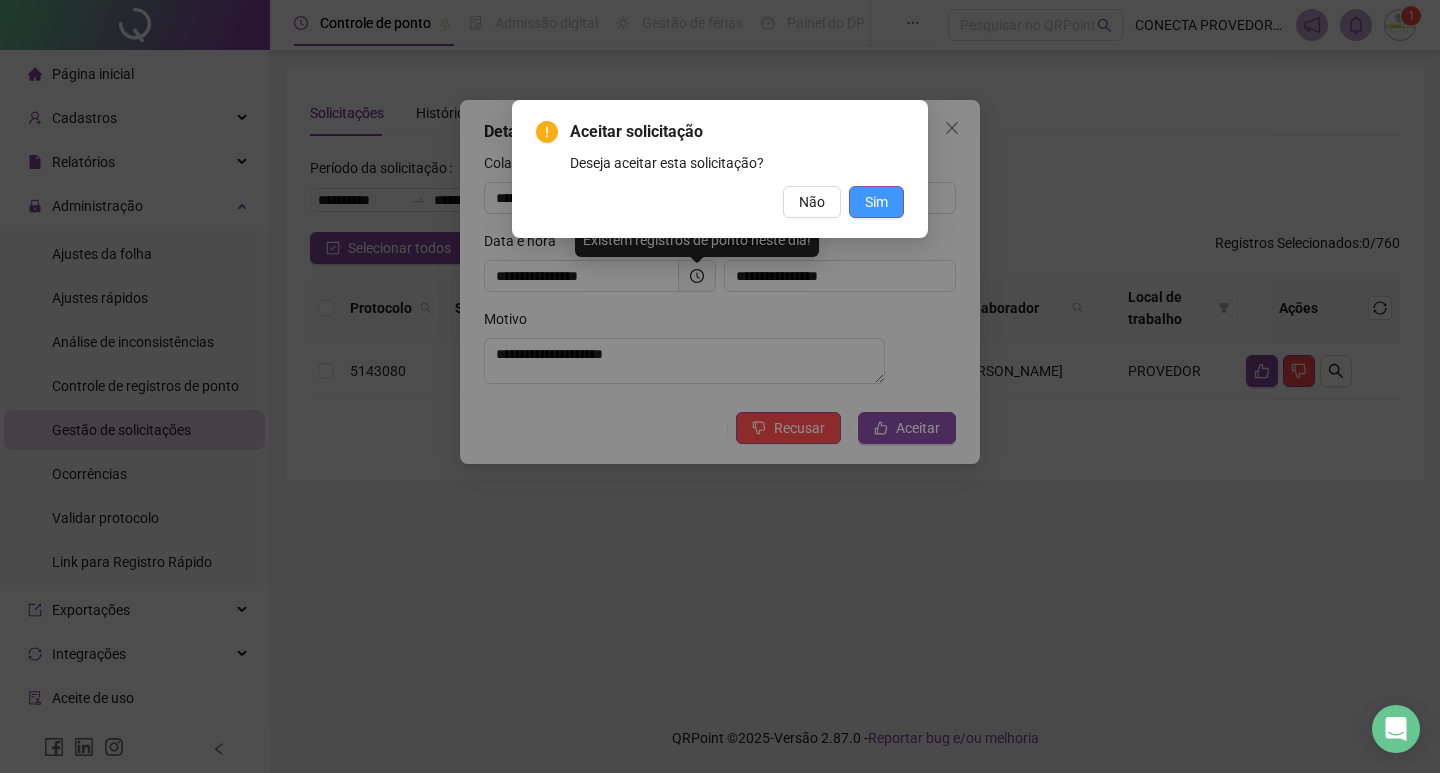 click on "Sim" at bounding box center [876, 202] 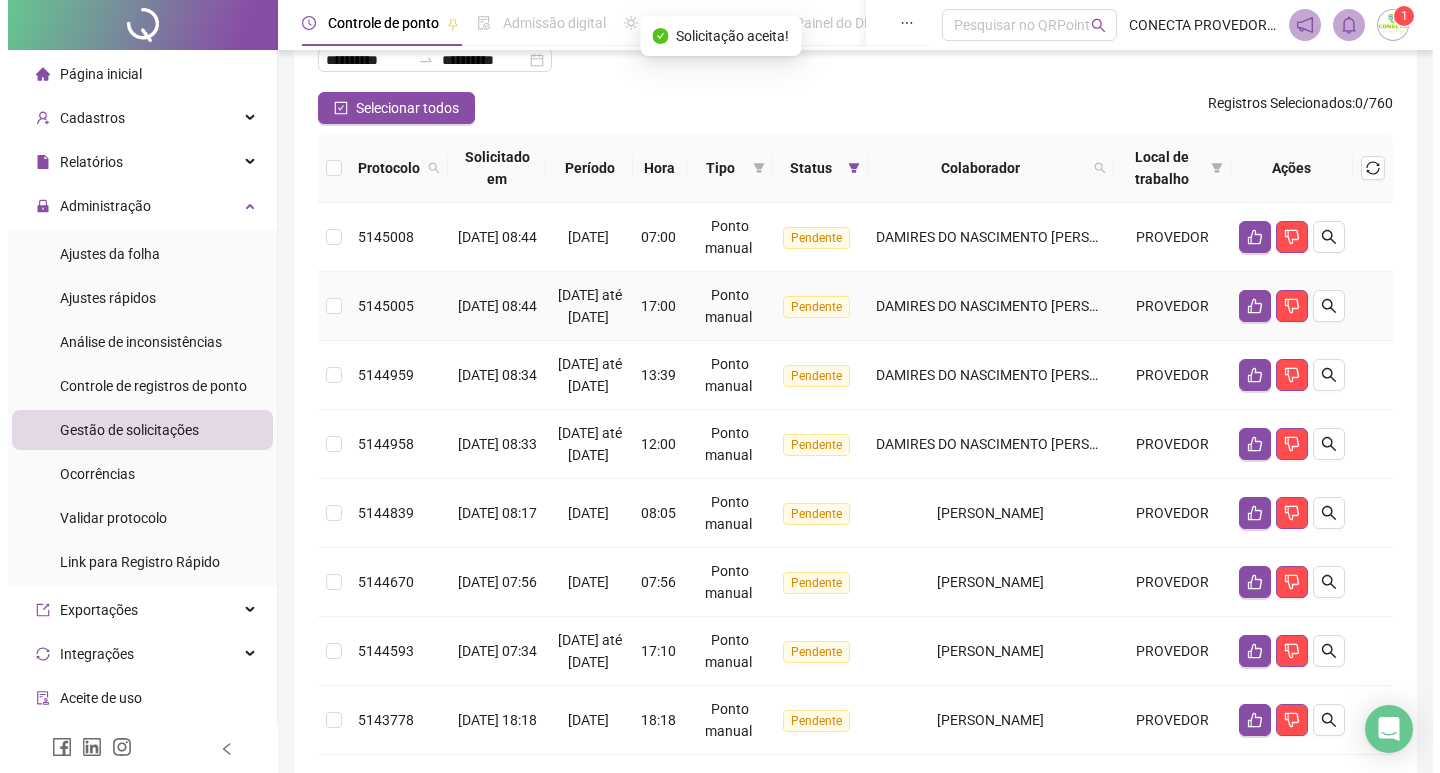 scroll, scrollTop: 600, scrollLeft: 0, axis: vertical 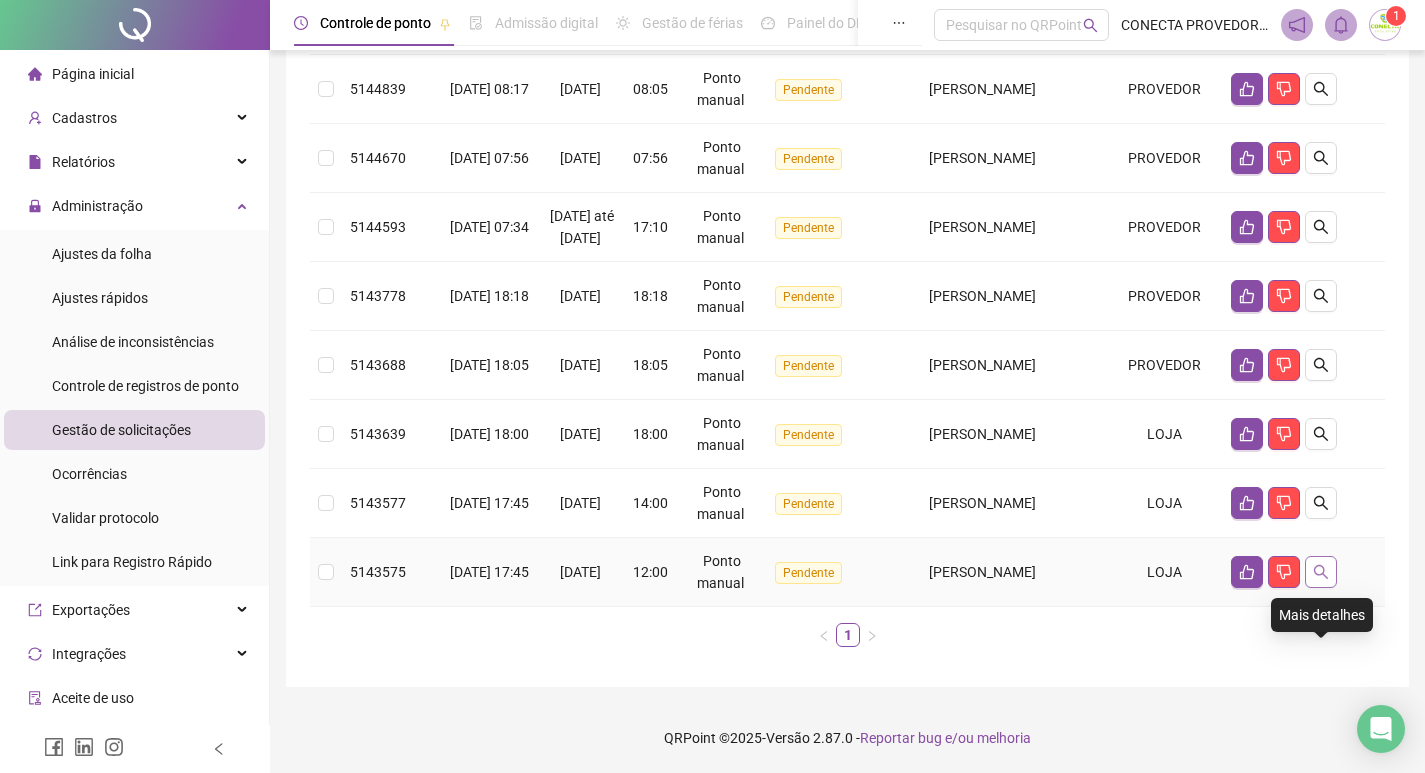 click 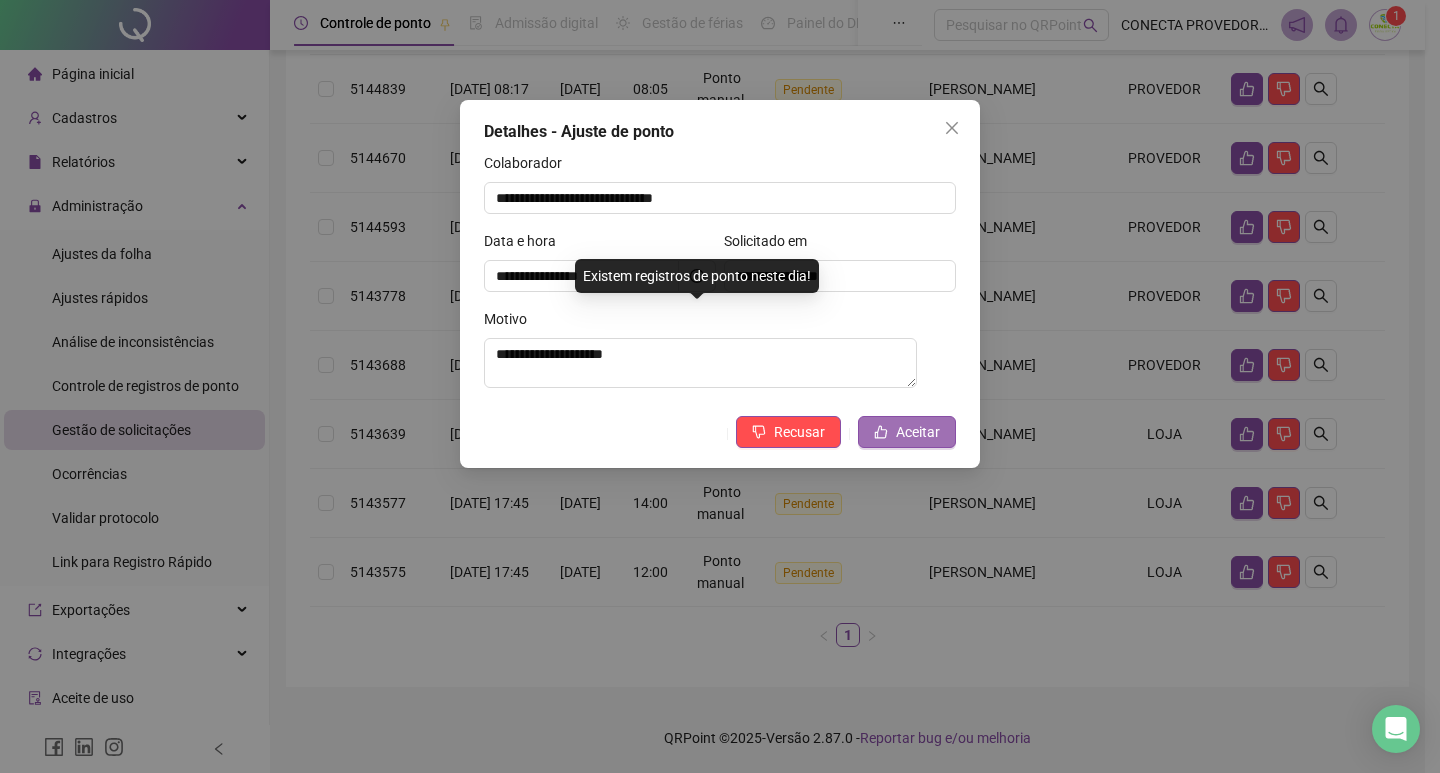 click on "Aceitar" at bounding box center (918, 432) 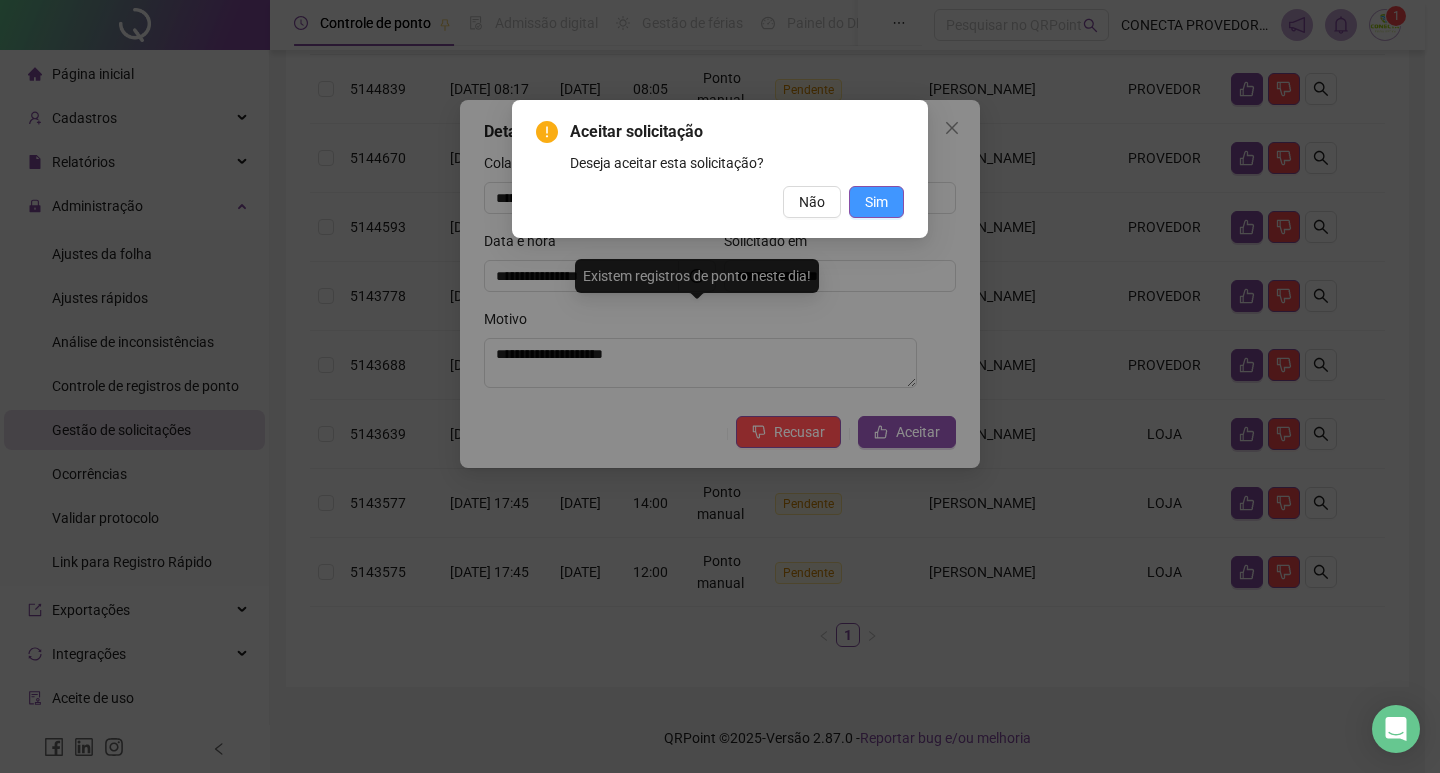 click on "Sim" at bounding box center (876, 202) 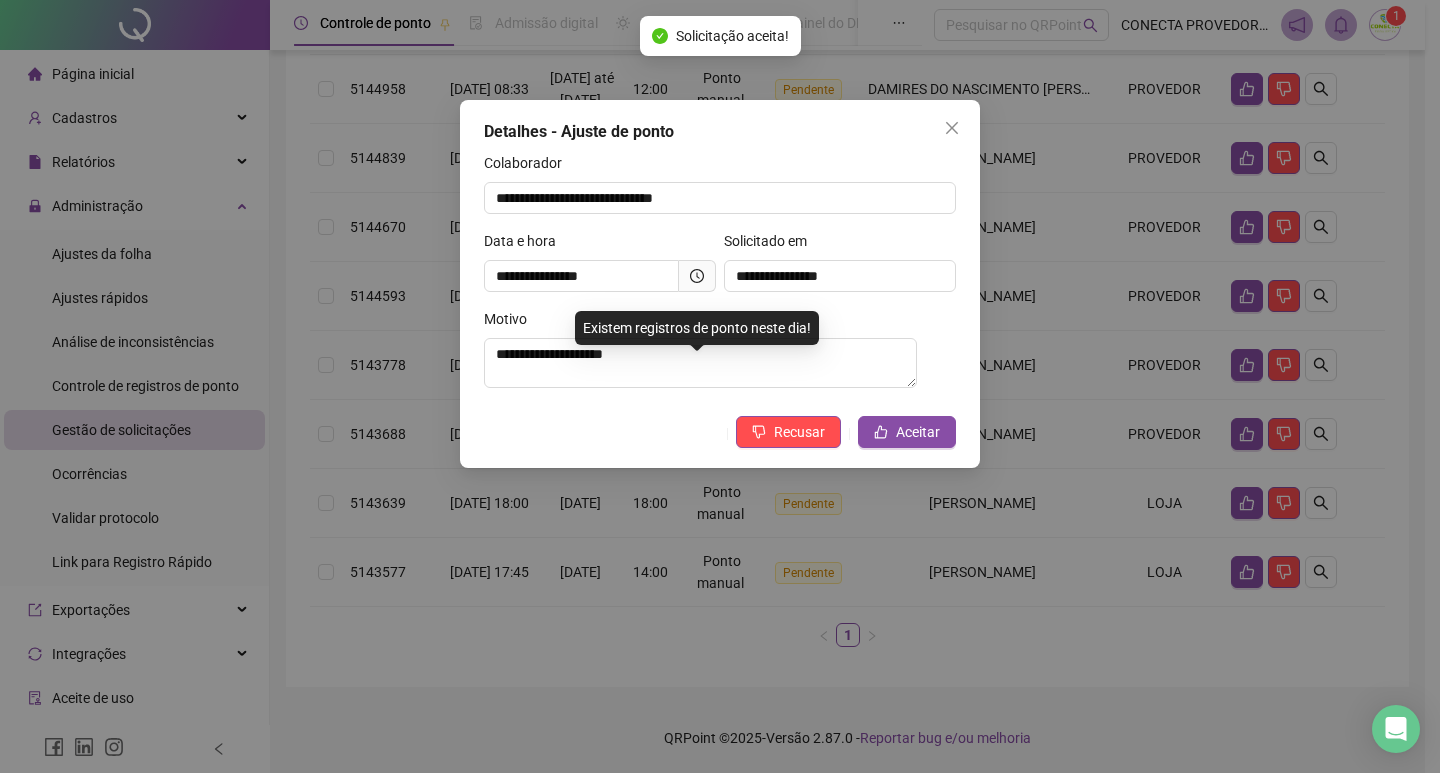 scroll, scrollTop: 583, scrollLeft: 0, axis: vertical 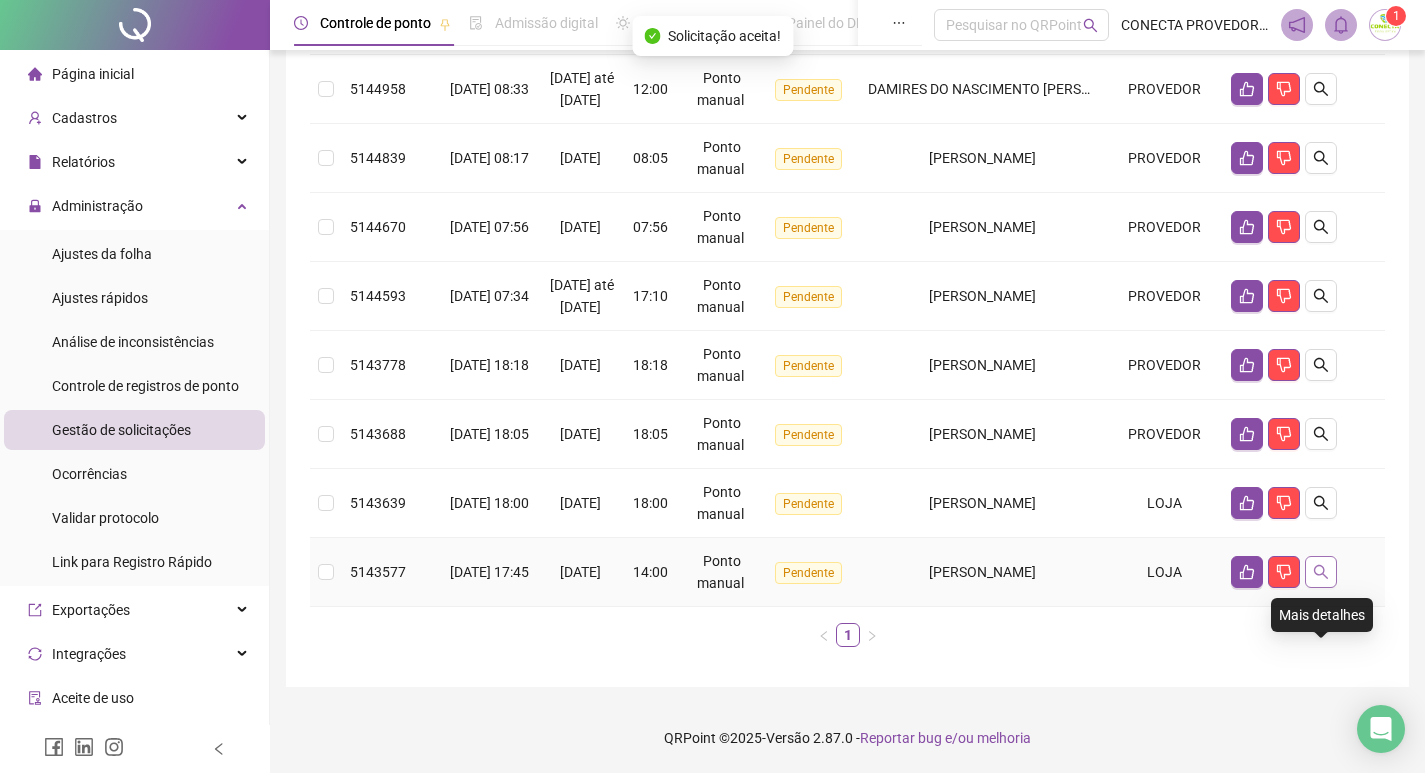 click 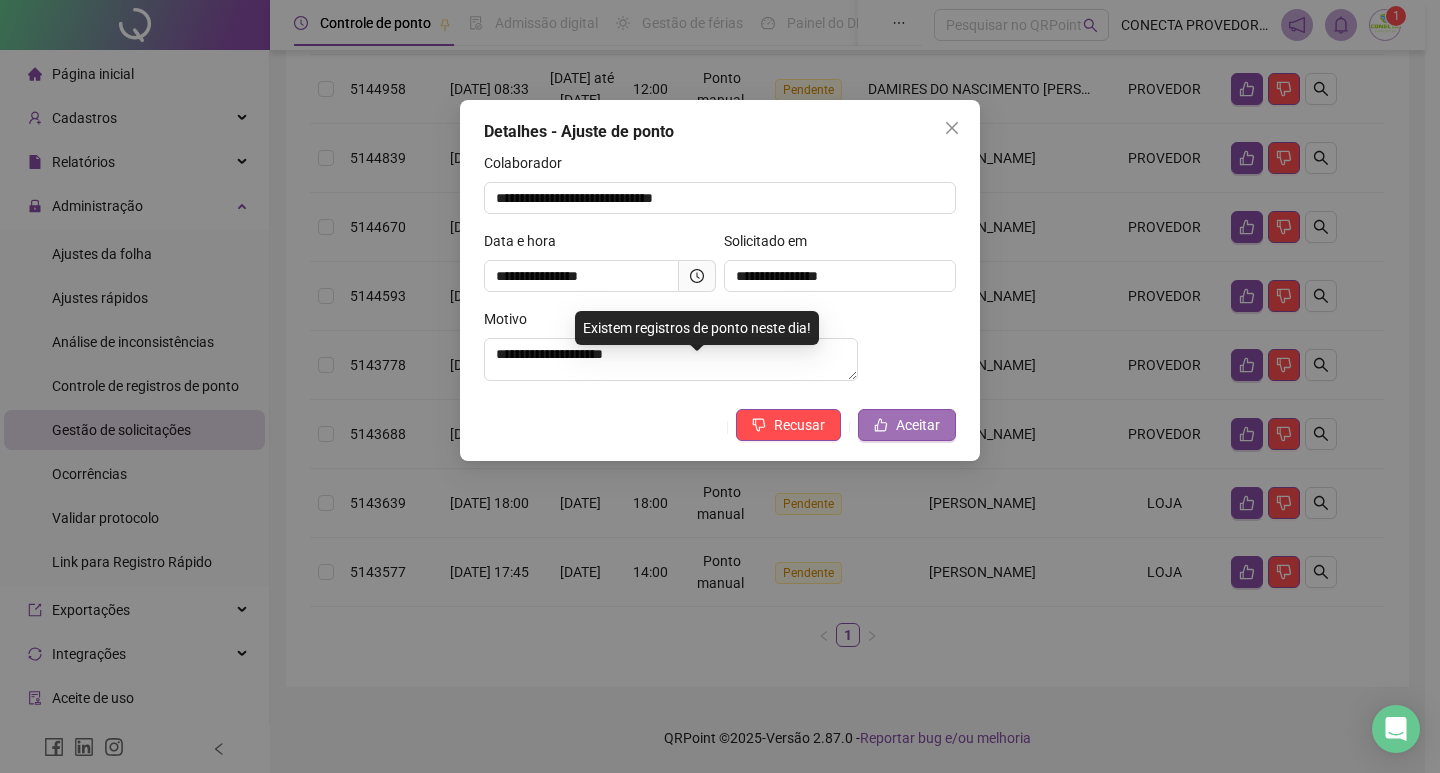 click on "Aceitar" at bounding box center (918, 425) 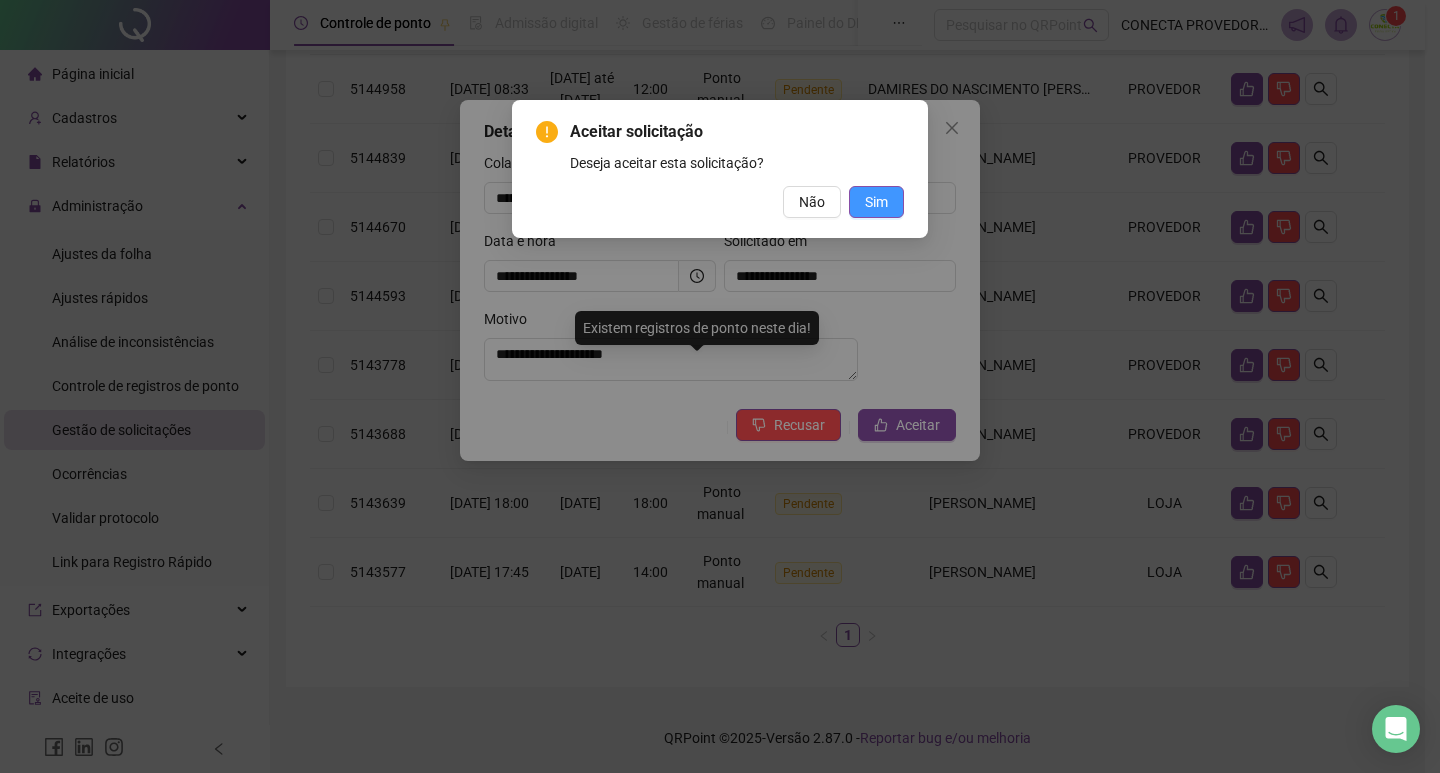 click on "Sim" at bounding box center [876, 202] 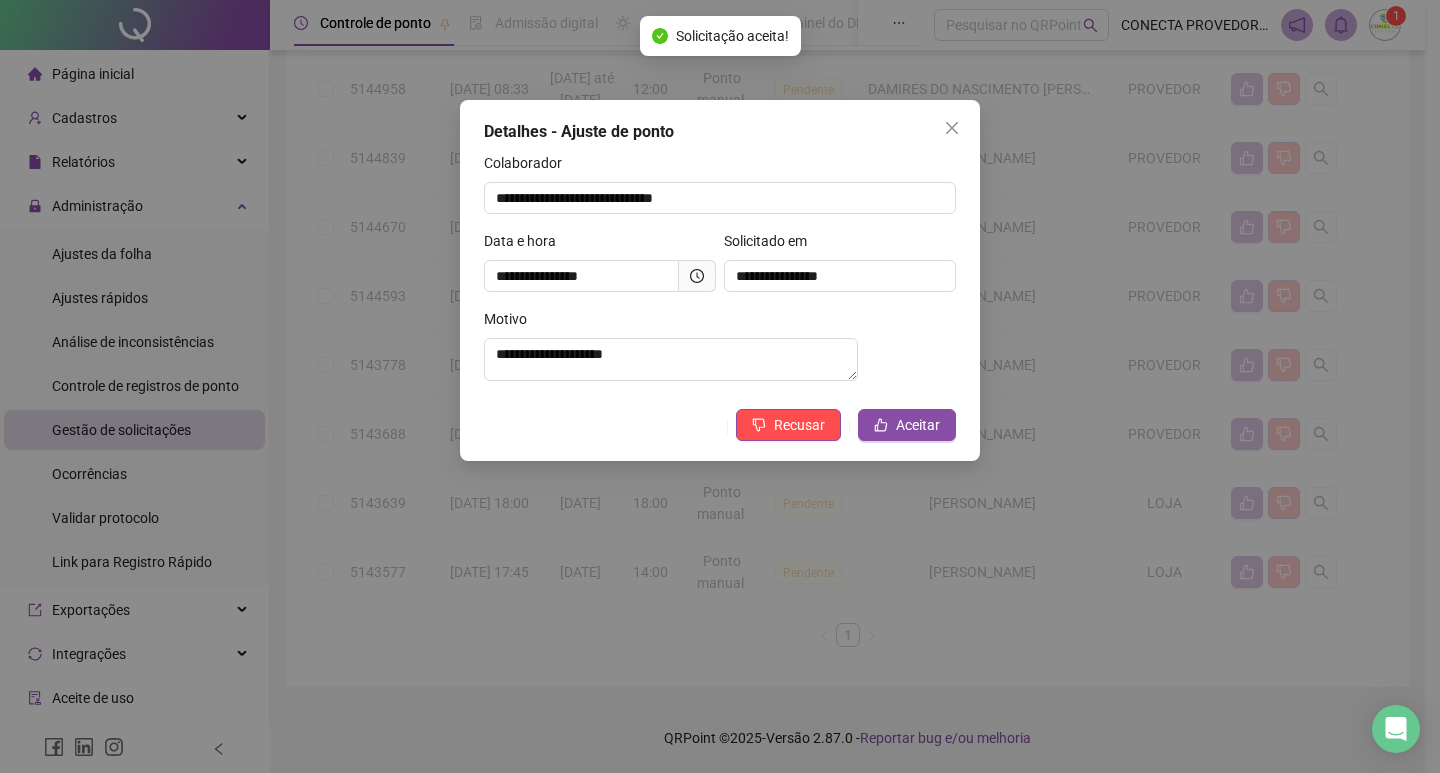 scroll, scrollTop: 514, scrollLeft: 0, axis: vertical 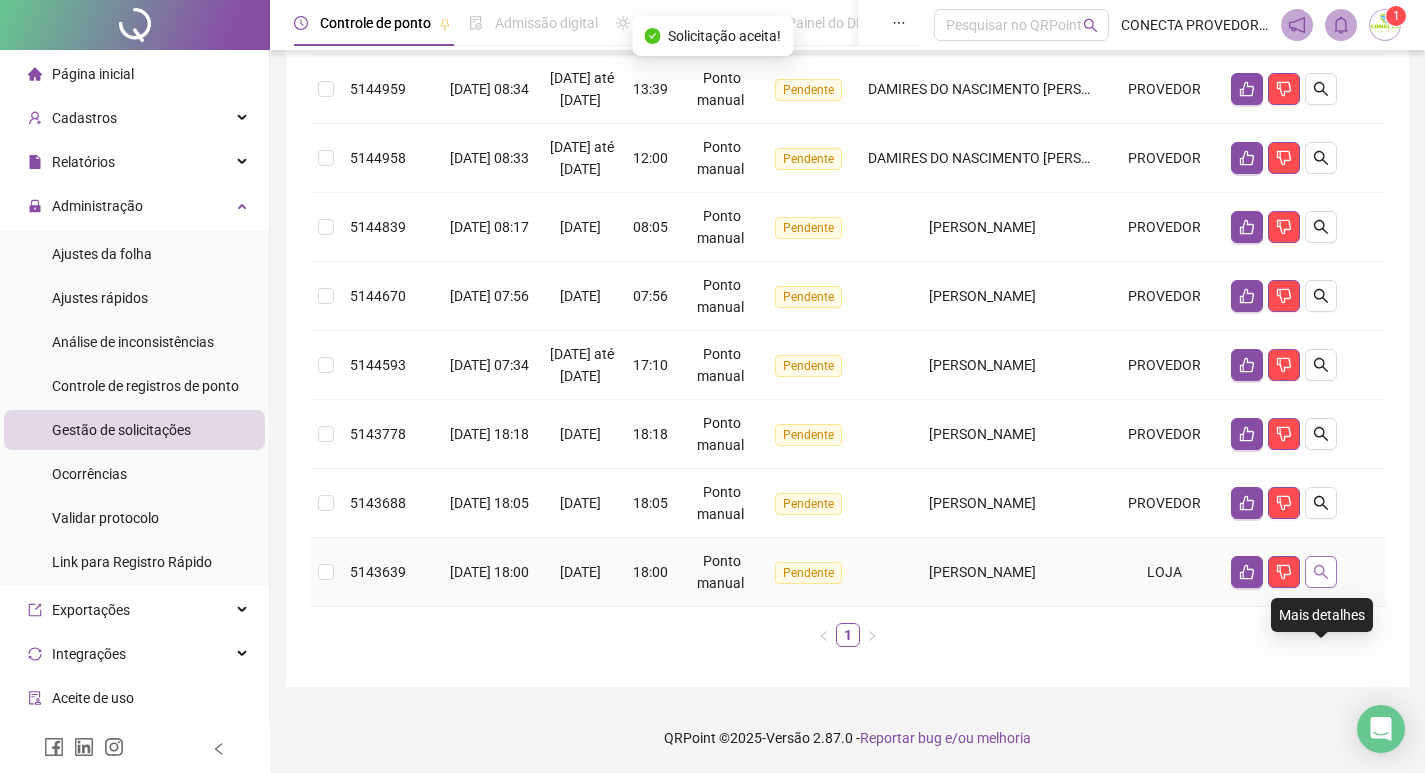 click 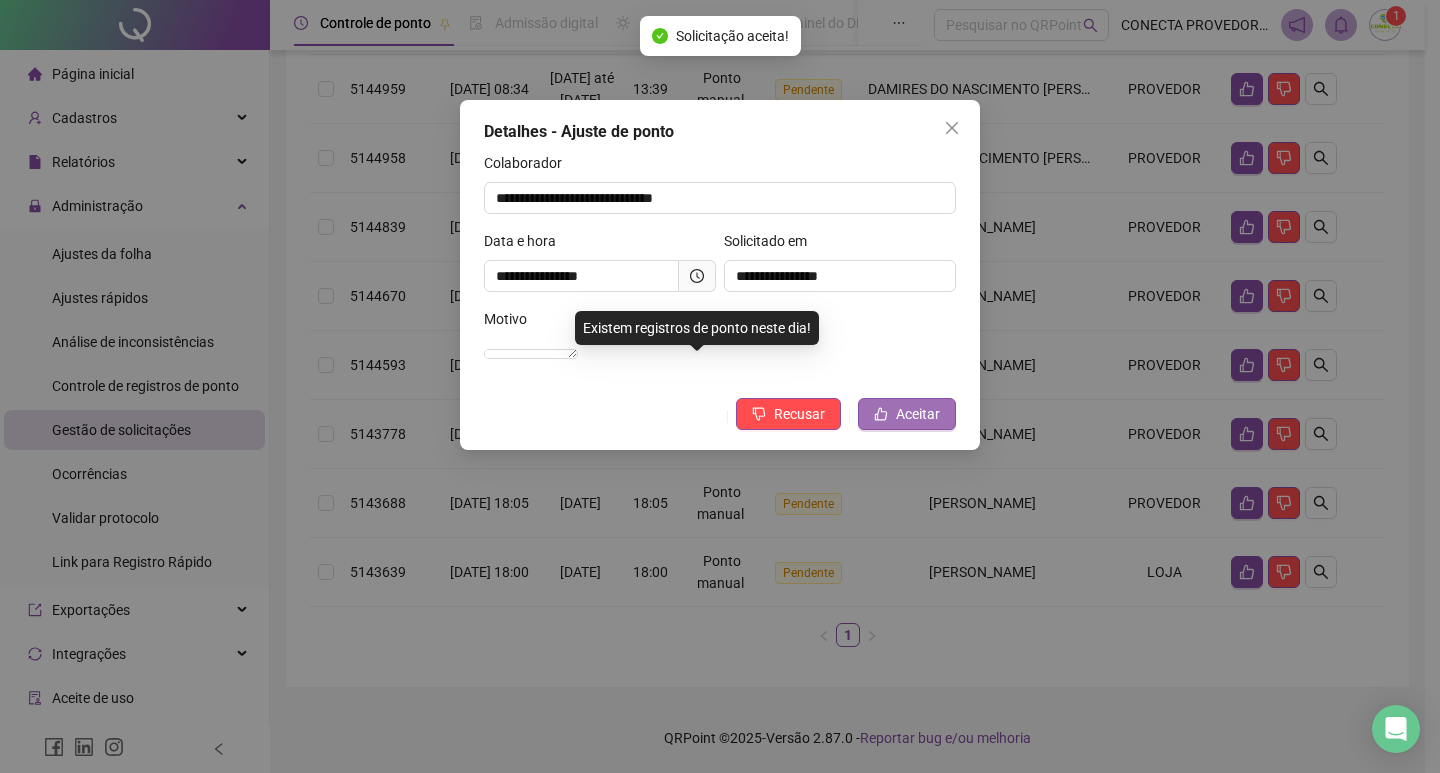click on "Aceitar" at bounding box center (907, 414) 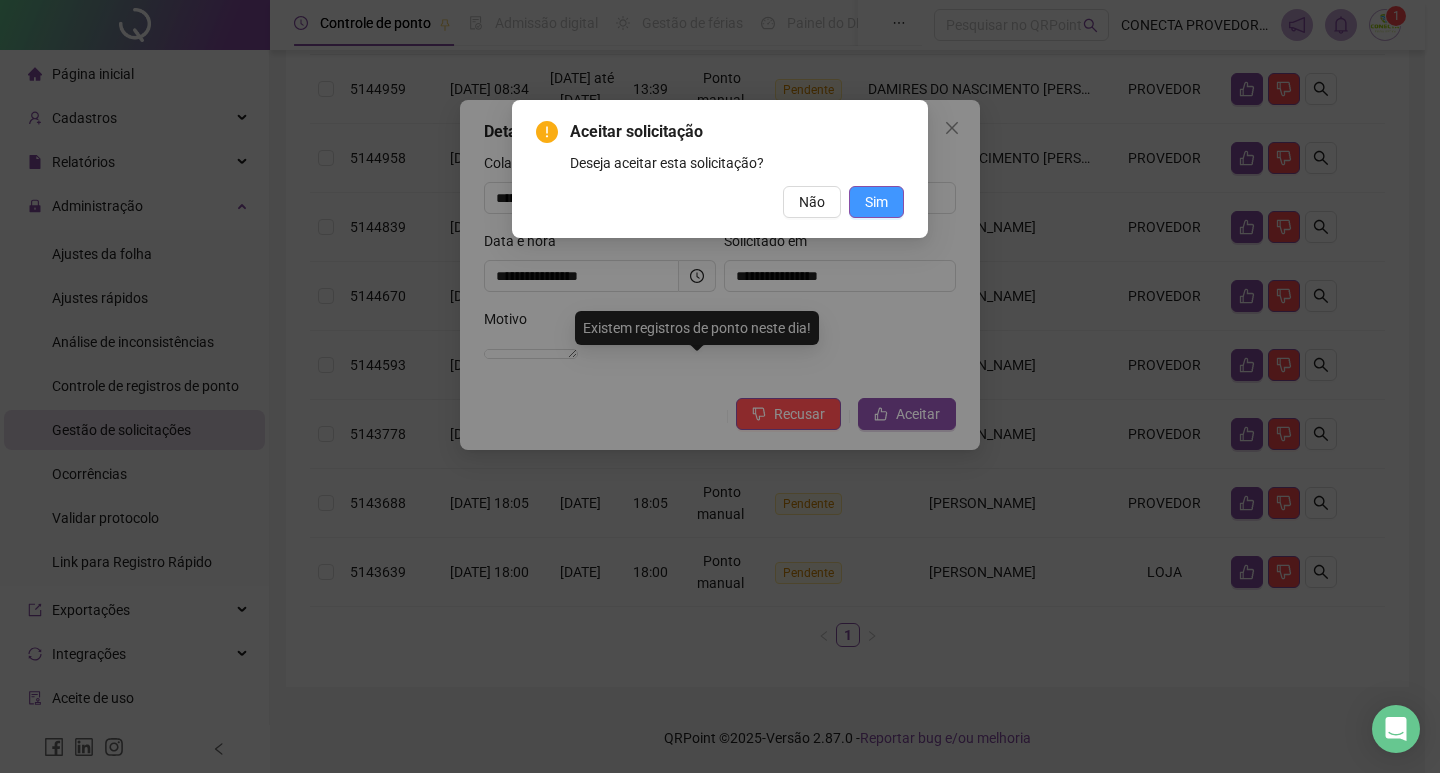 click on "Sim" at bounding box center (876, 202) 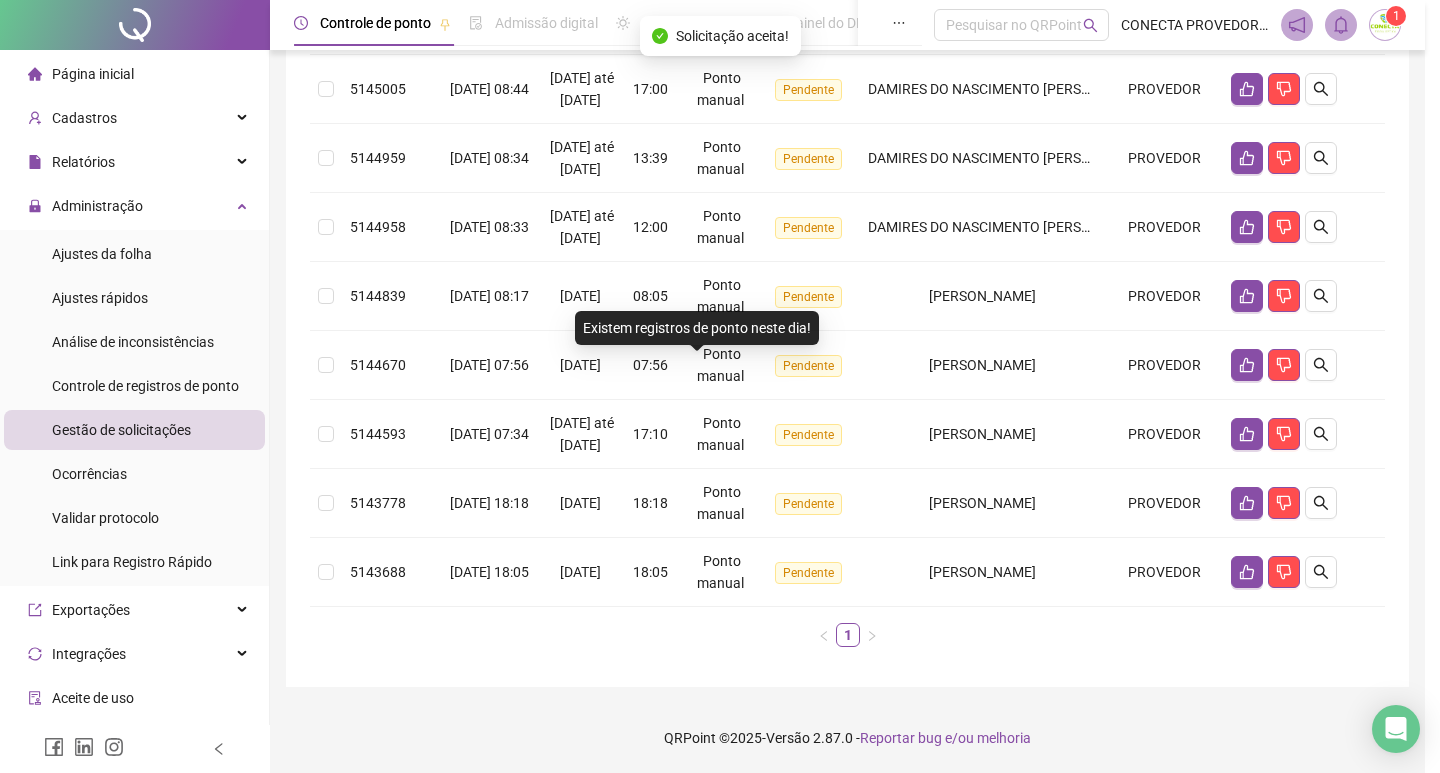 scroll, scrollTop: 445, scrollLeft: 0, axis: vertical 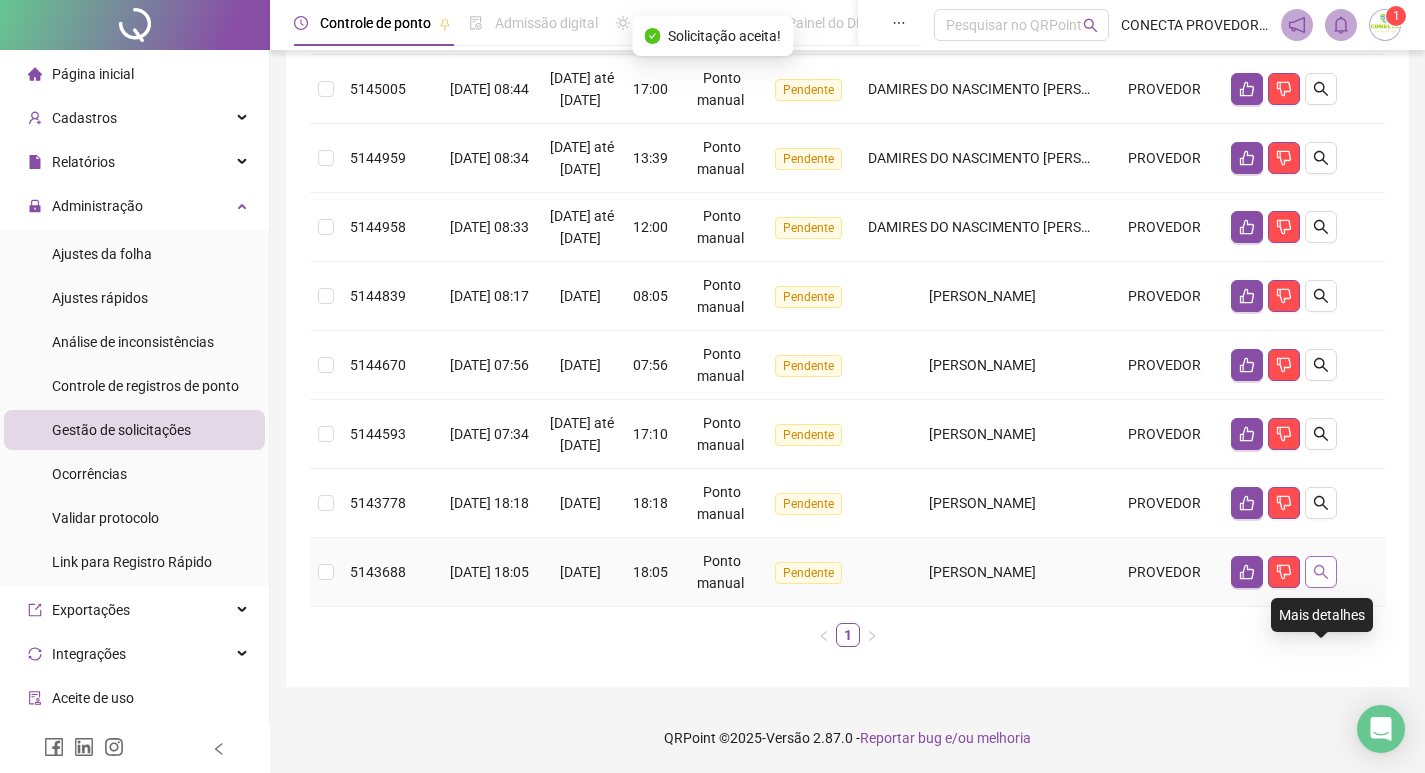 click 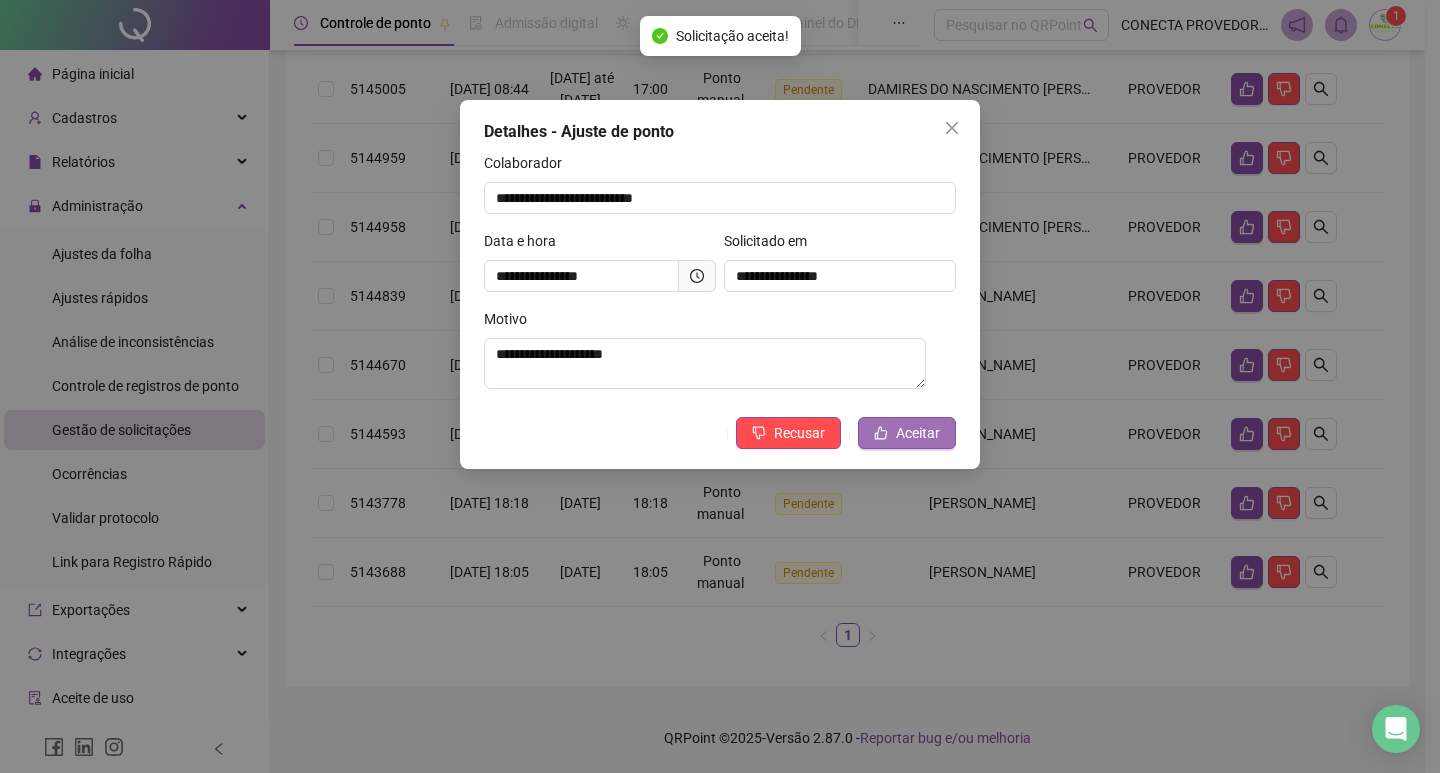 click on "Aceitar" at bounding box center (918, 433) 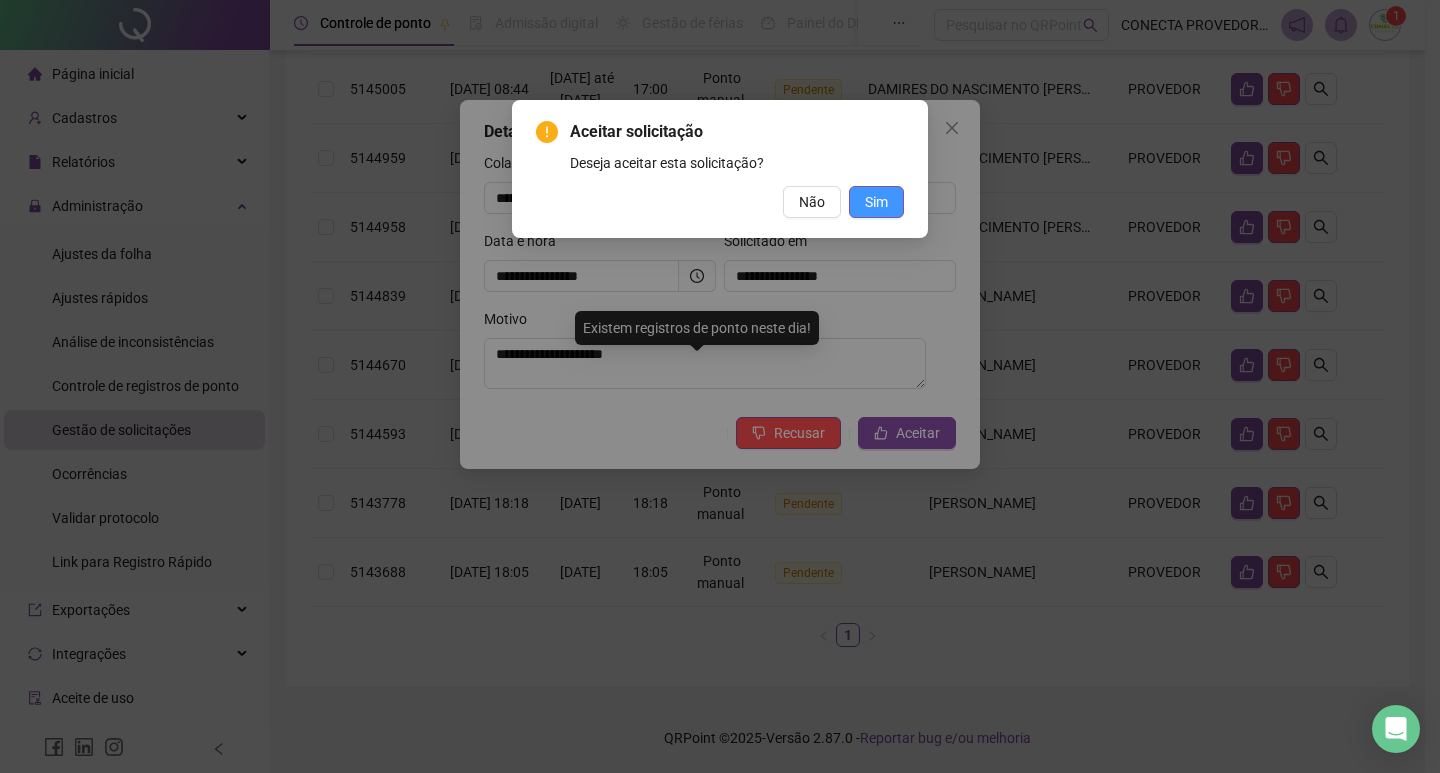 click on "Sim" at bounding box center [876, 202] 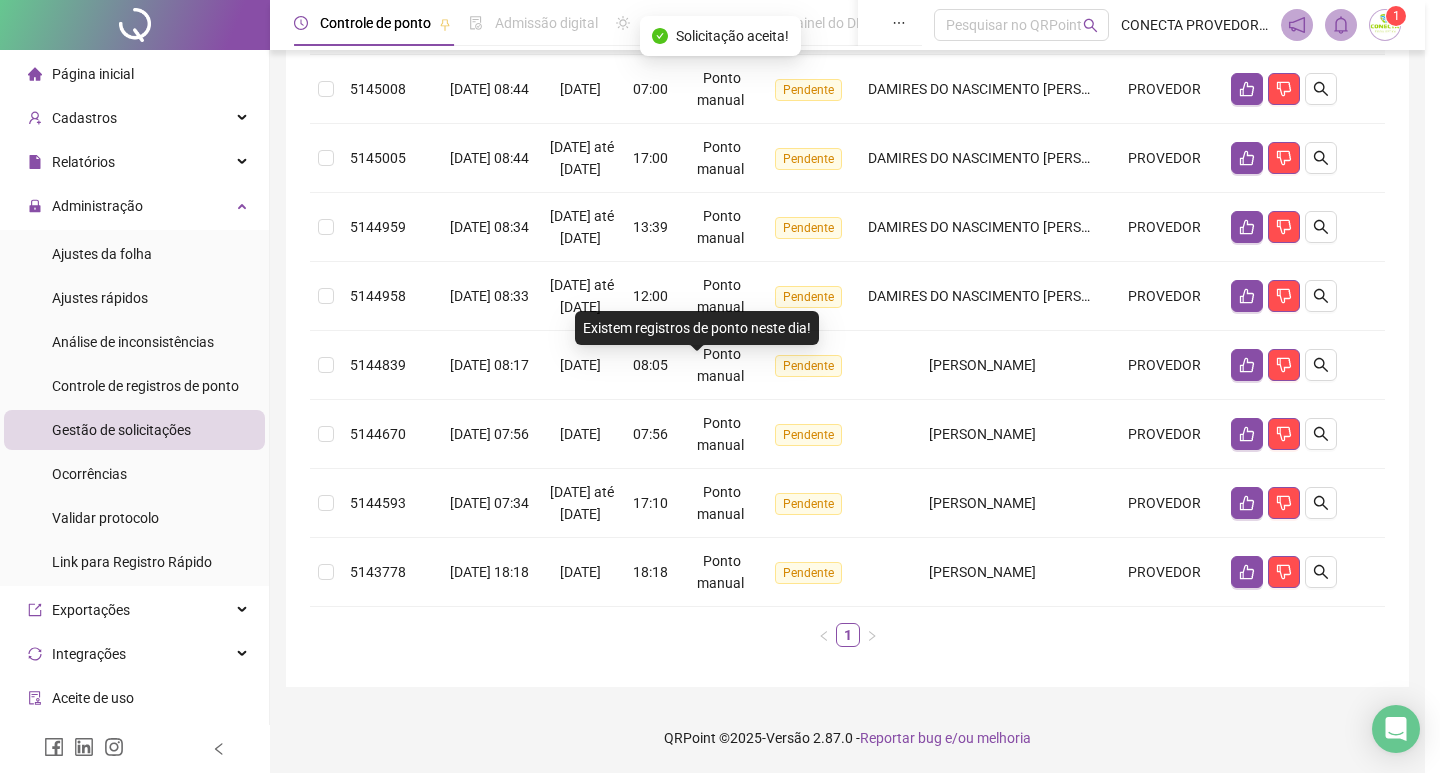 scroll, scrollTop: 376, scrollLeft: 0, axis: vertical 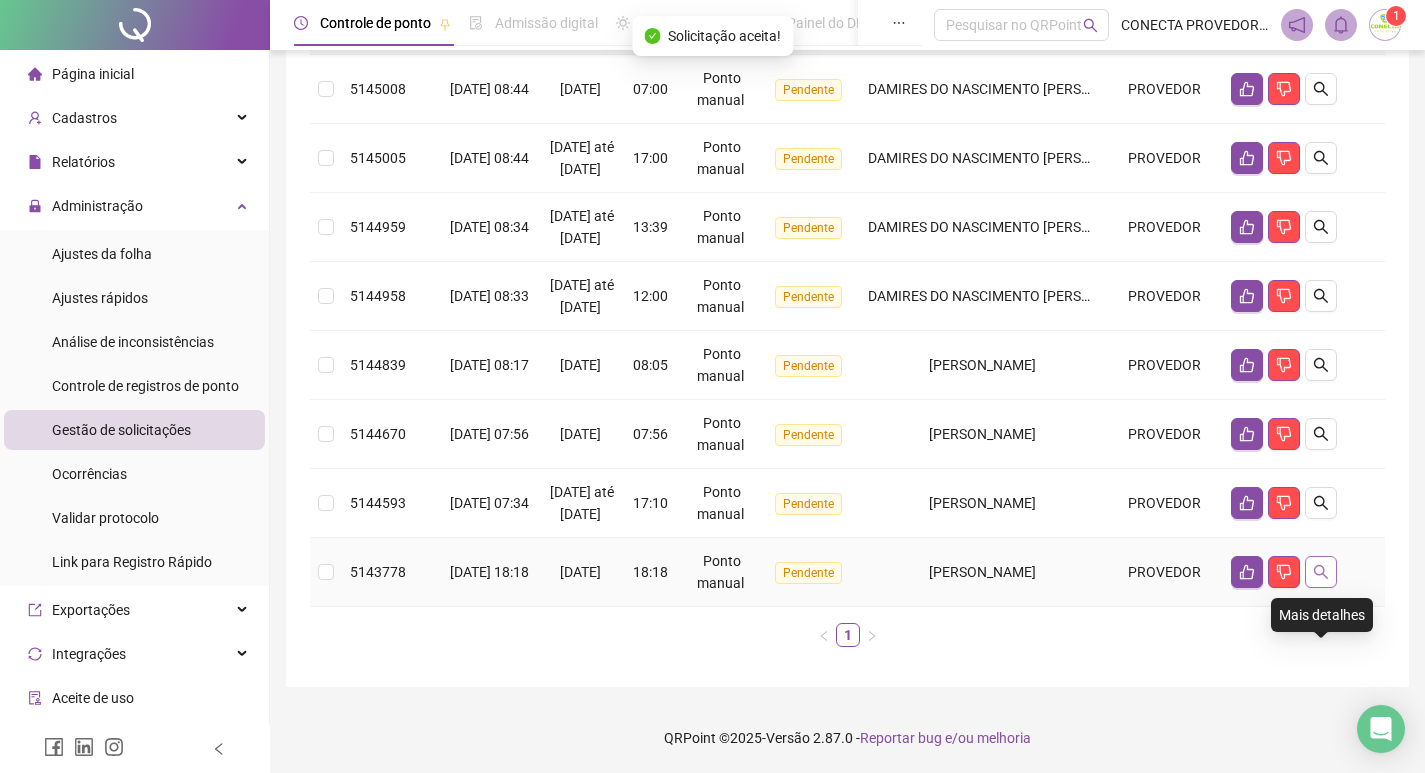 click 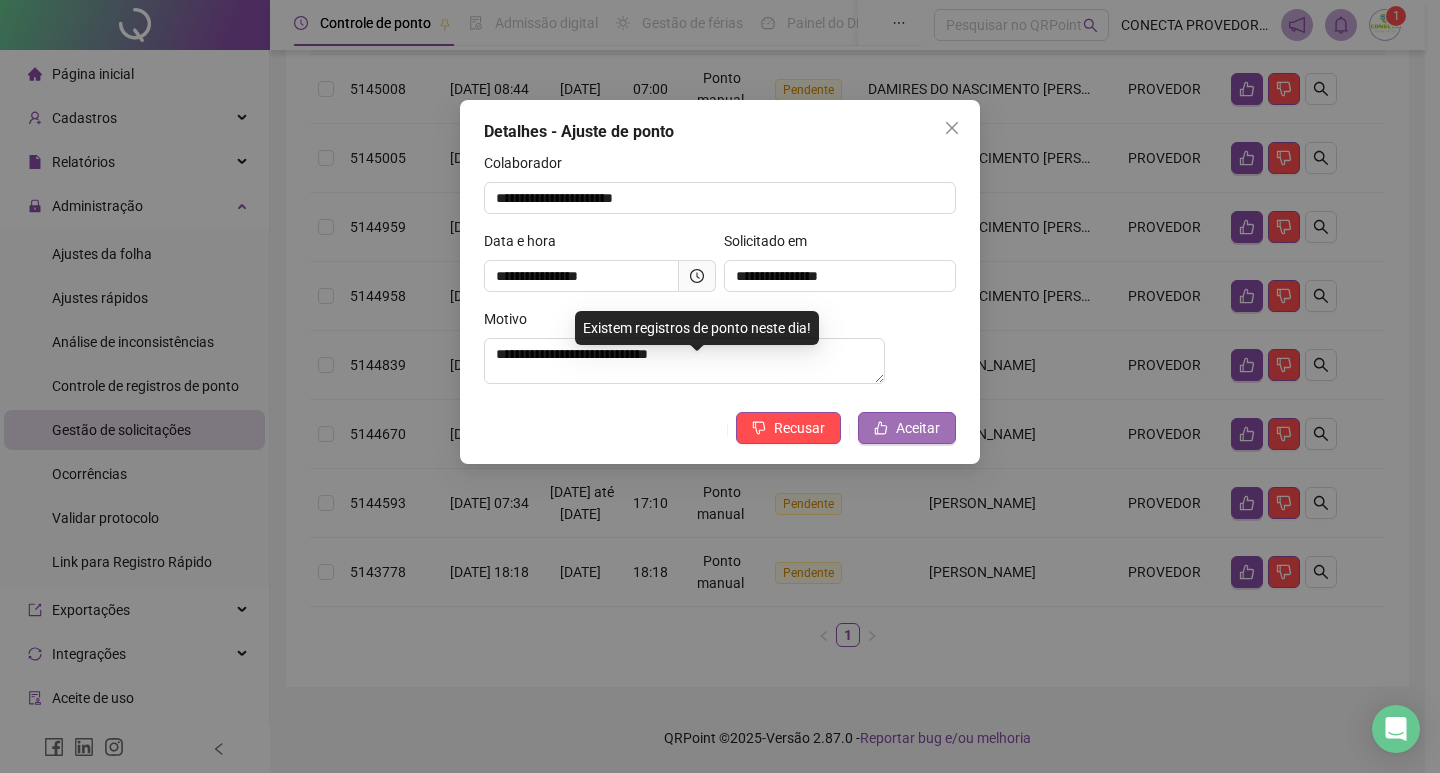 click on "Aceitar" at bounding box center (918, 428) 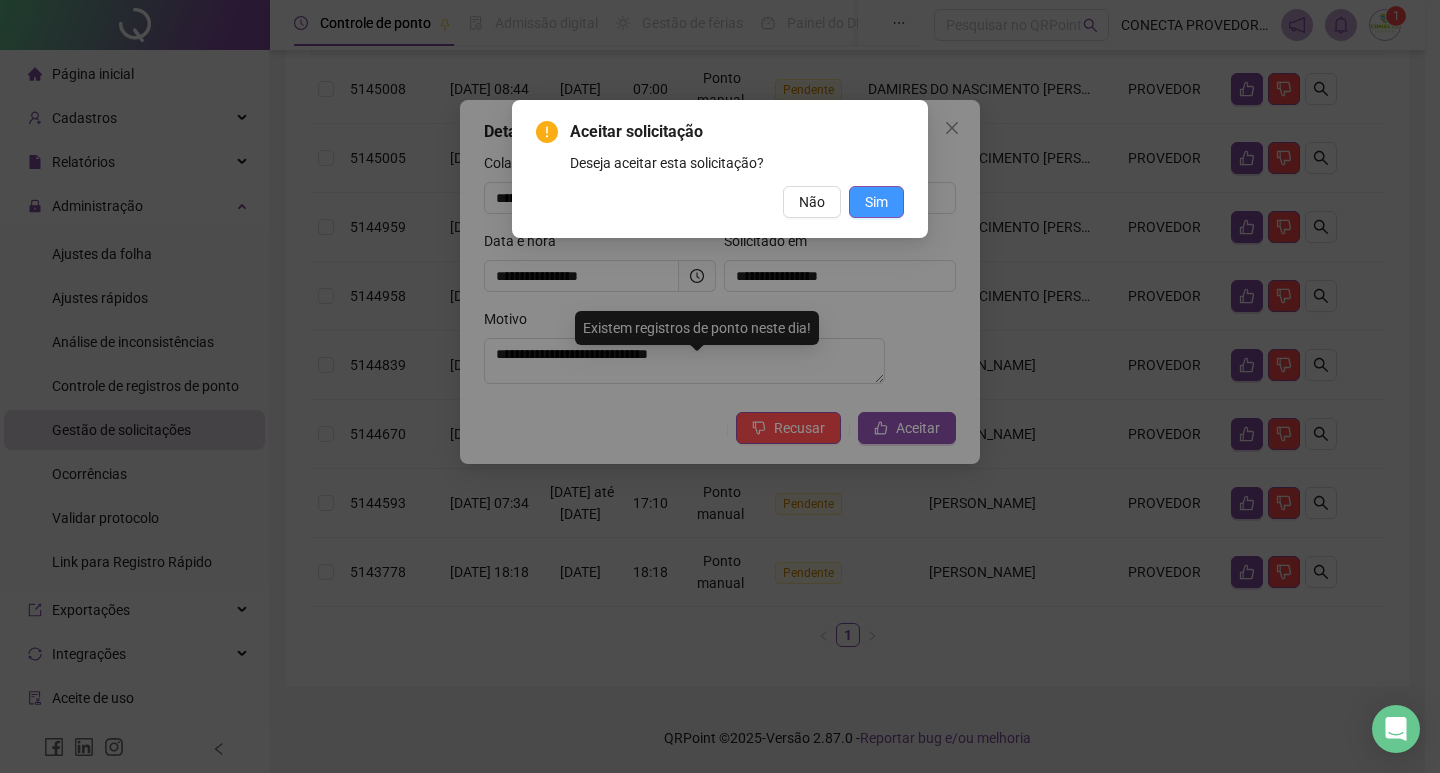 click on "Sim" at bounding box center [876, 202] 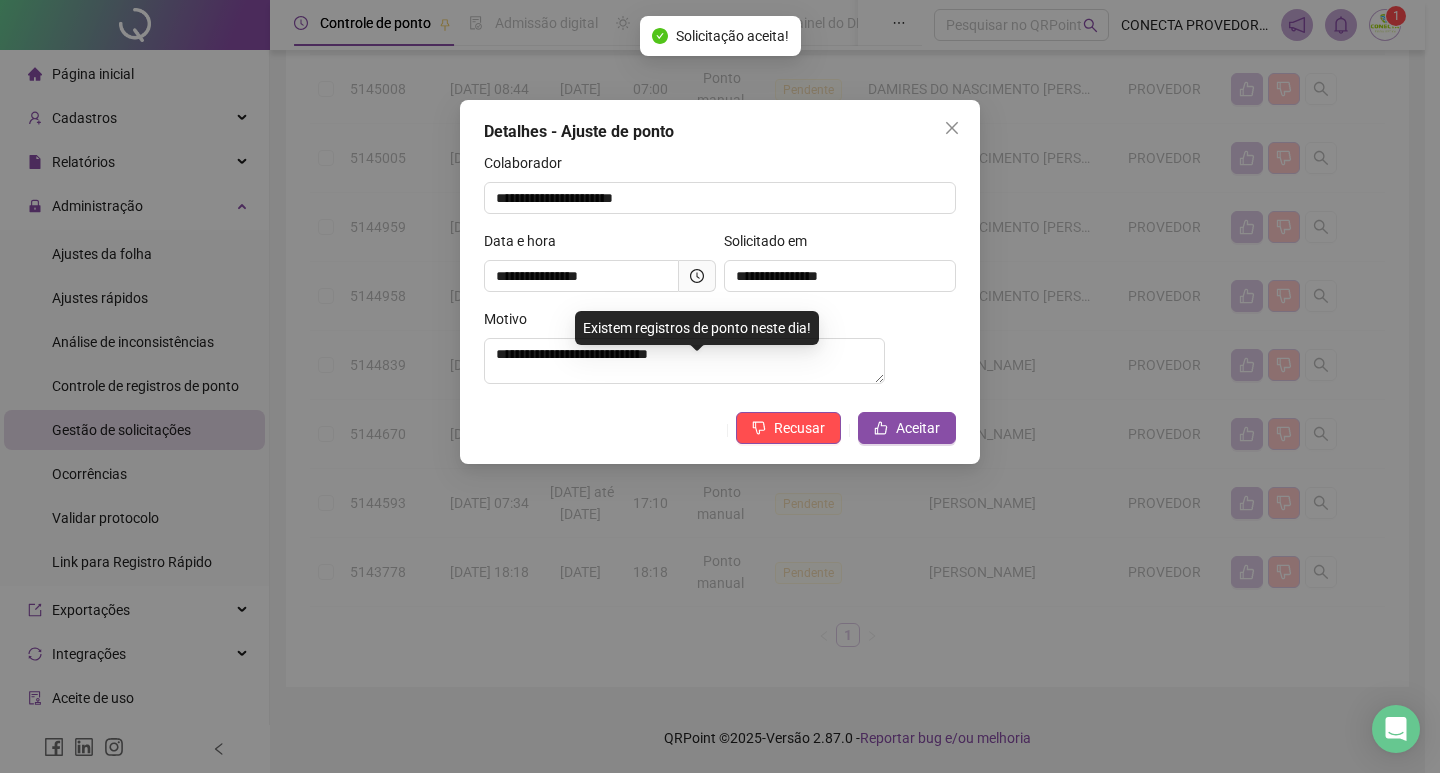 scroll, scrollTop: 307, scrollLeft: 0, axis: vertical 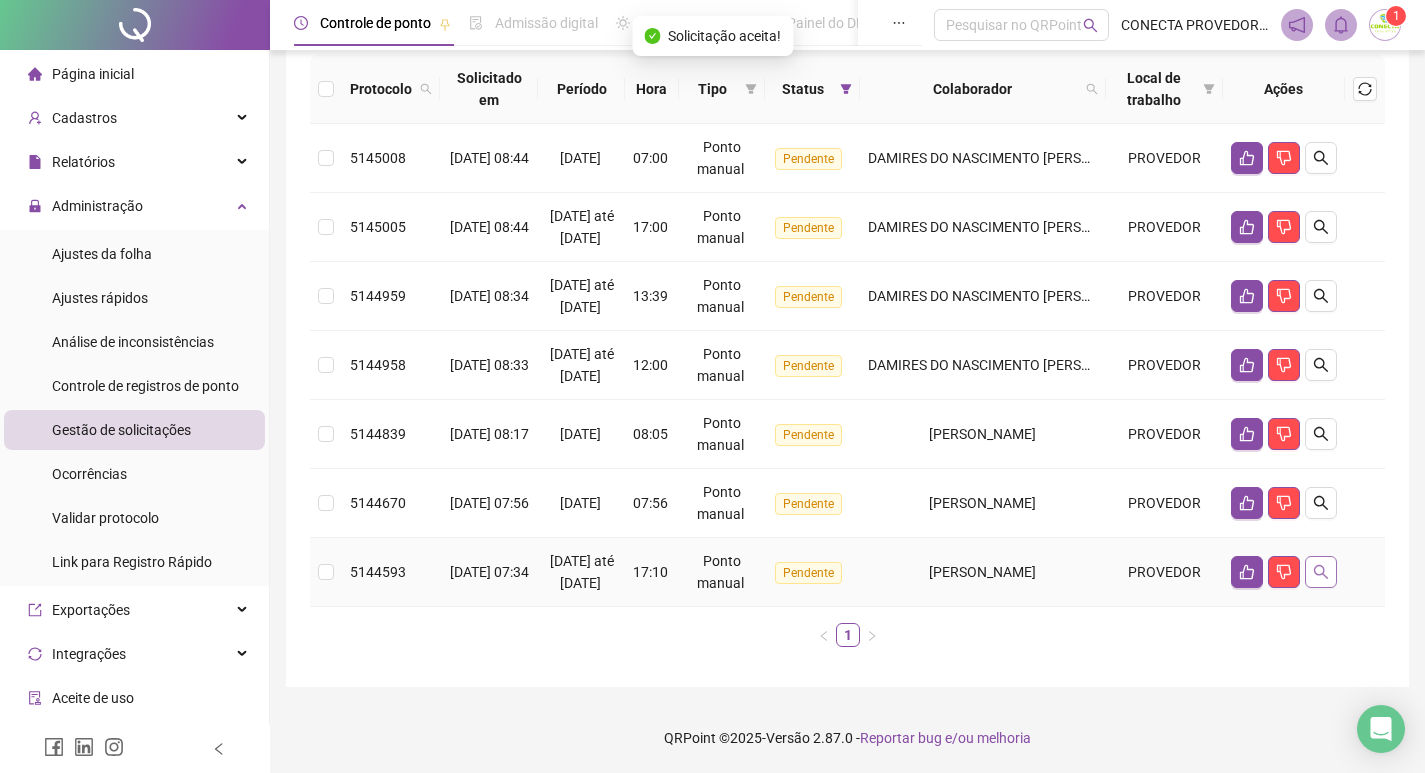 click 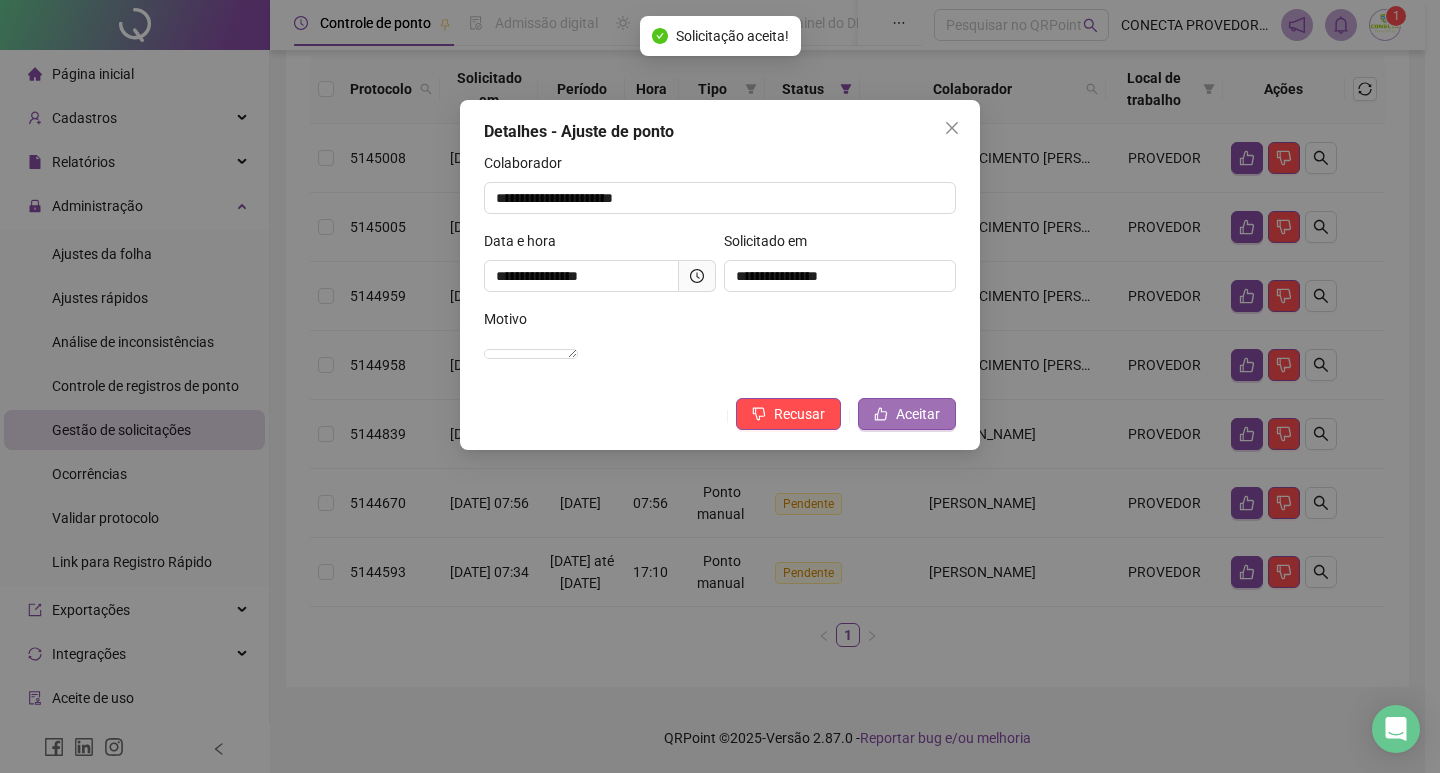 click on "Aceitar" at bounding box center [918, 414] 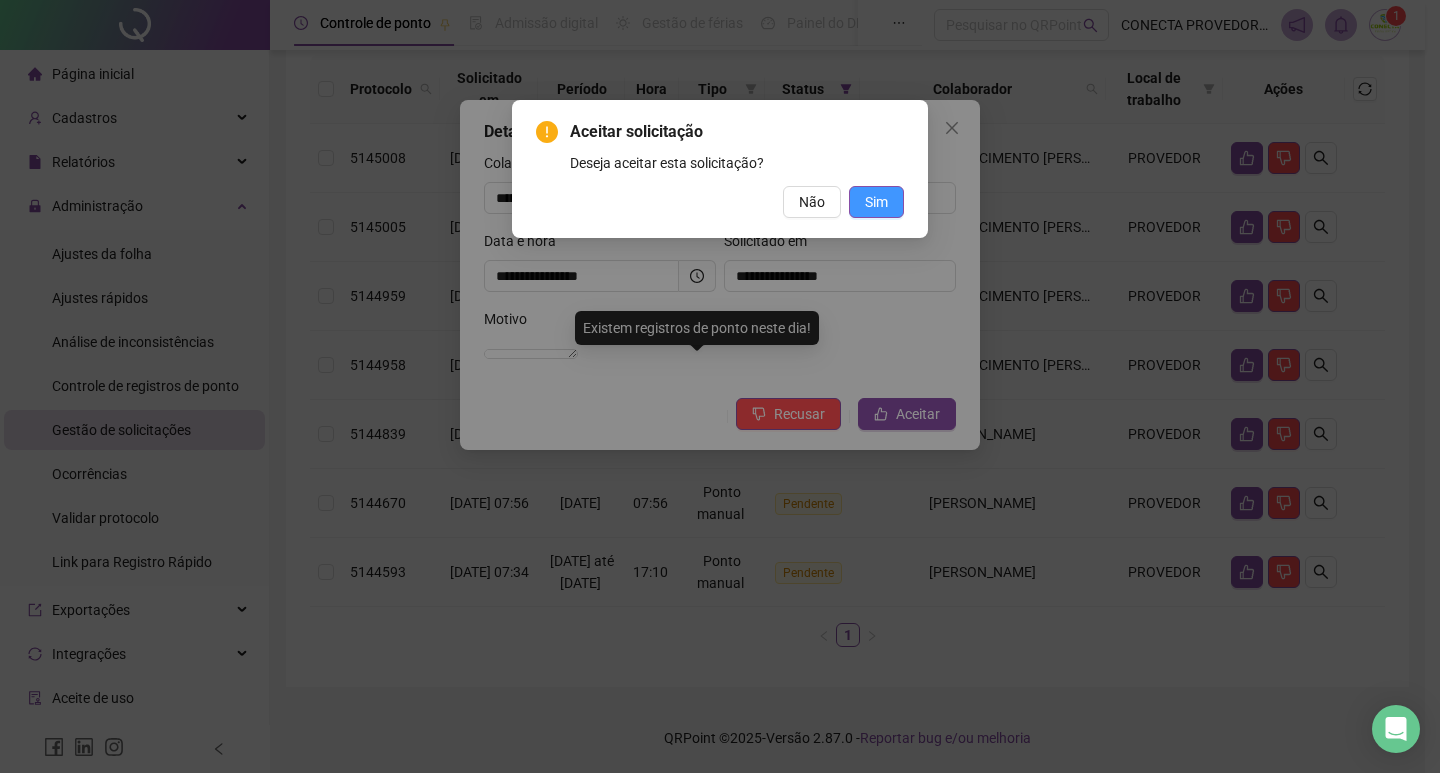 click on "Sim" at bounding box center (876, 202) 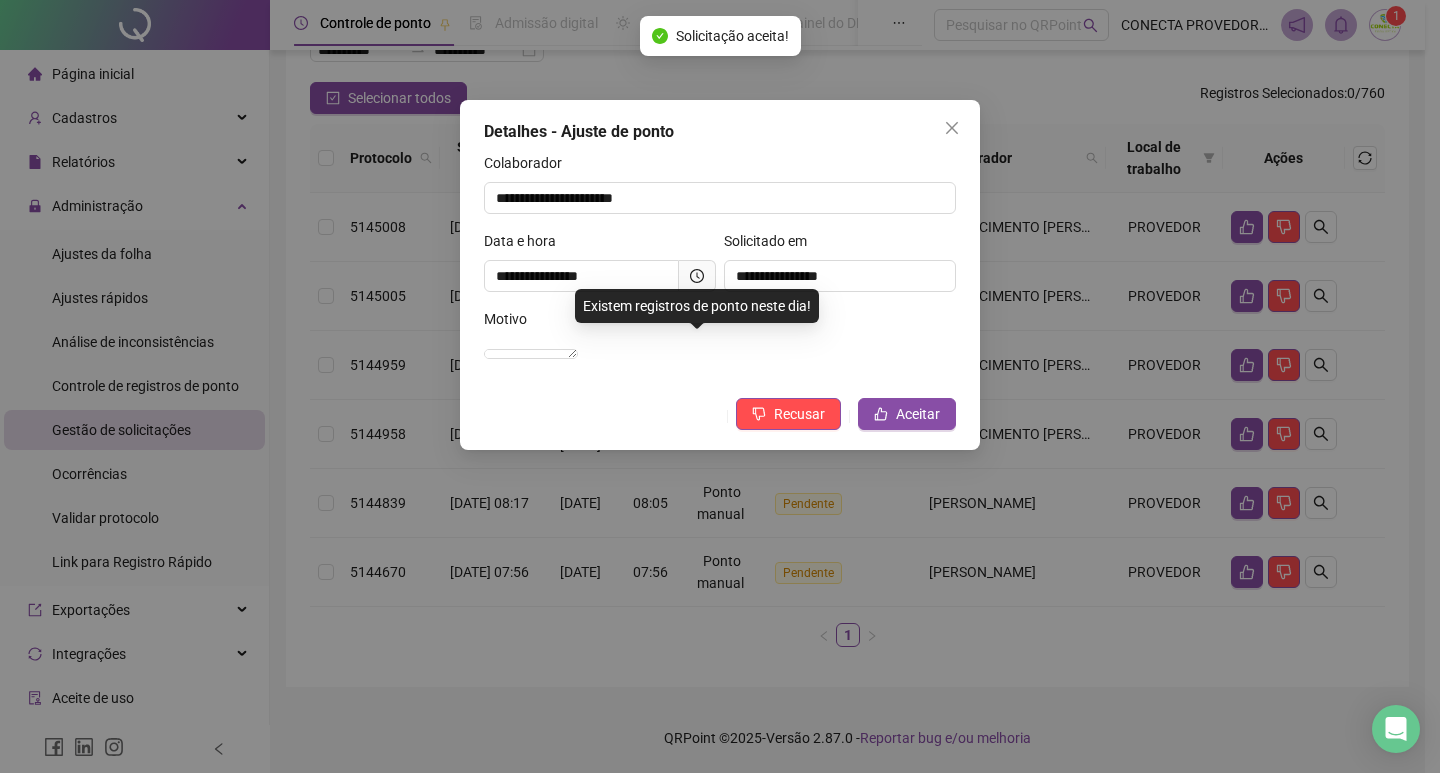 scroll, scrollTop: 216, scrollLeft: 0, axis: vertical 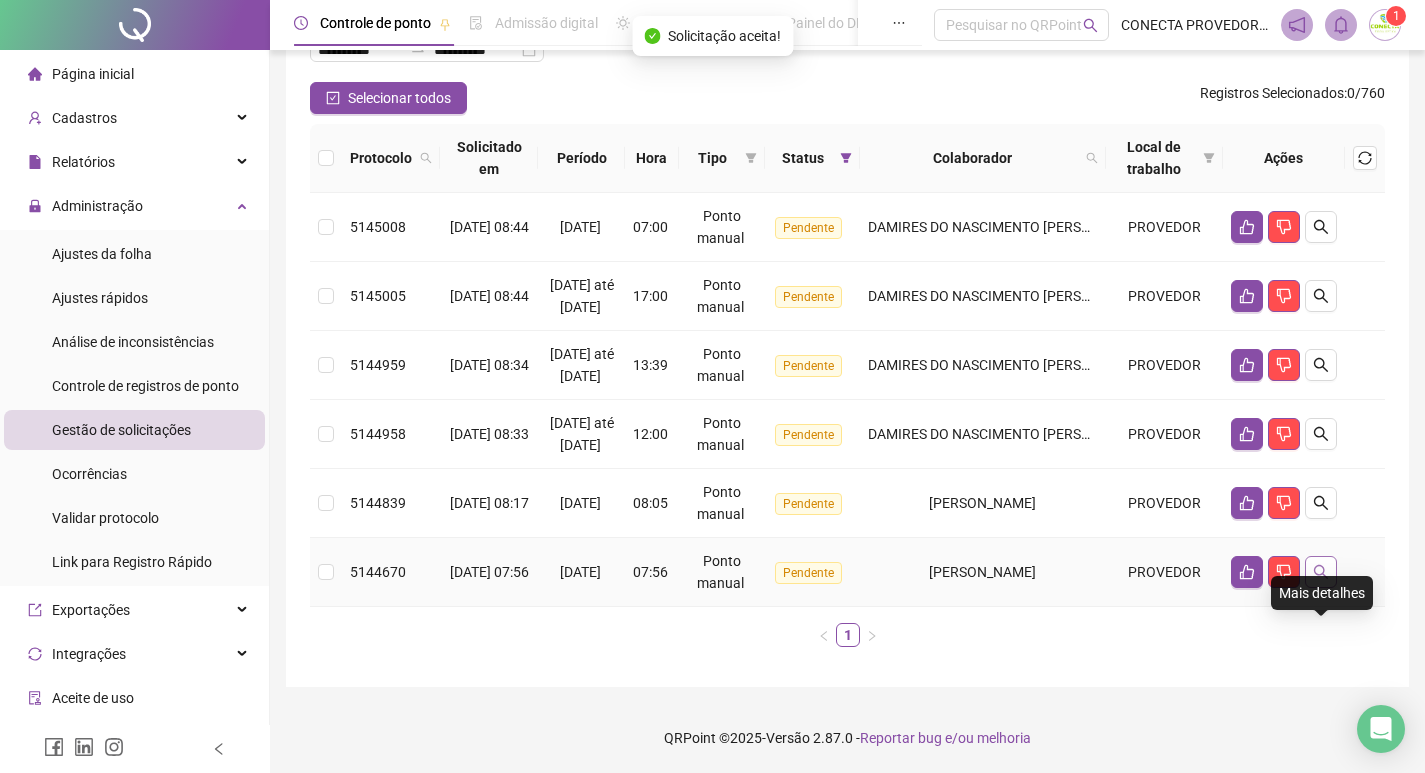 click at bounding box center [1321, 572] 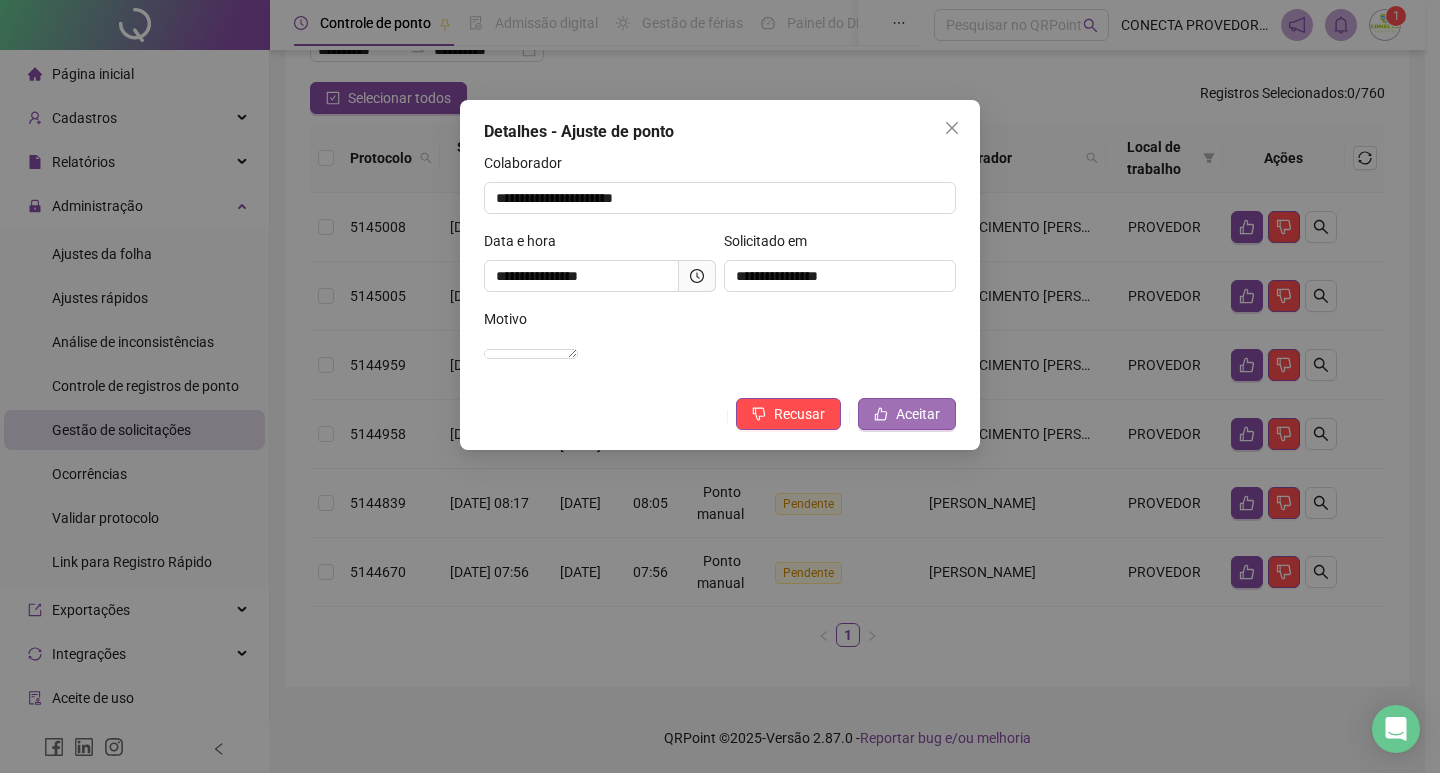 click on "Aceitar" at bounding box center (918, 414) 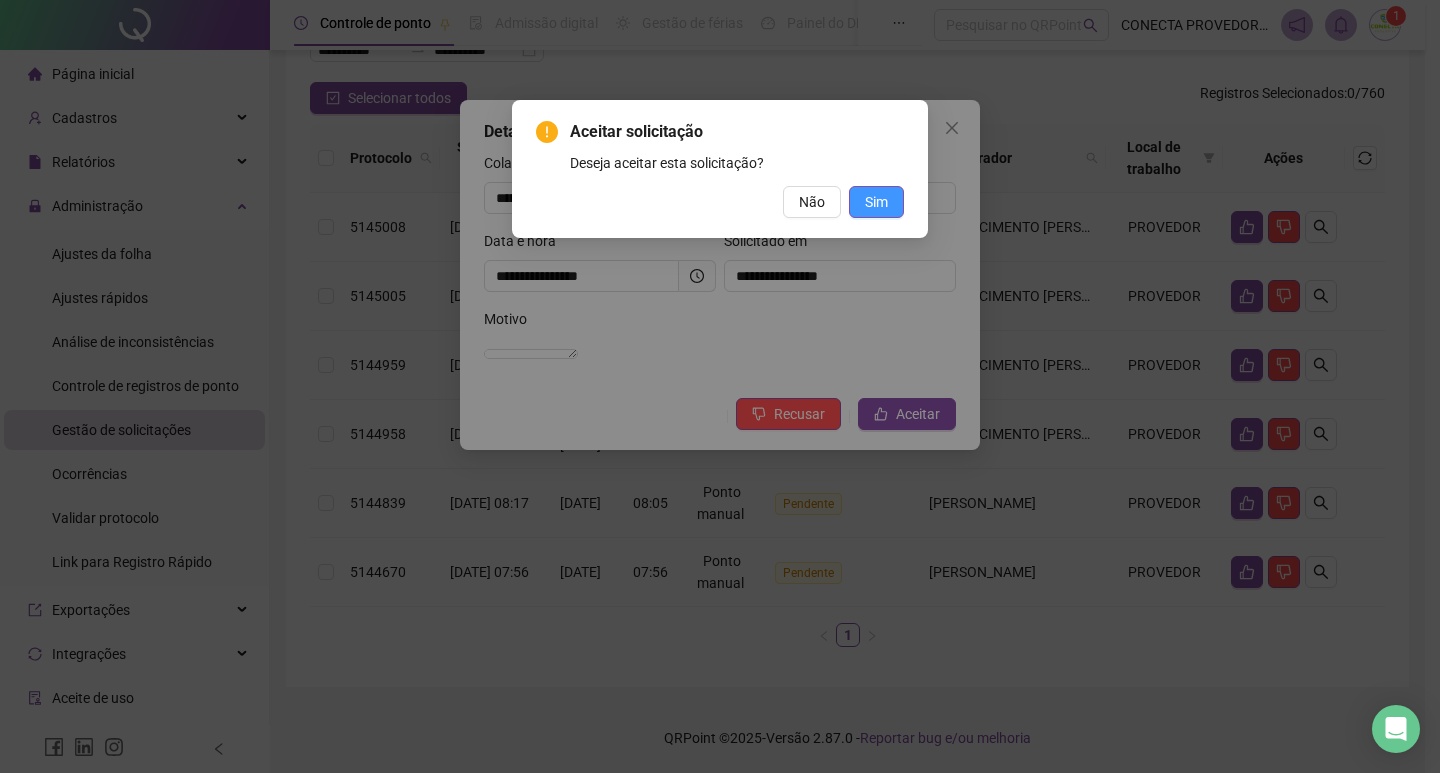 click on "Sim" at bounding box center [876, 202] 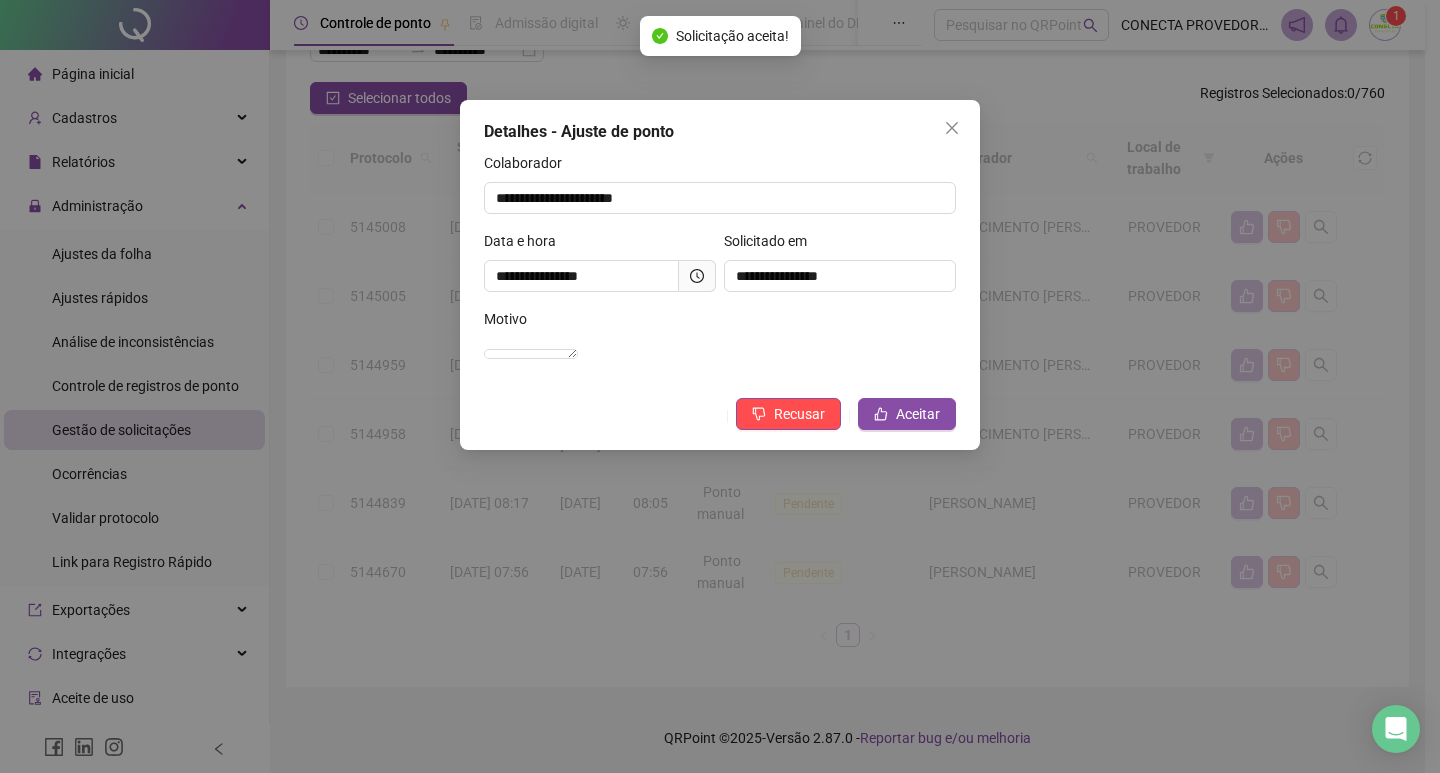 scroll, scrollTop: 147, scrollLeft: 0, axis: vertical 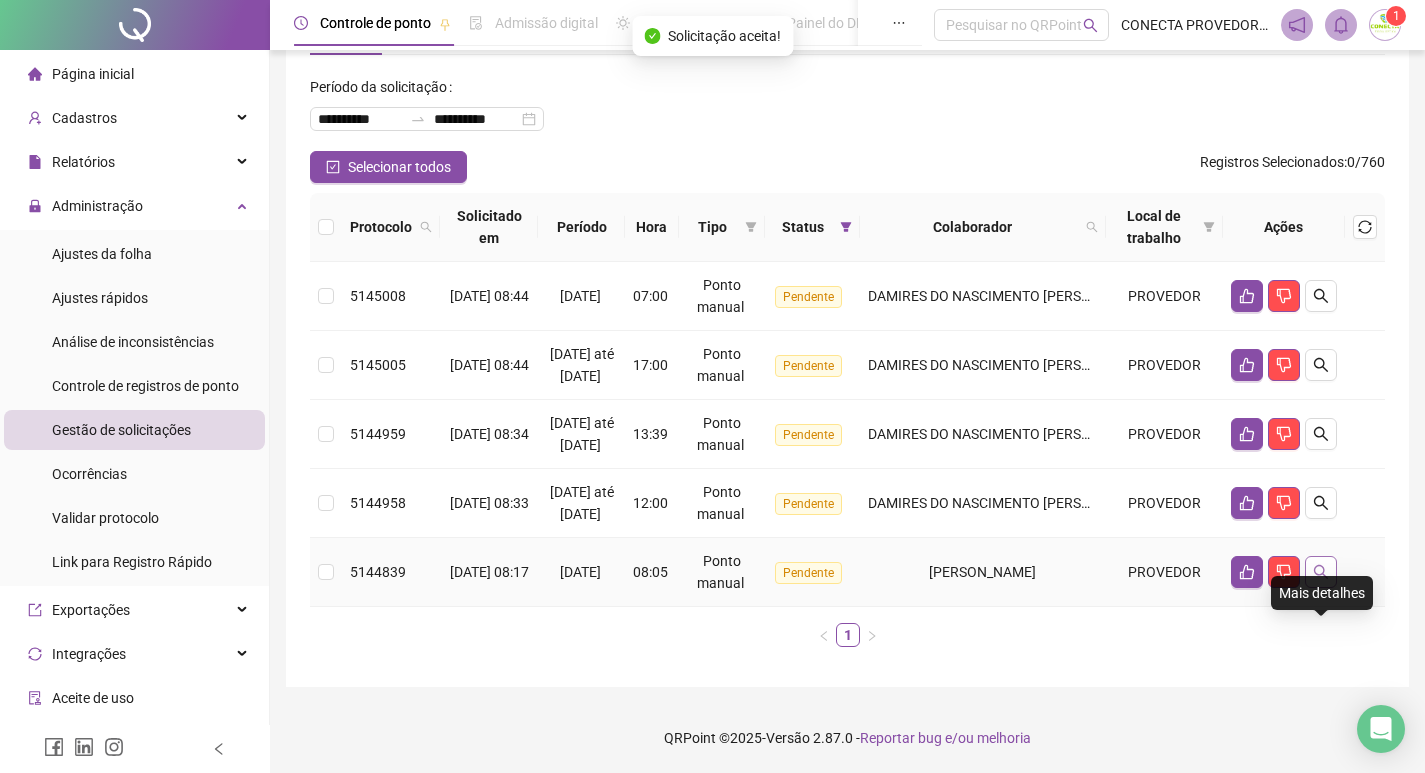 click at bounding box center (1321, 572) 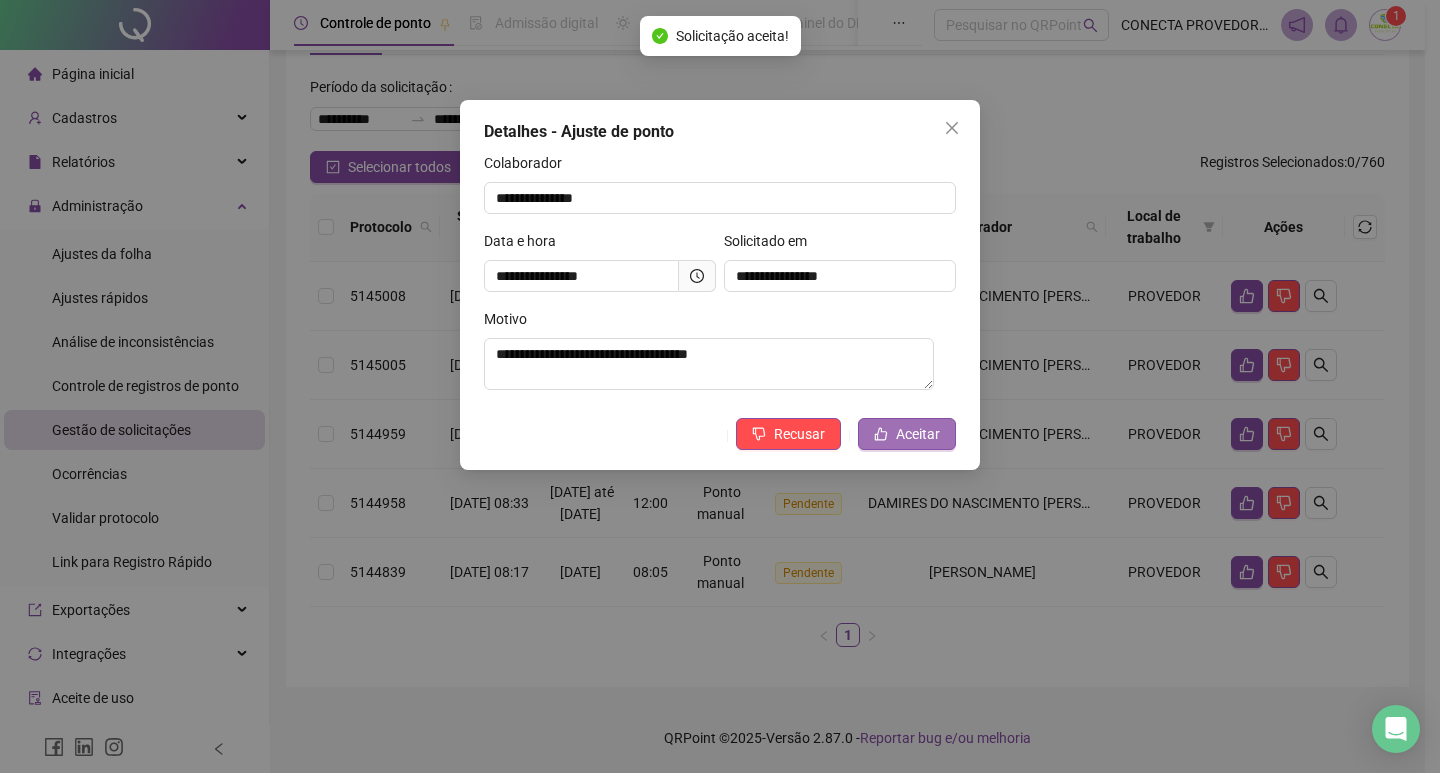 click on "Aceitar" at bounding box center (907, 434) 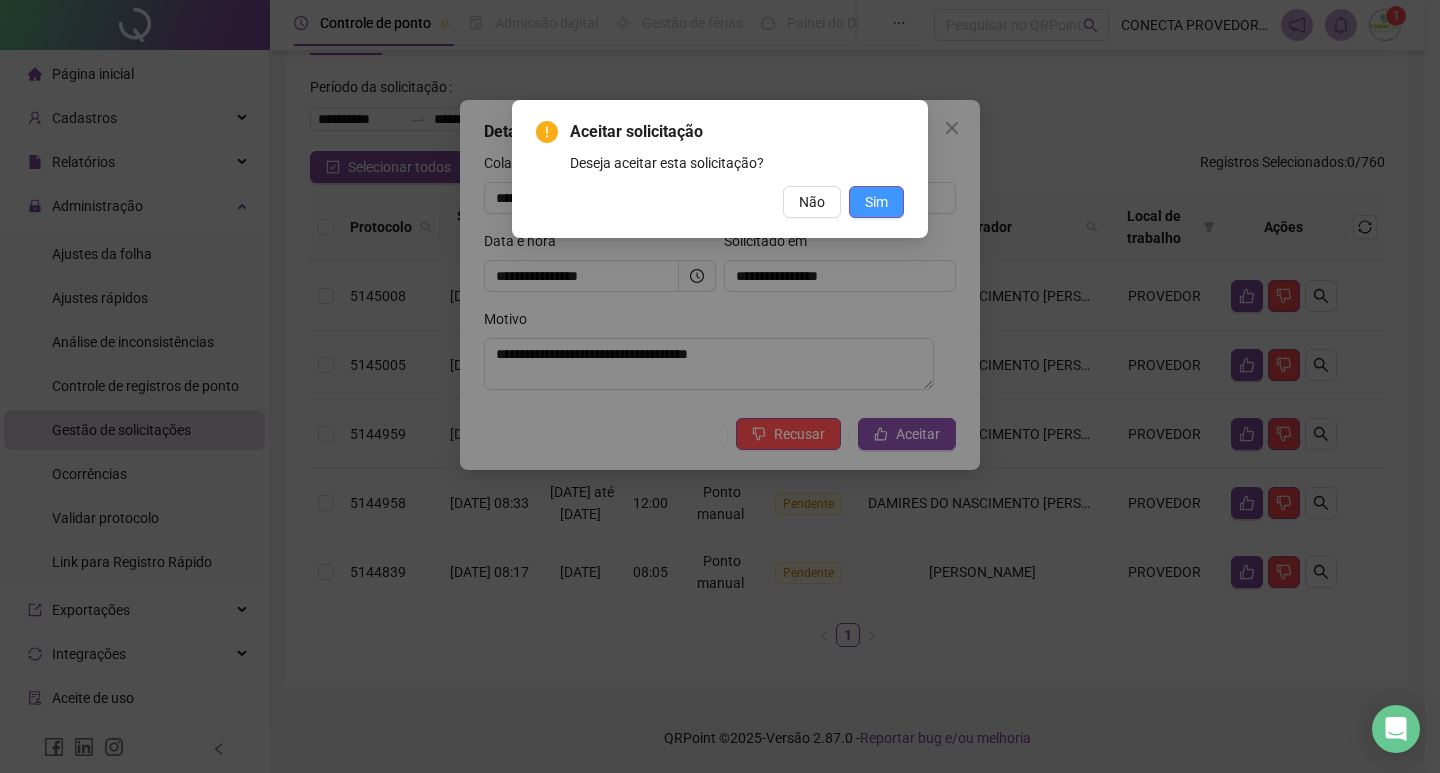 click on "Sim" at bounding box center (876, 202) 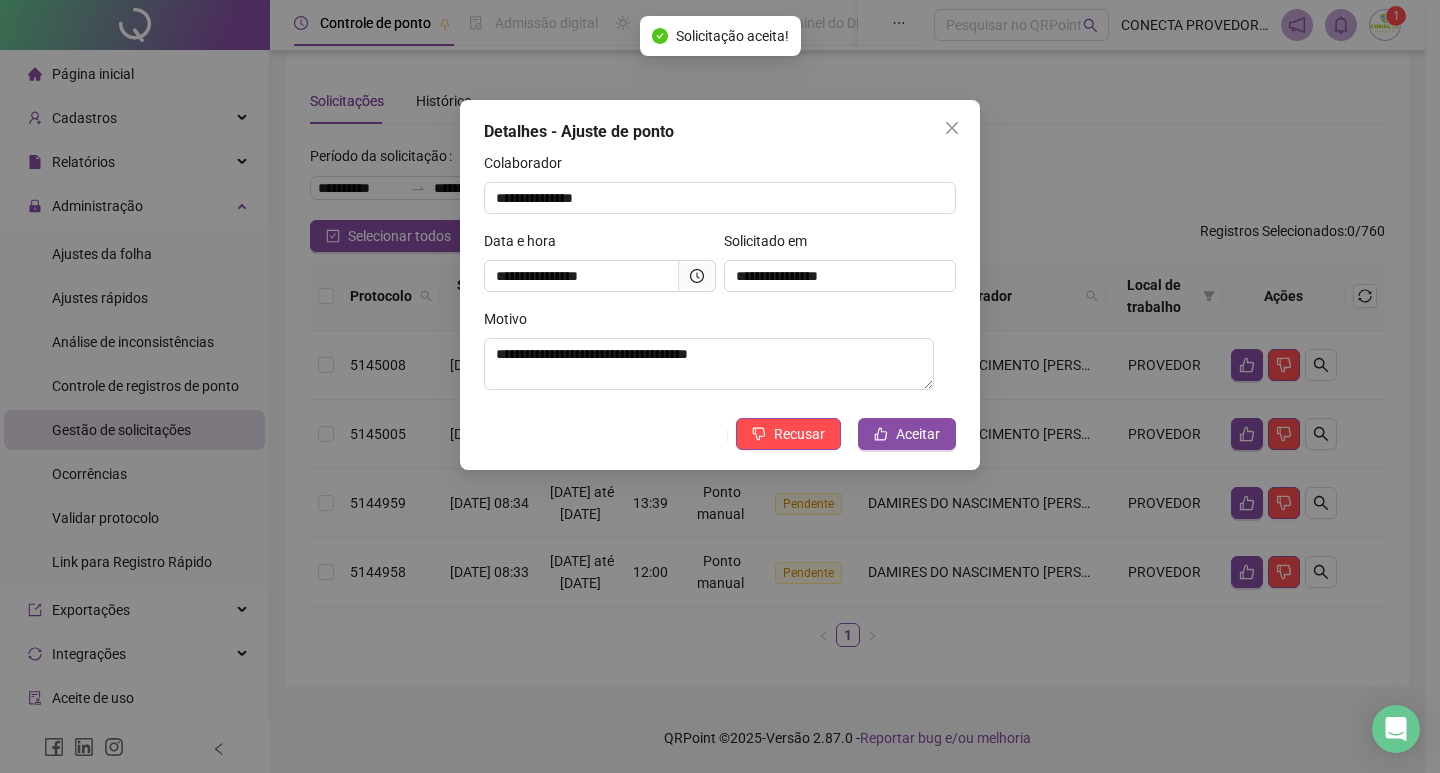 scroll, scrollTop: 78, scrollLeft: 0, axis: vertical 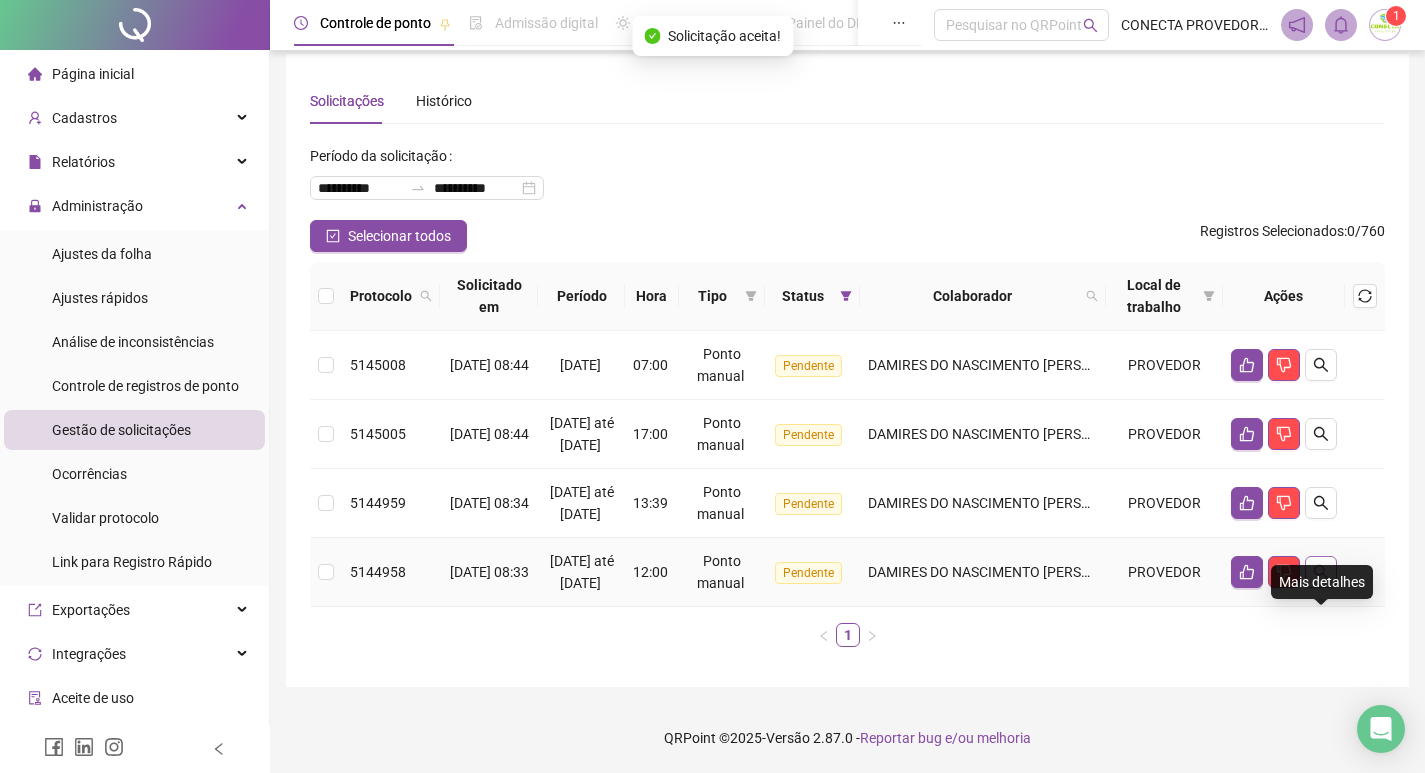 click 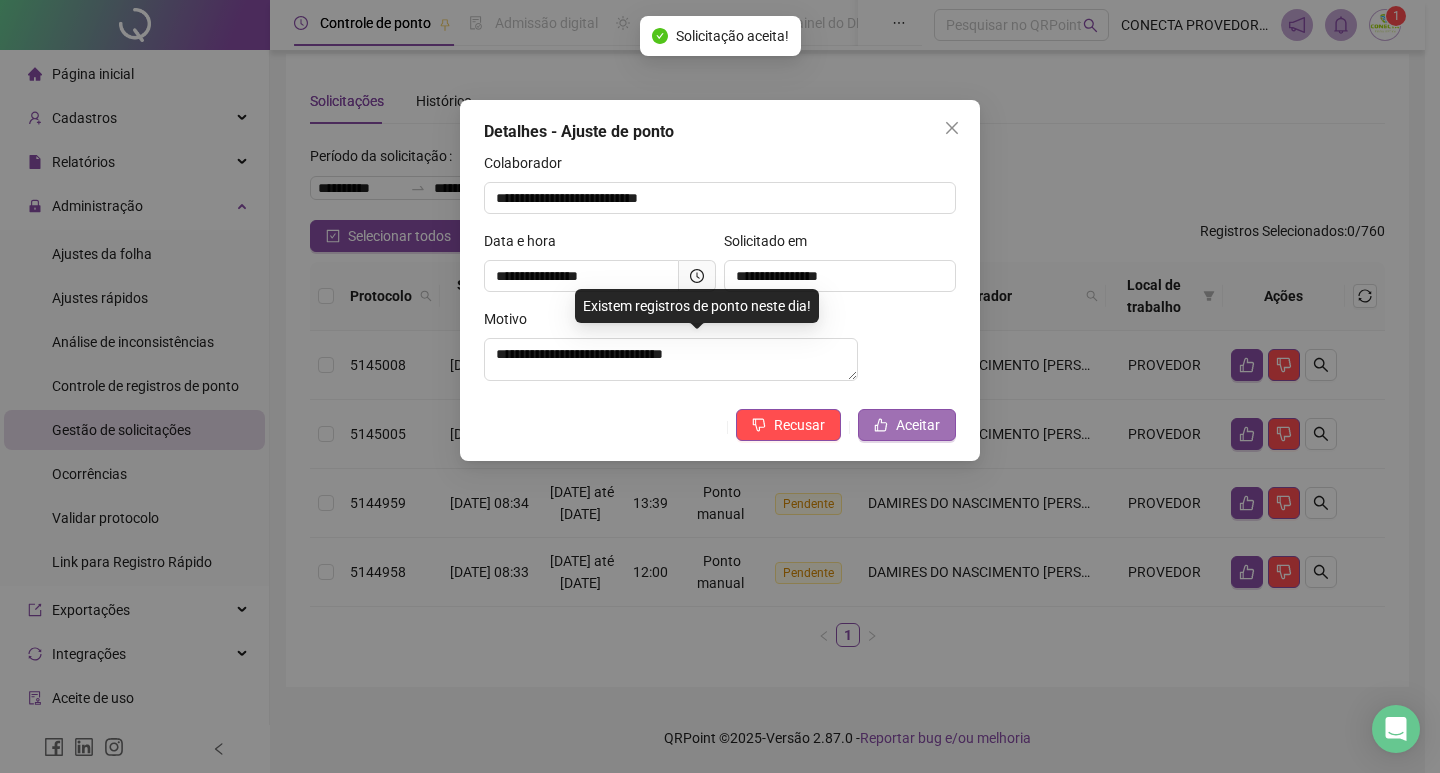 click on "Aceitar" at bounding box center (918, 425) 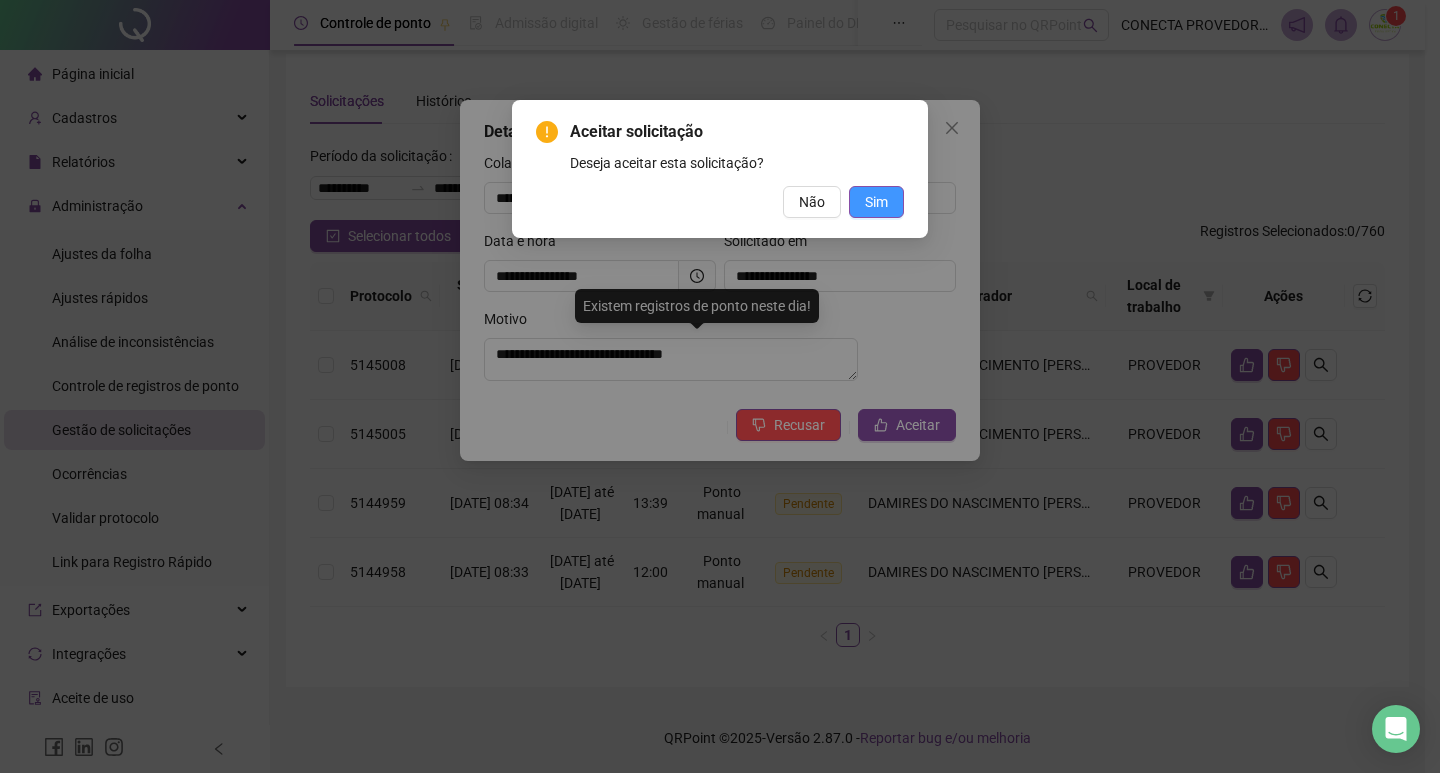 click on "Sim" at bounding box center (876, 202) 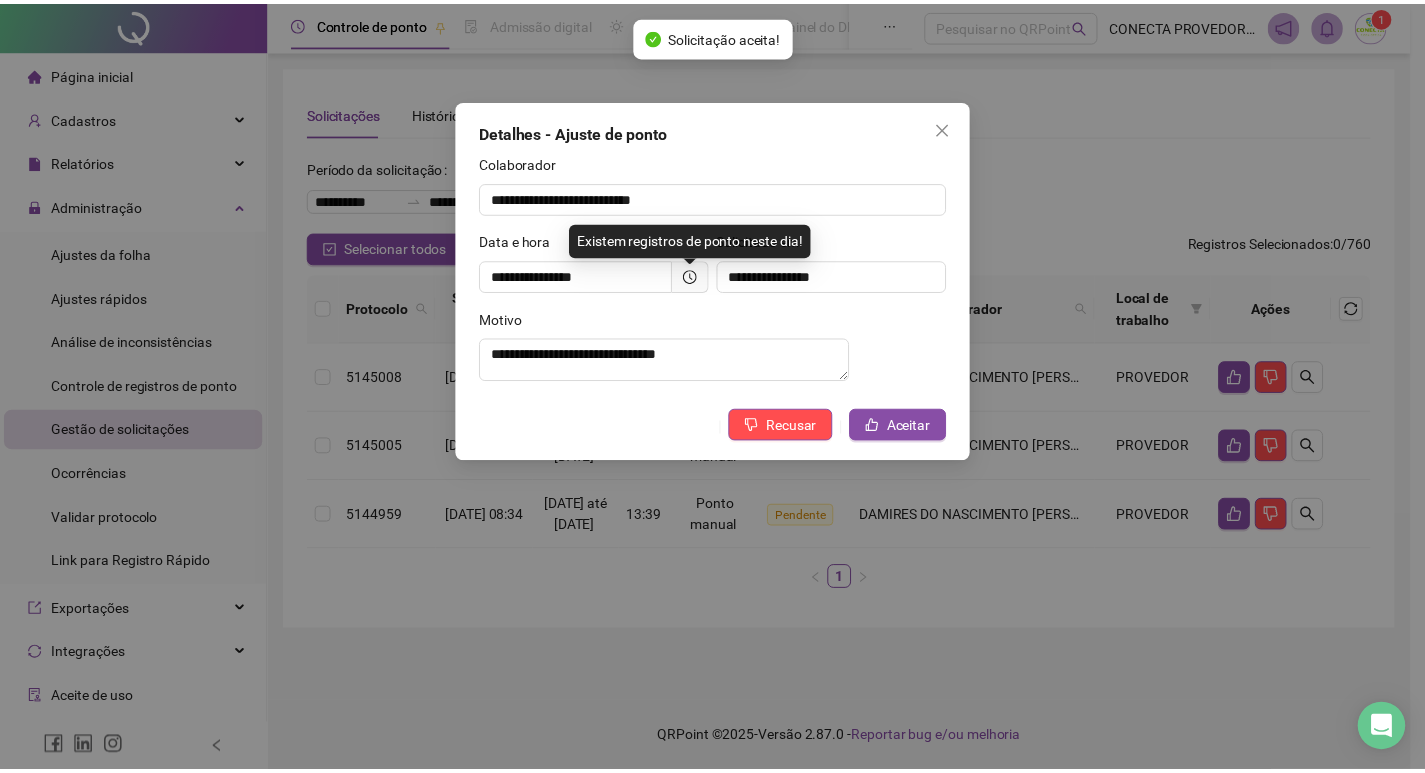 scroll, scrollTop: 0, scrollLeft: 0, axis: both 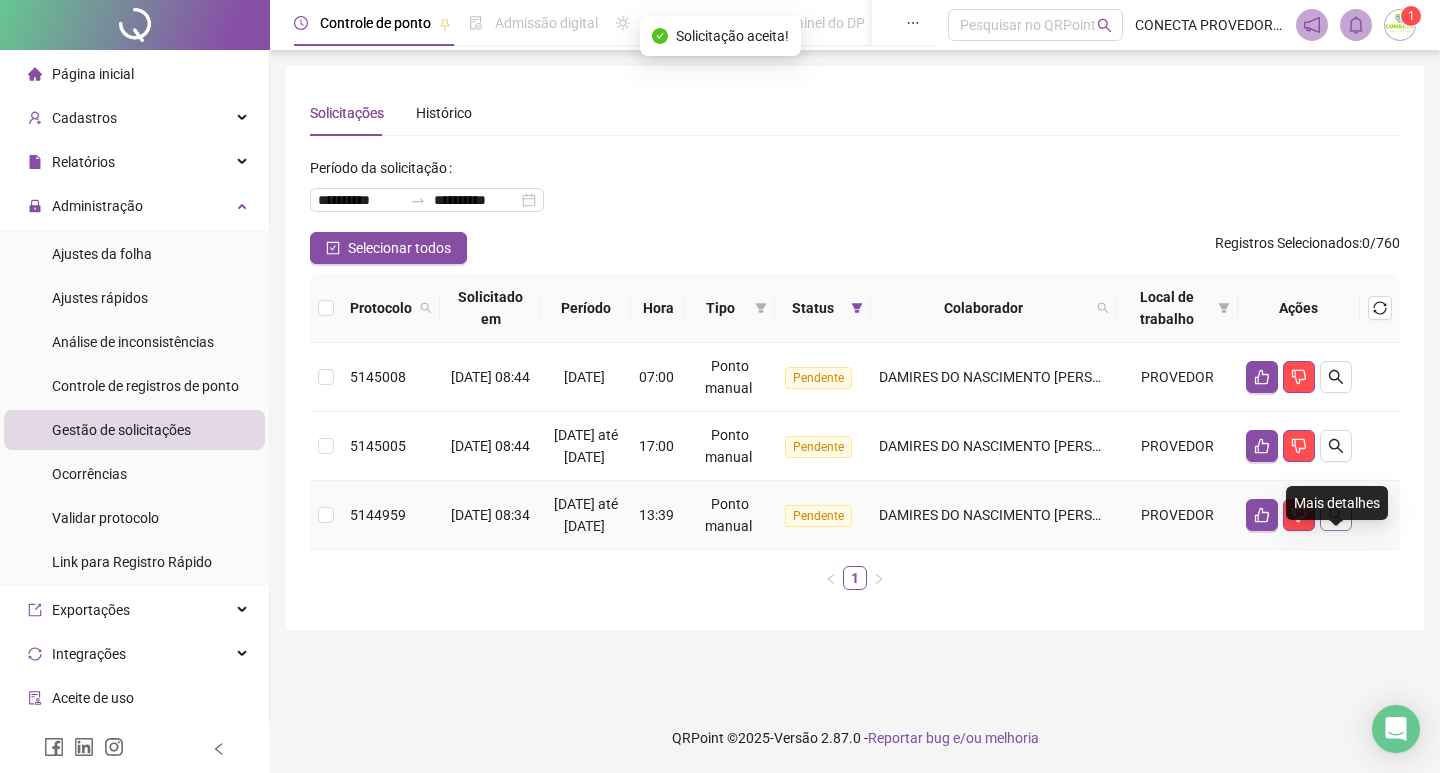 click 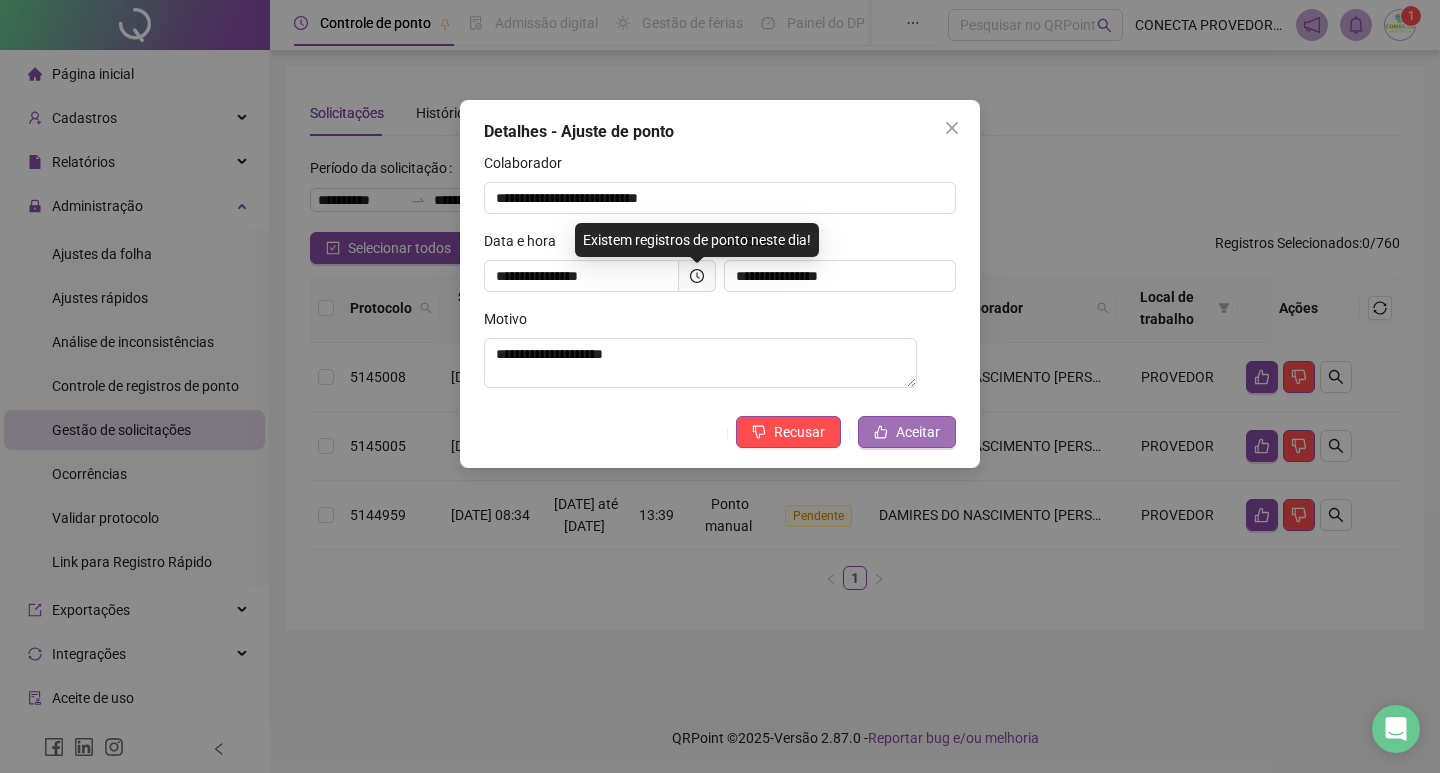 click on "Aceitar" at bounding box center [918, 432] 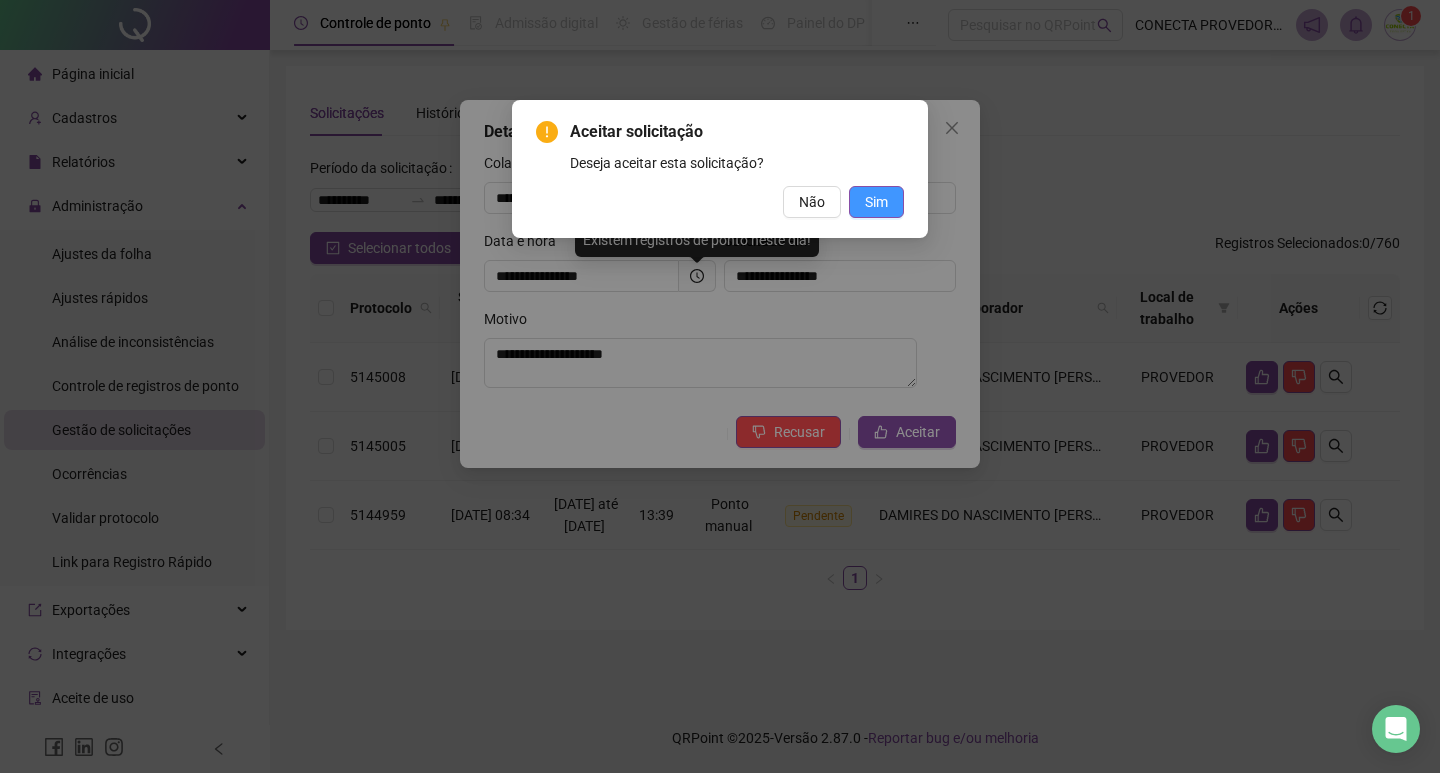 click on "Sim" at bounding box center [876, 202] 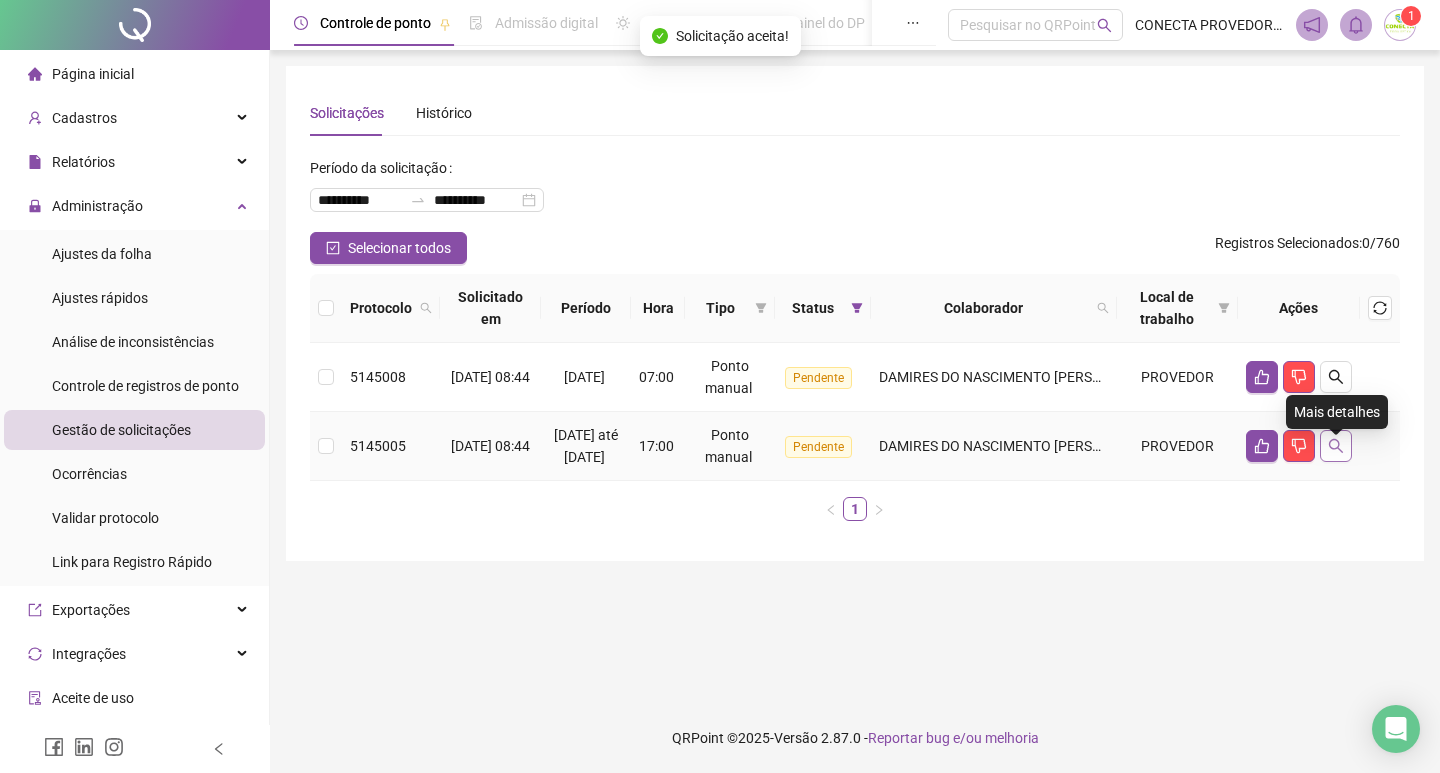 click 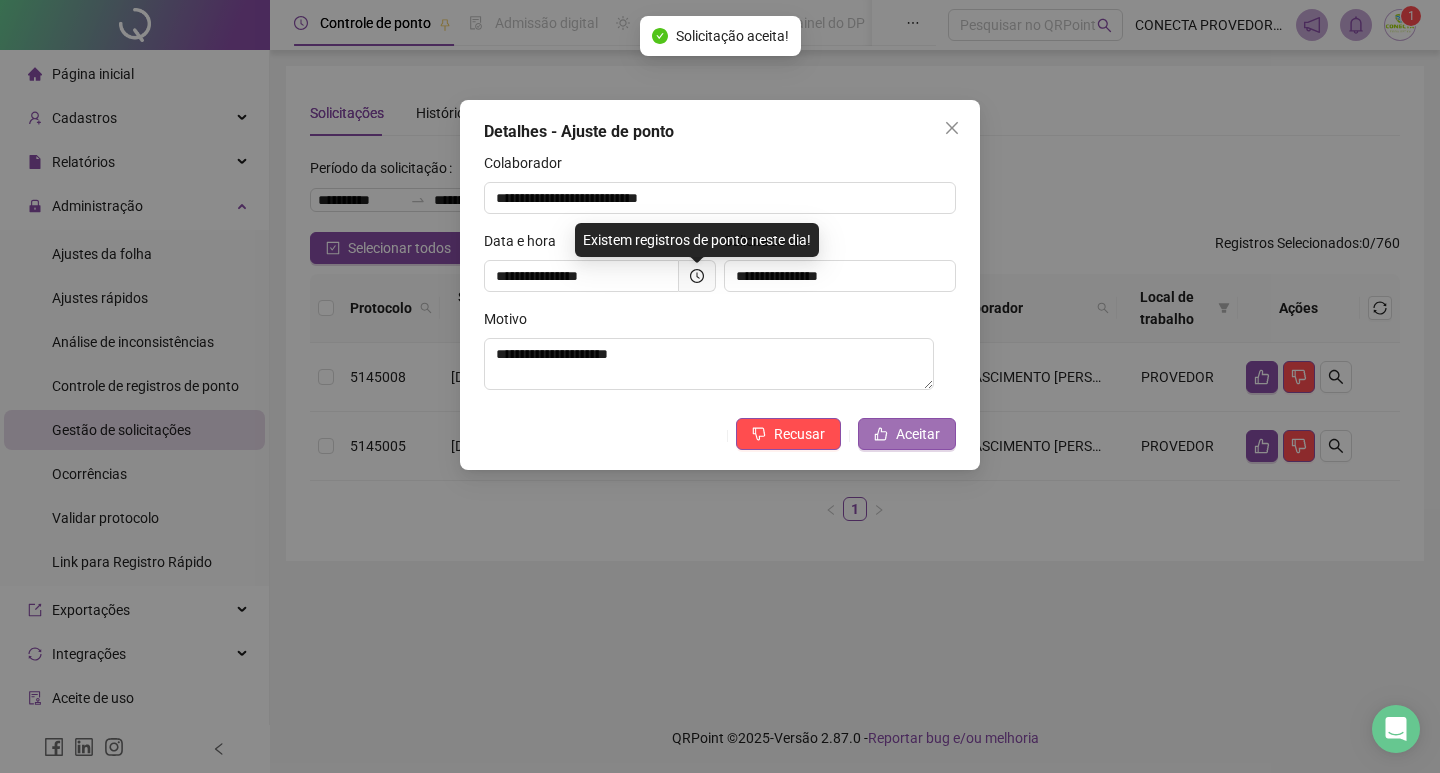 click on "Aceitar" at bounding box center (918, 434) 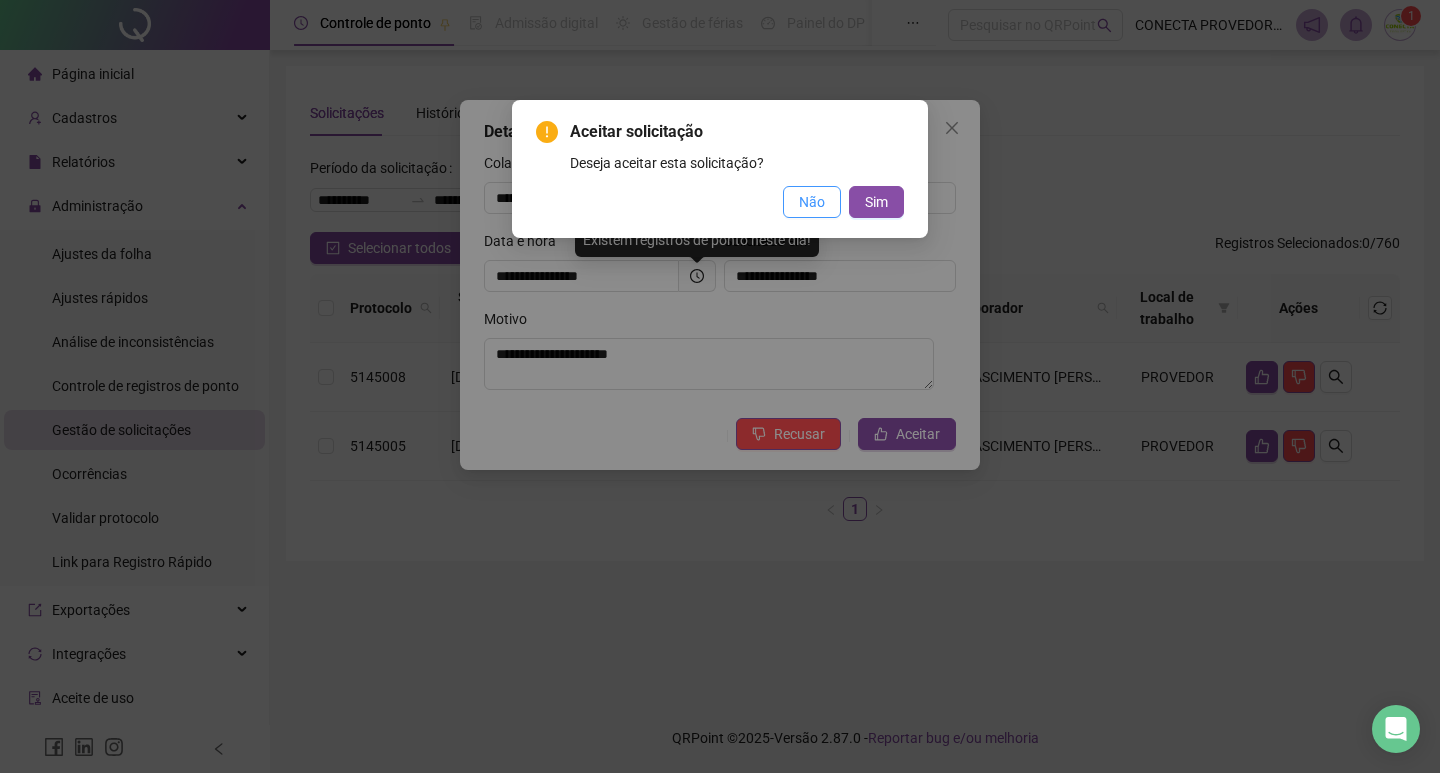 click on "Não" at bounding box center (812, 202) 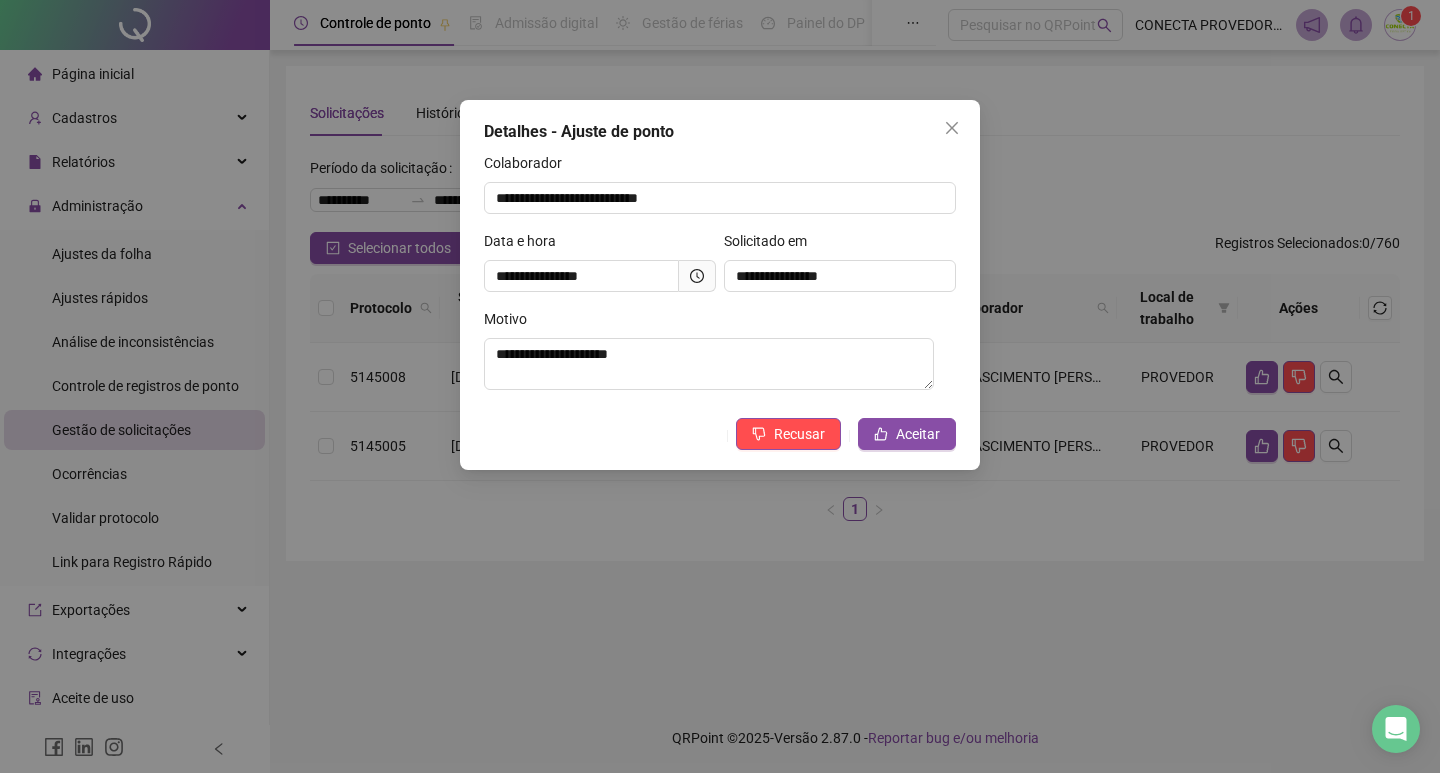 click 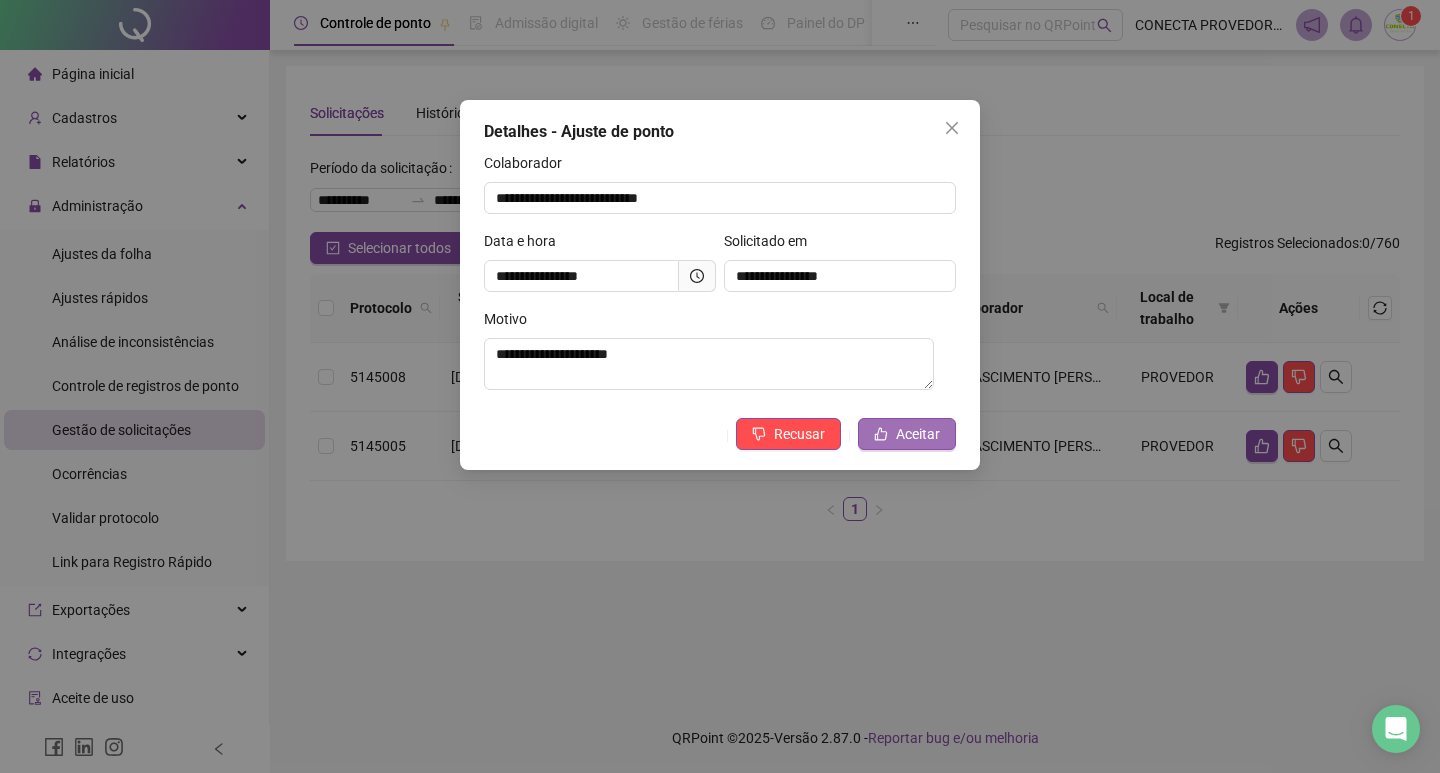 click on "Aceitar" at bounding box center (918, 434) 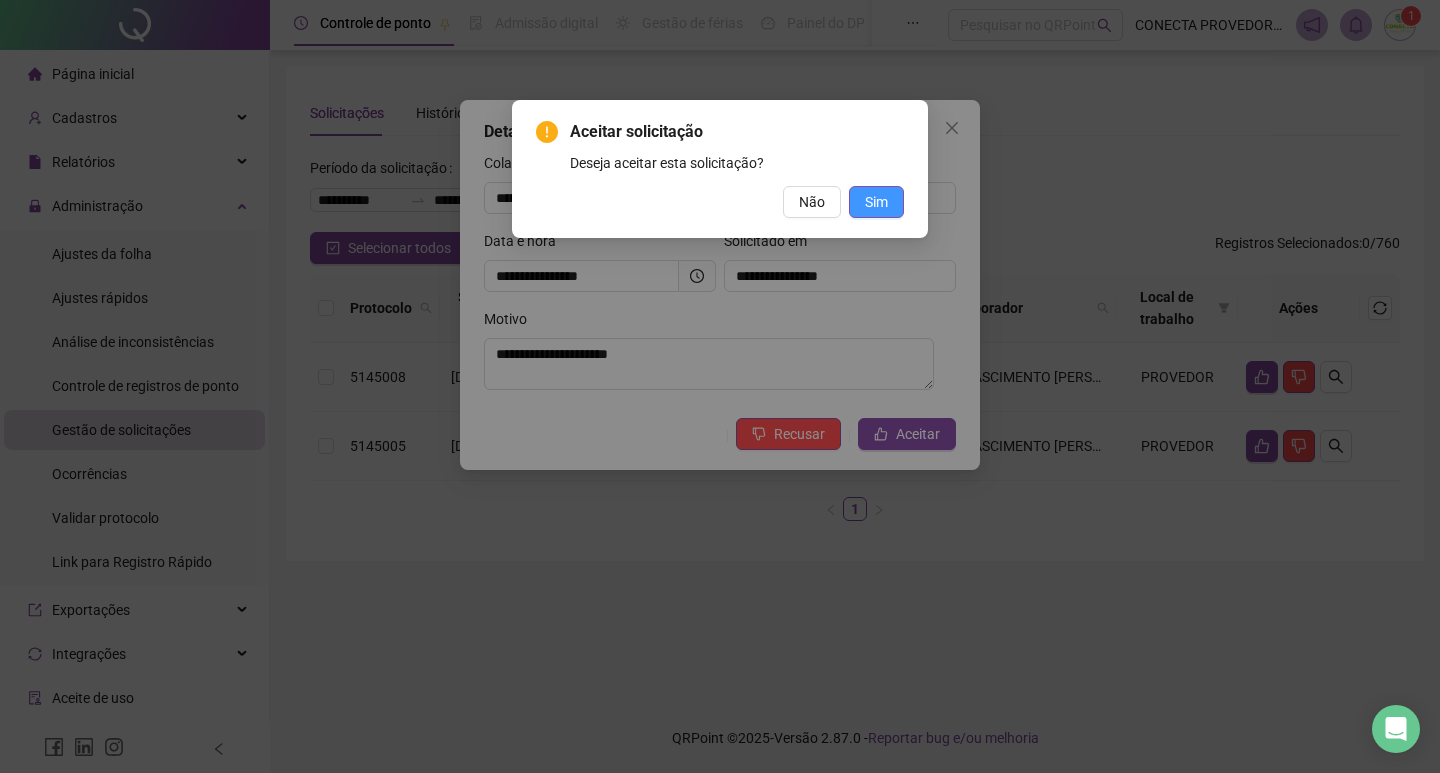 click on "Sim" at bounding box center (876, 202) 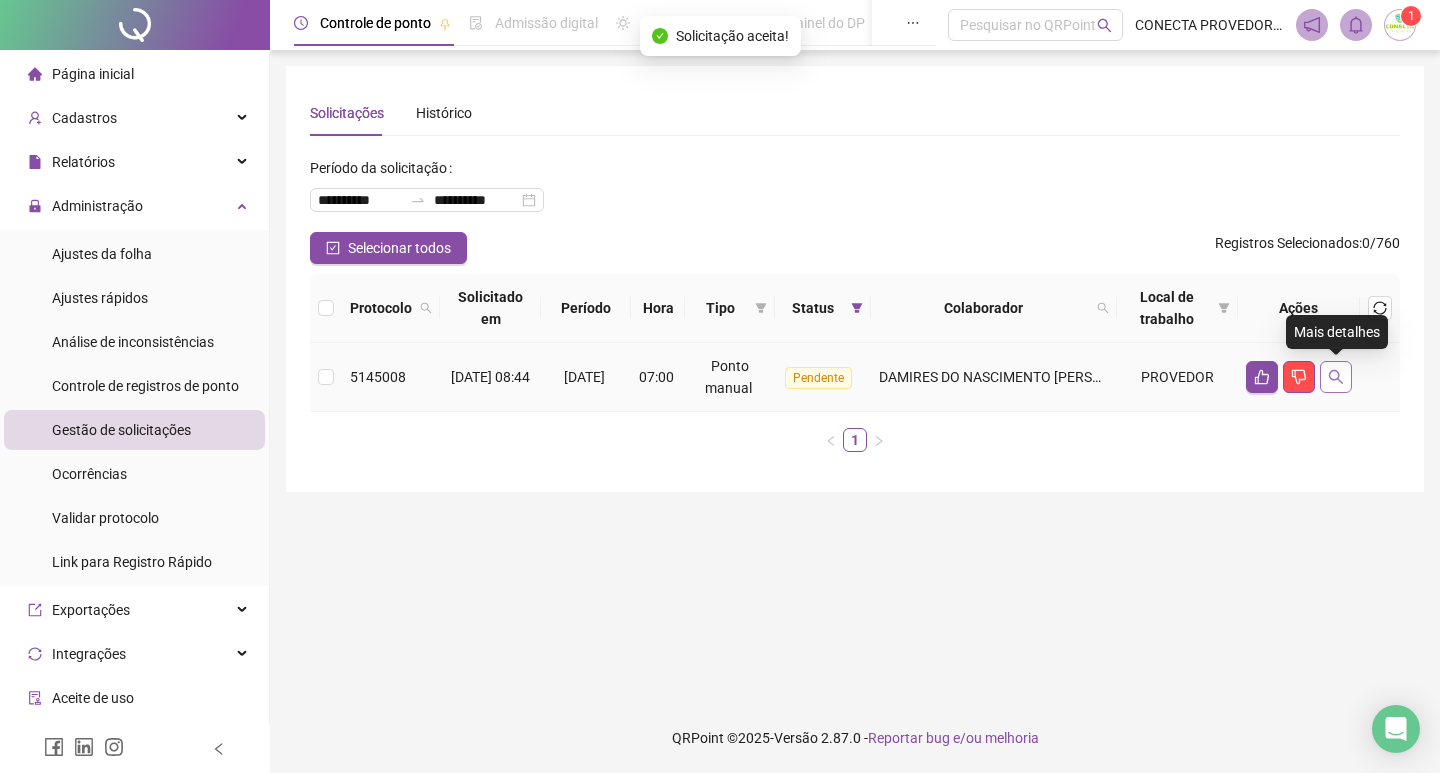 click 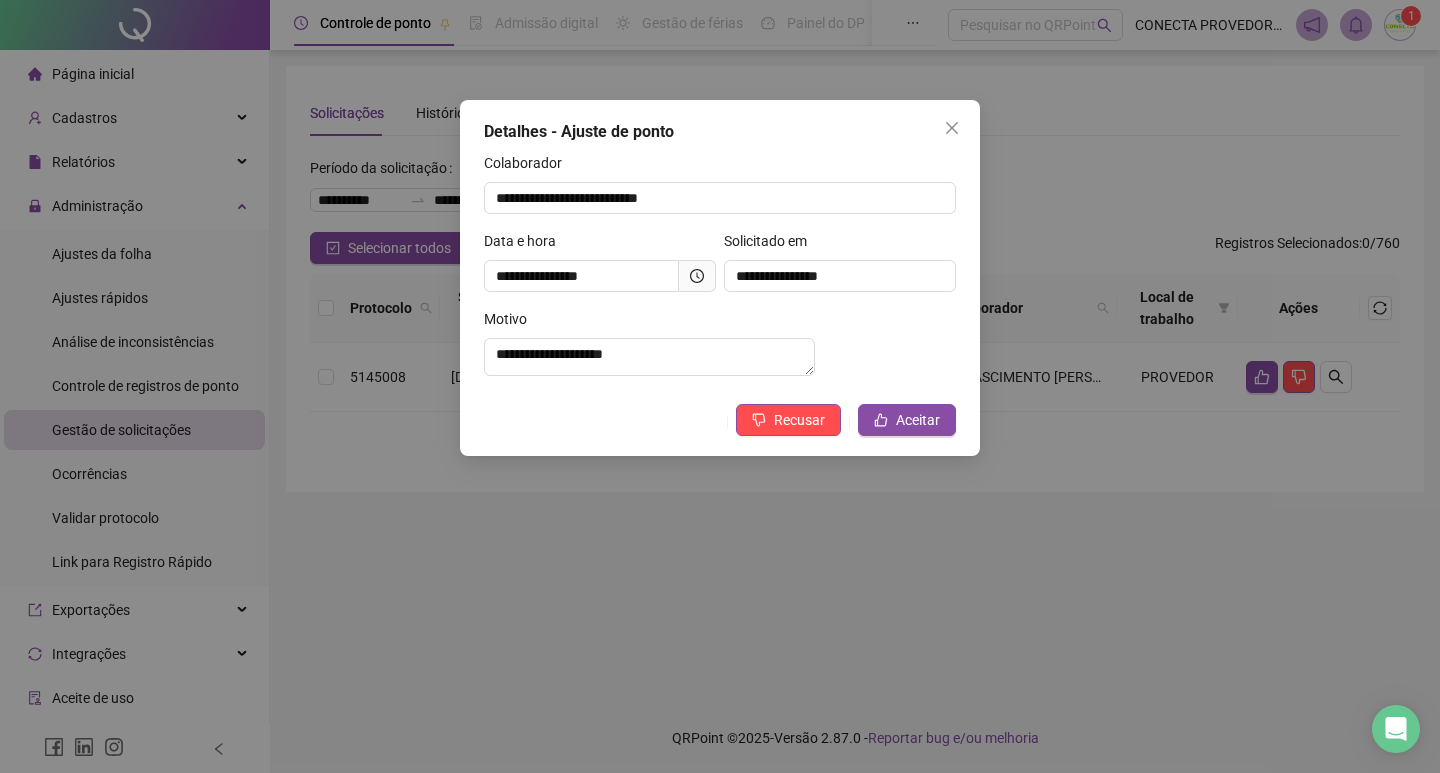 click 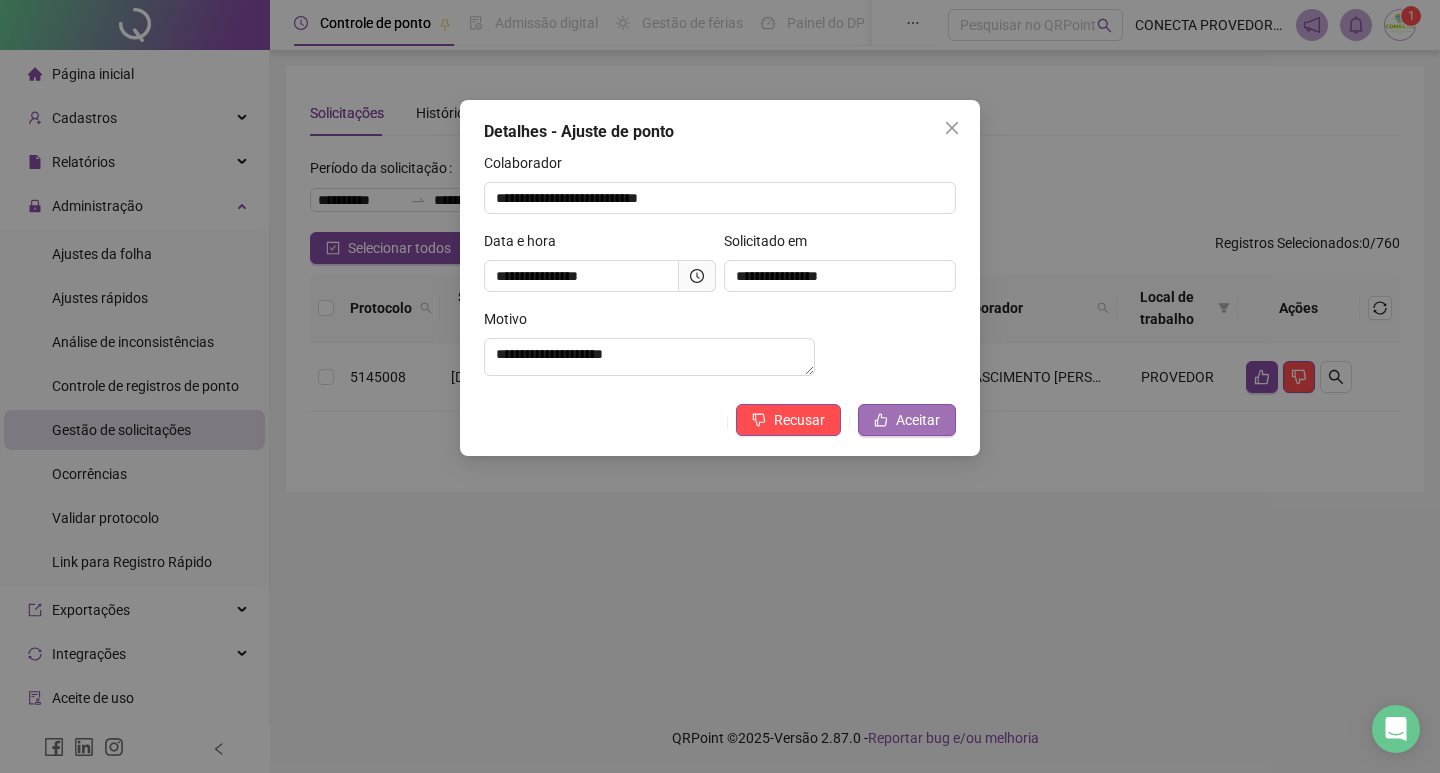 click on "Aceitar" at bounding box center [918, 420] 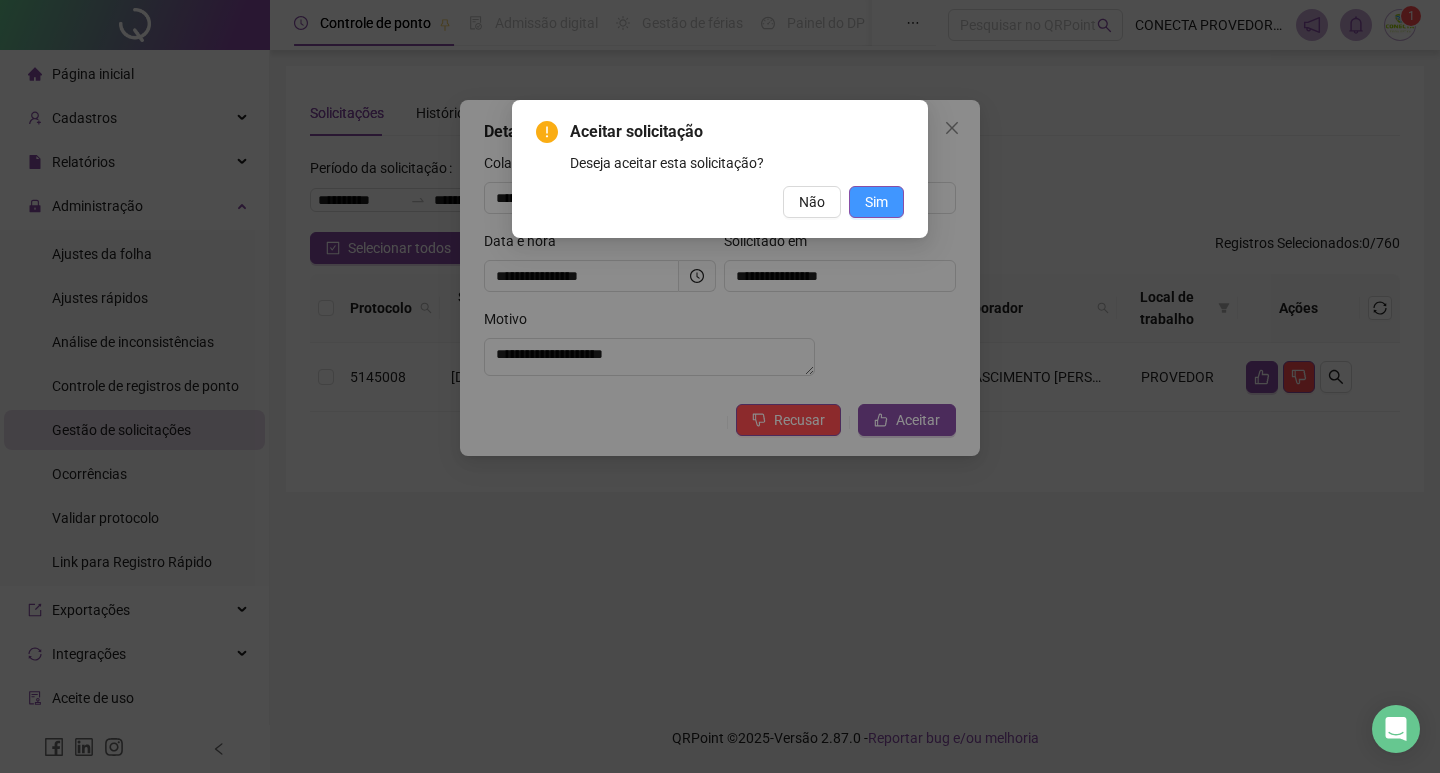 click on "Sim" at bounding box center [876, 202] 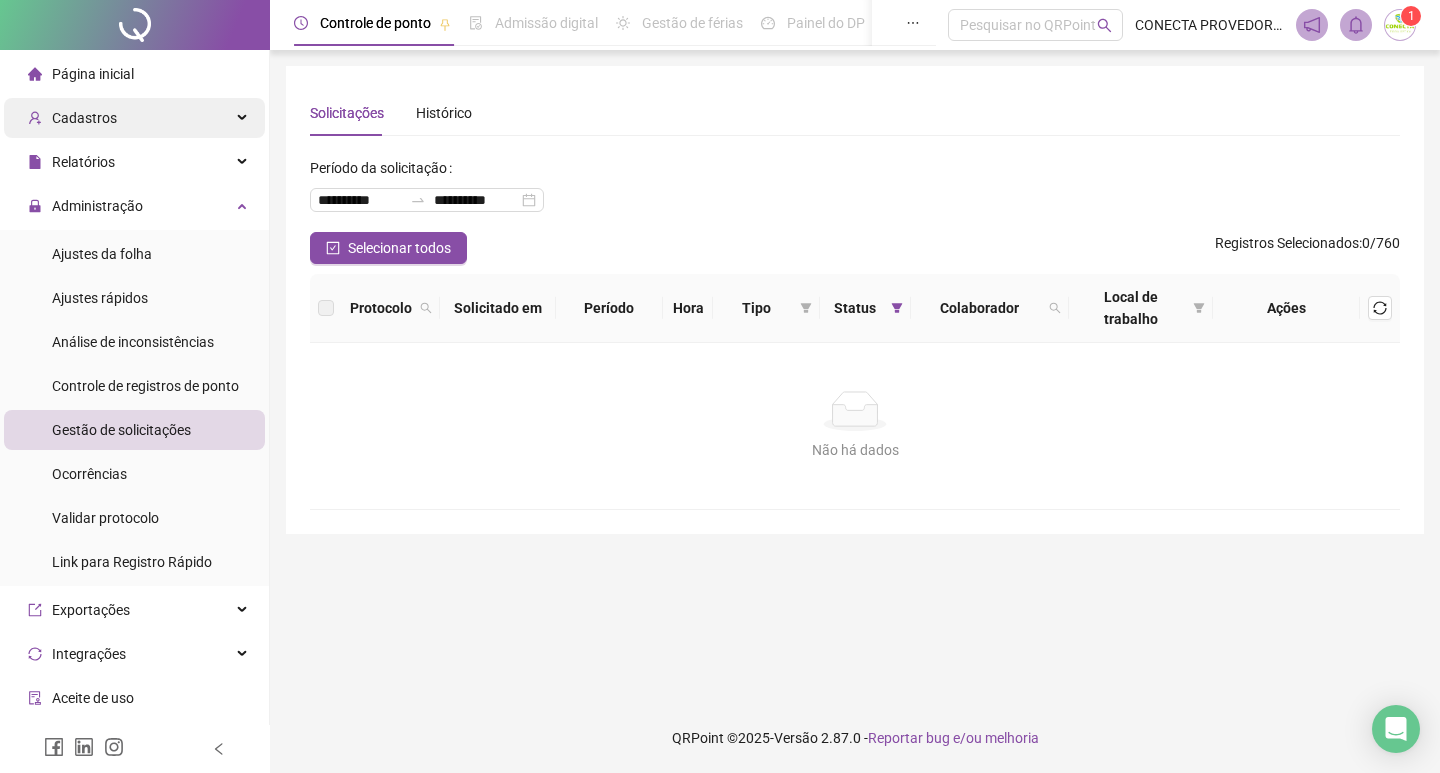 click on "Cadastros" at bounding box center (134, 118) 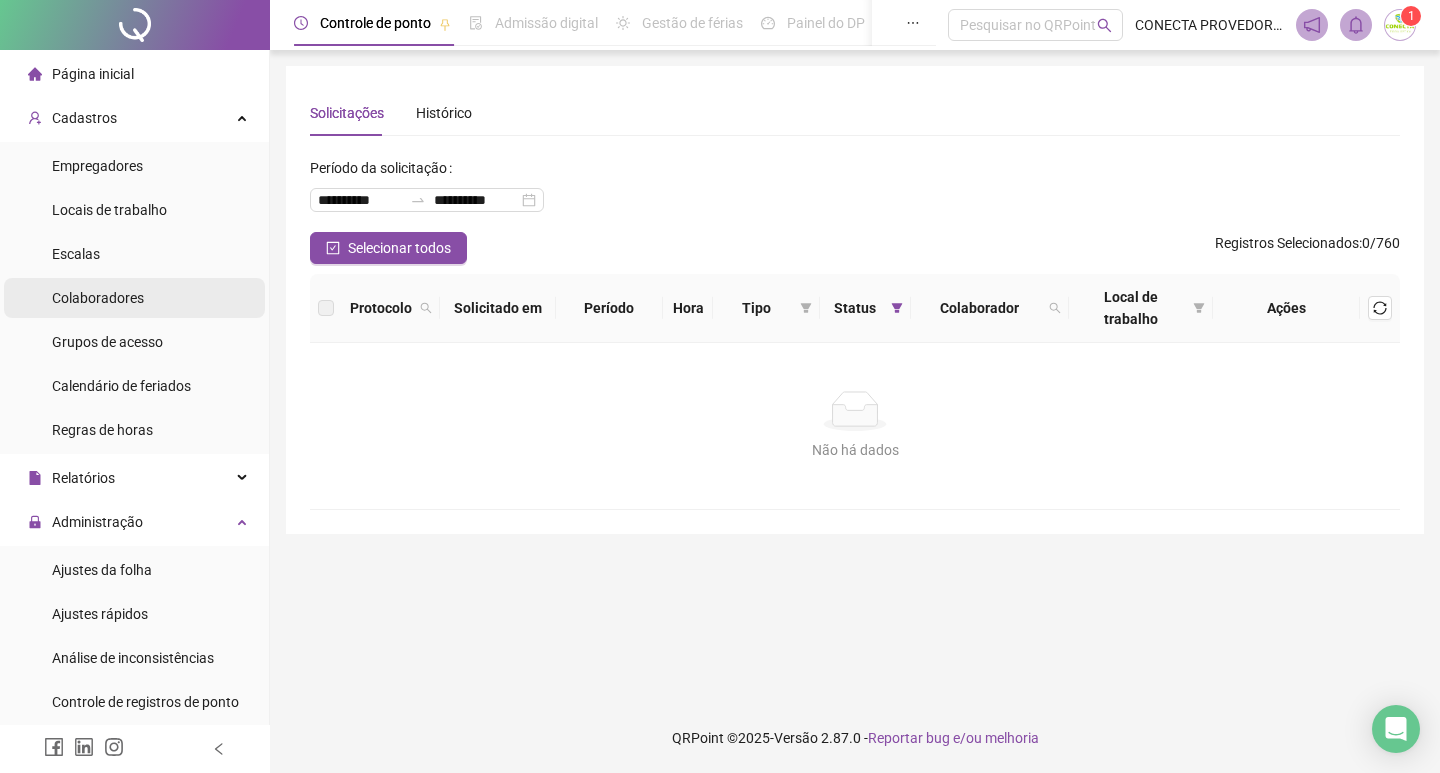click on "Colaboradores" at bounding box center [98, 298] 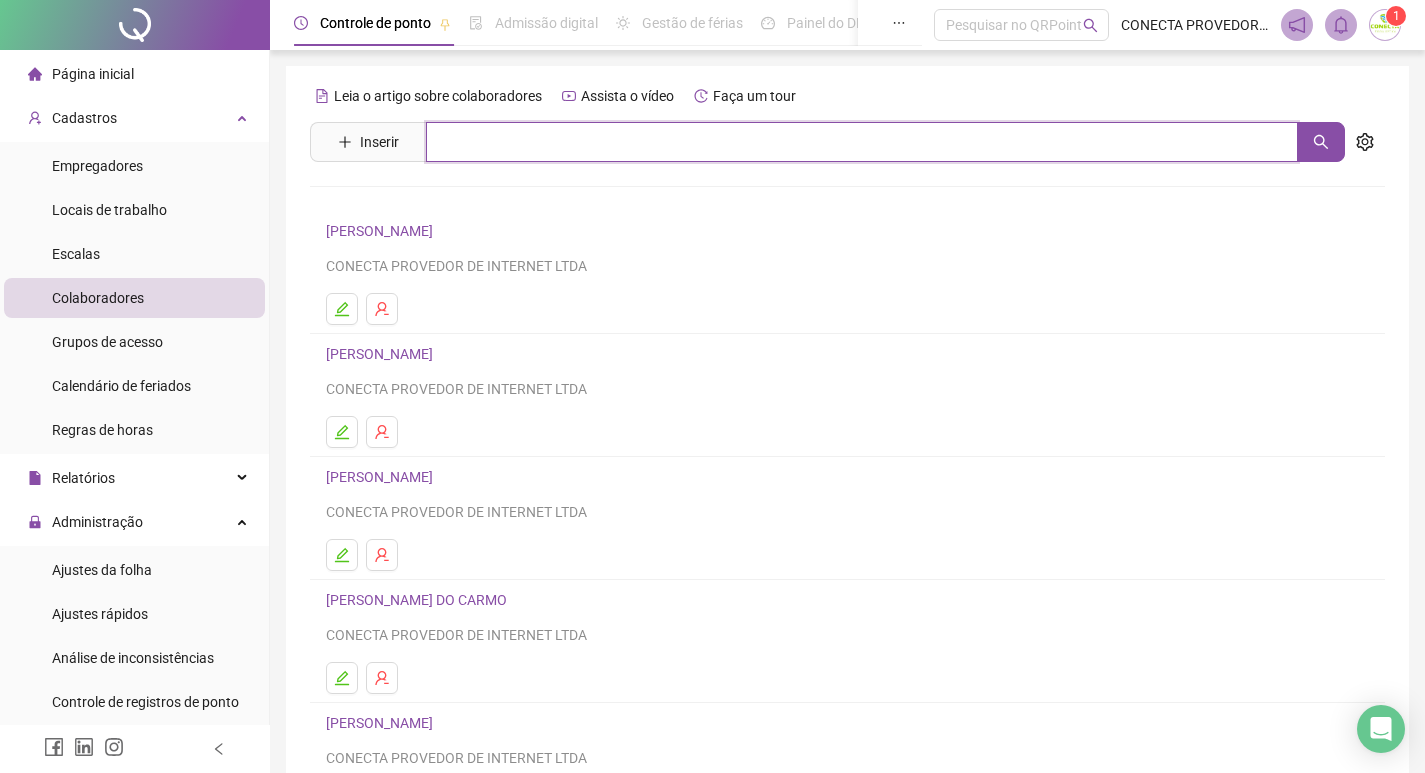 click at bounding box center (862, 142) 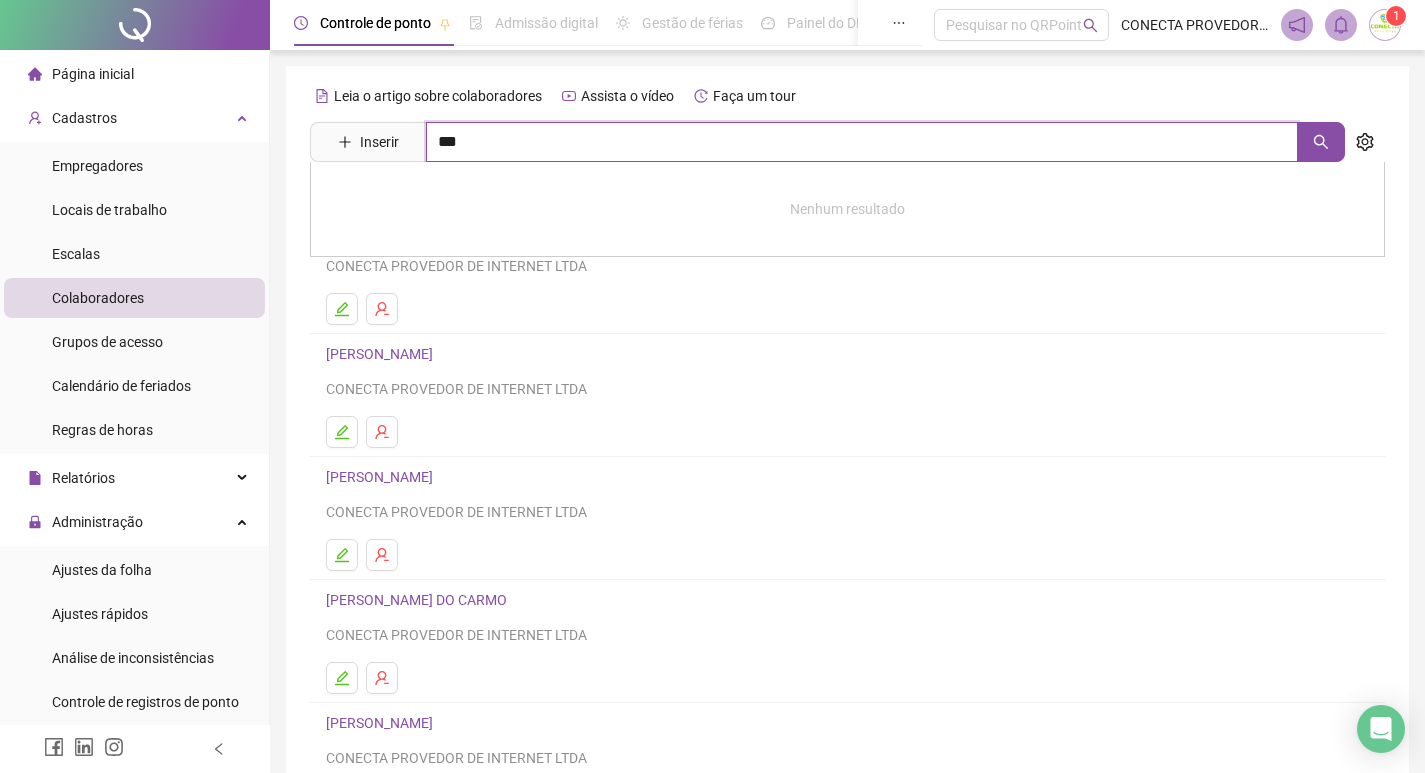type on "***" 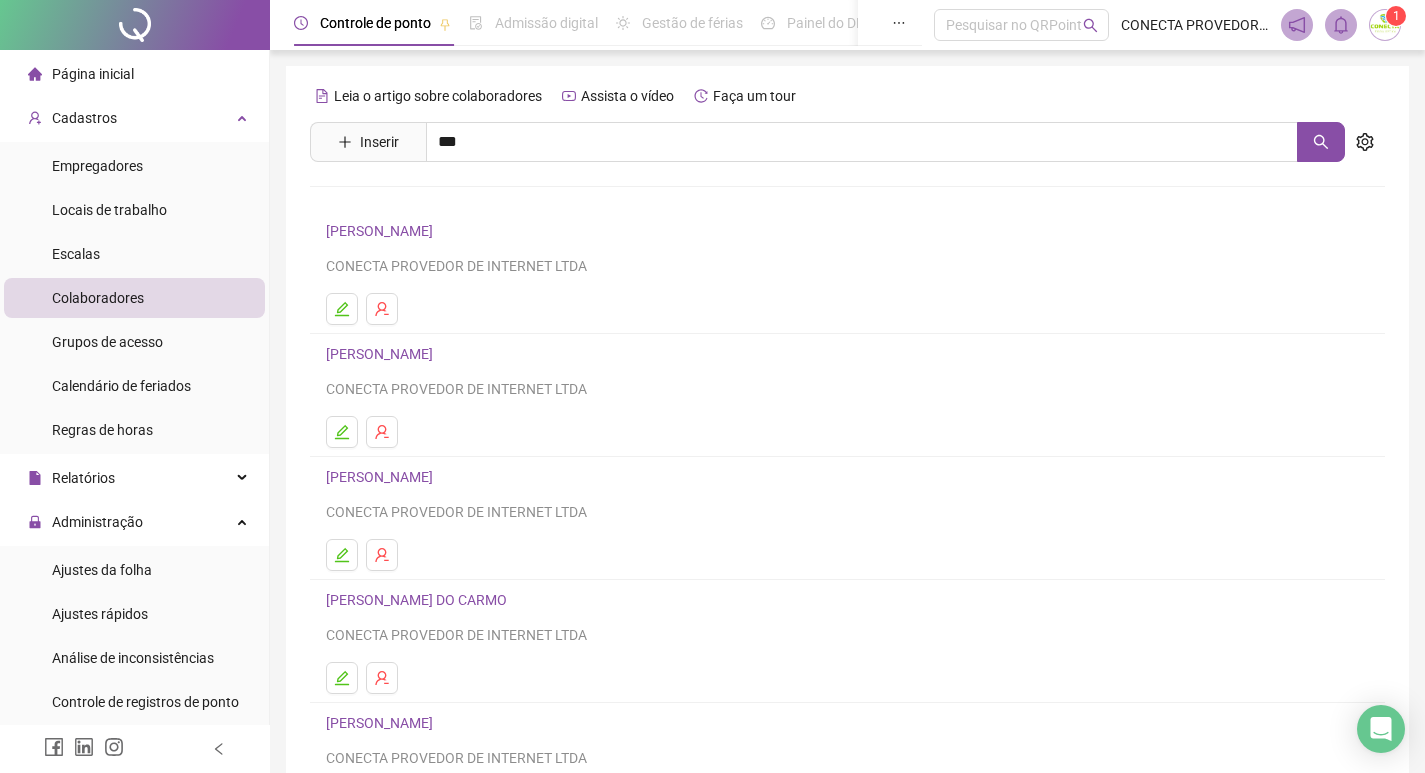 click on "[PERSON_NAME]" at bounding box center [400, 201] 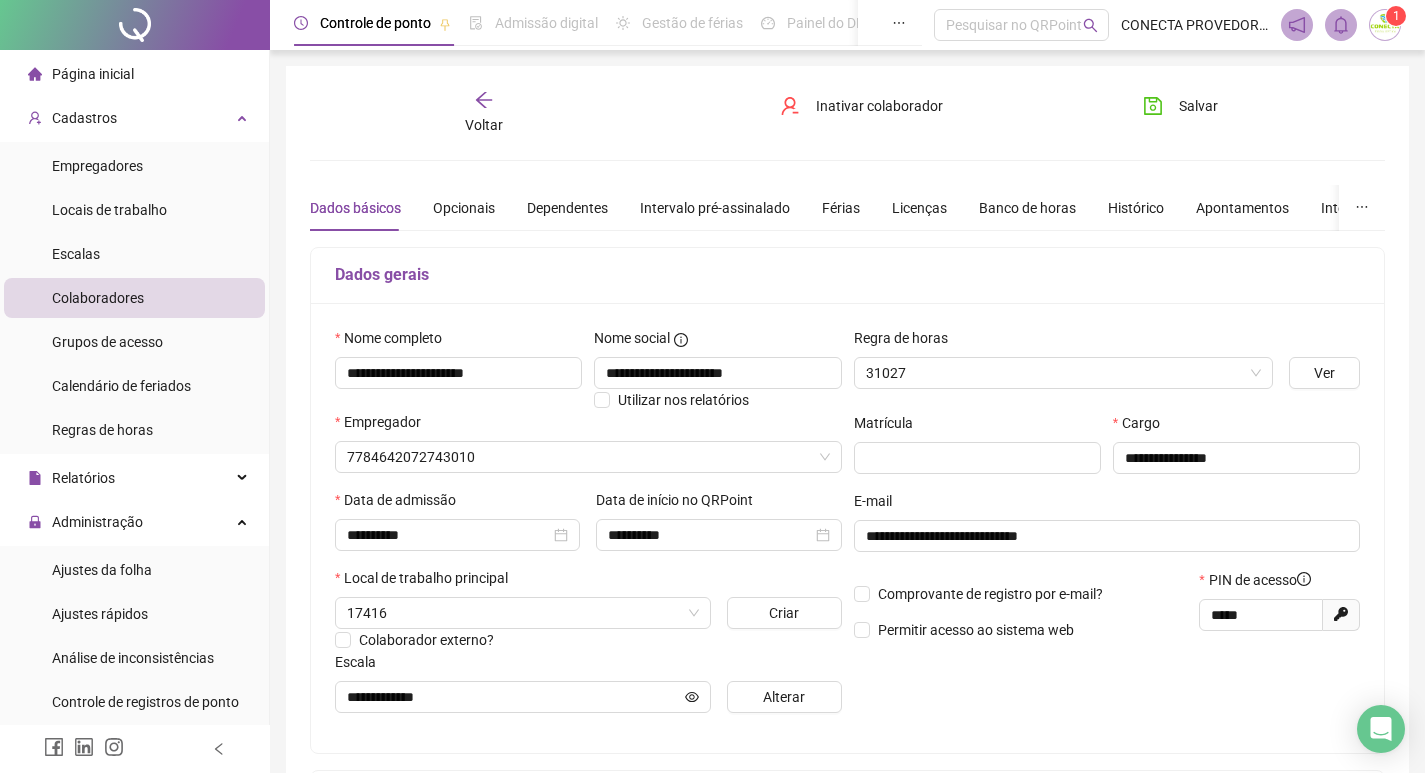 type on "**********" 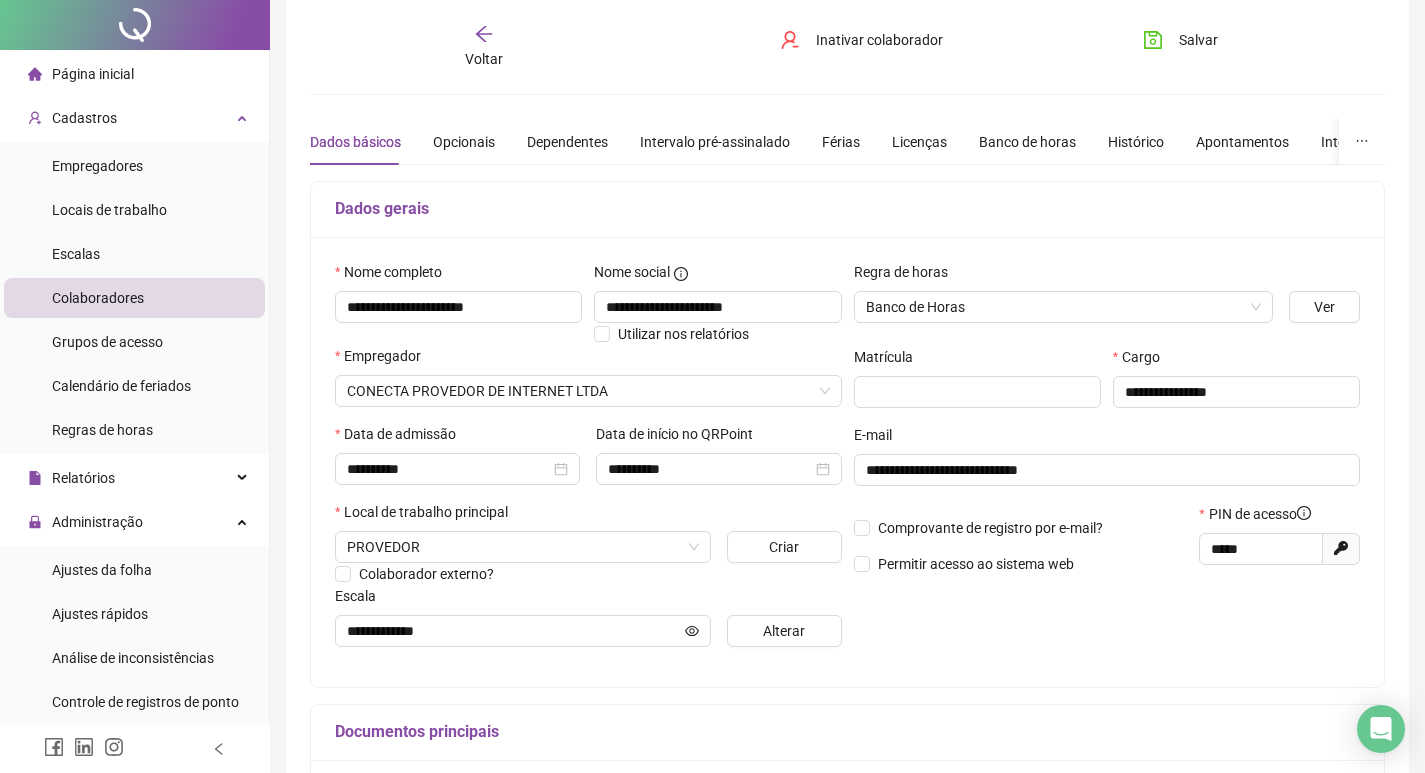 scroll, scrollTop: 100, scrollLeft: 0, axis: vertical 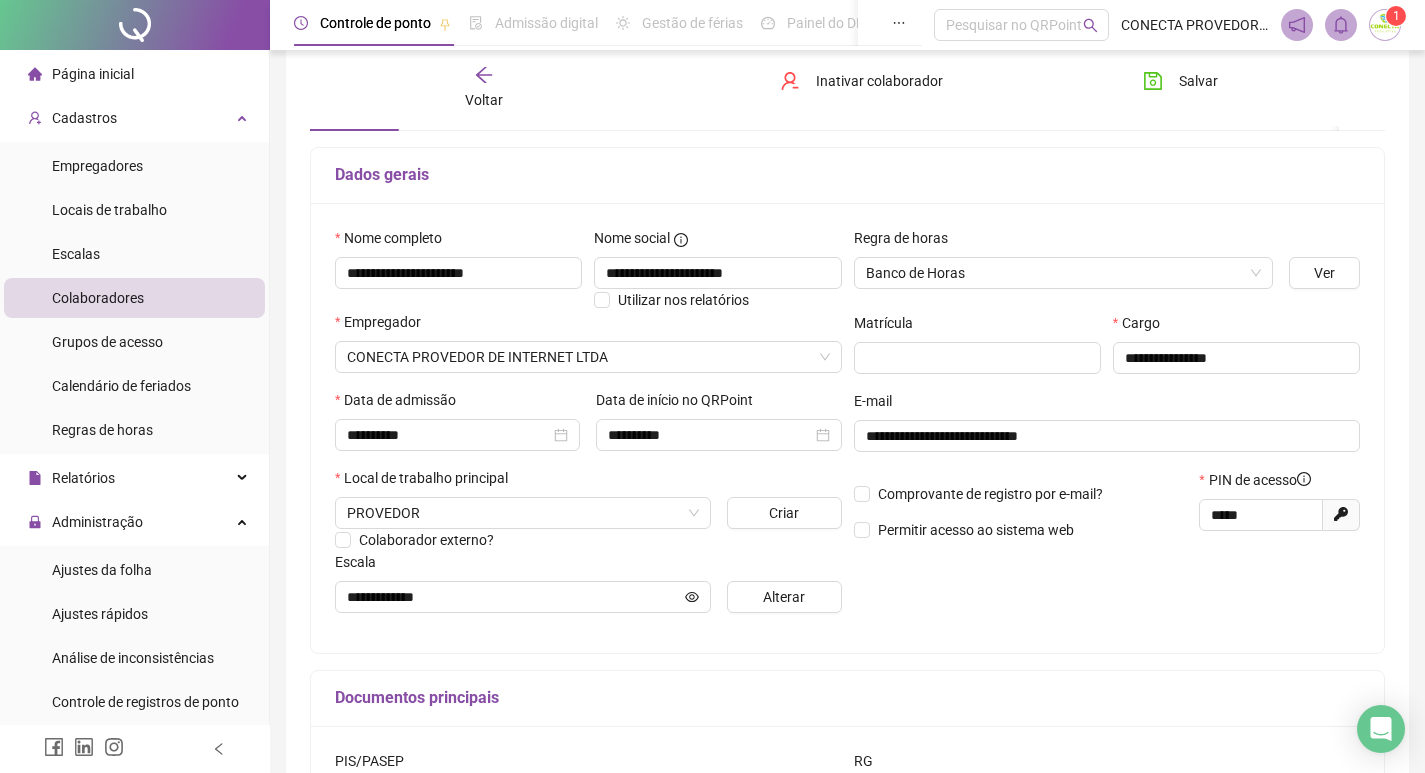 click on "Voltar" at bounding box center (484, 100) 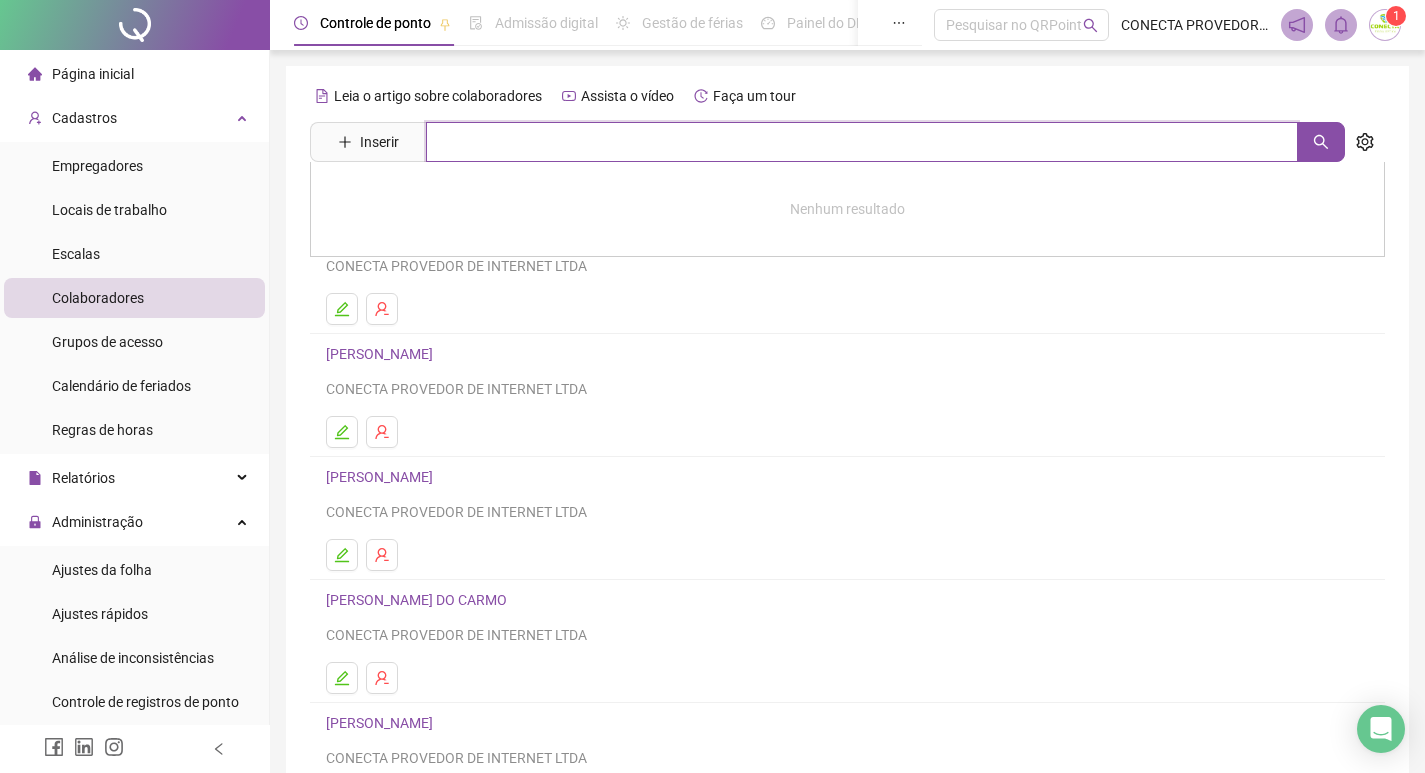 click at bounding box center [862, 142] 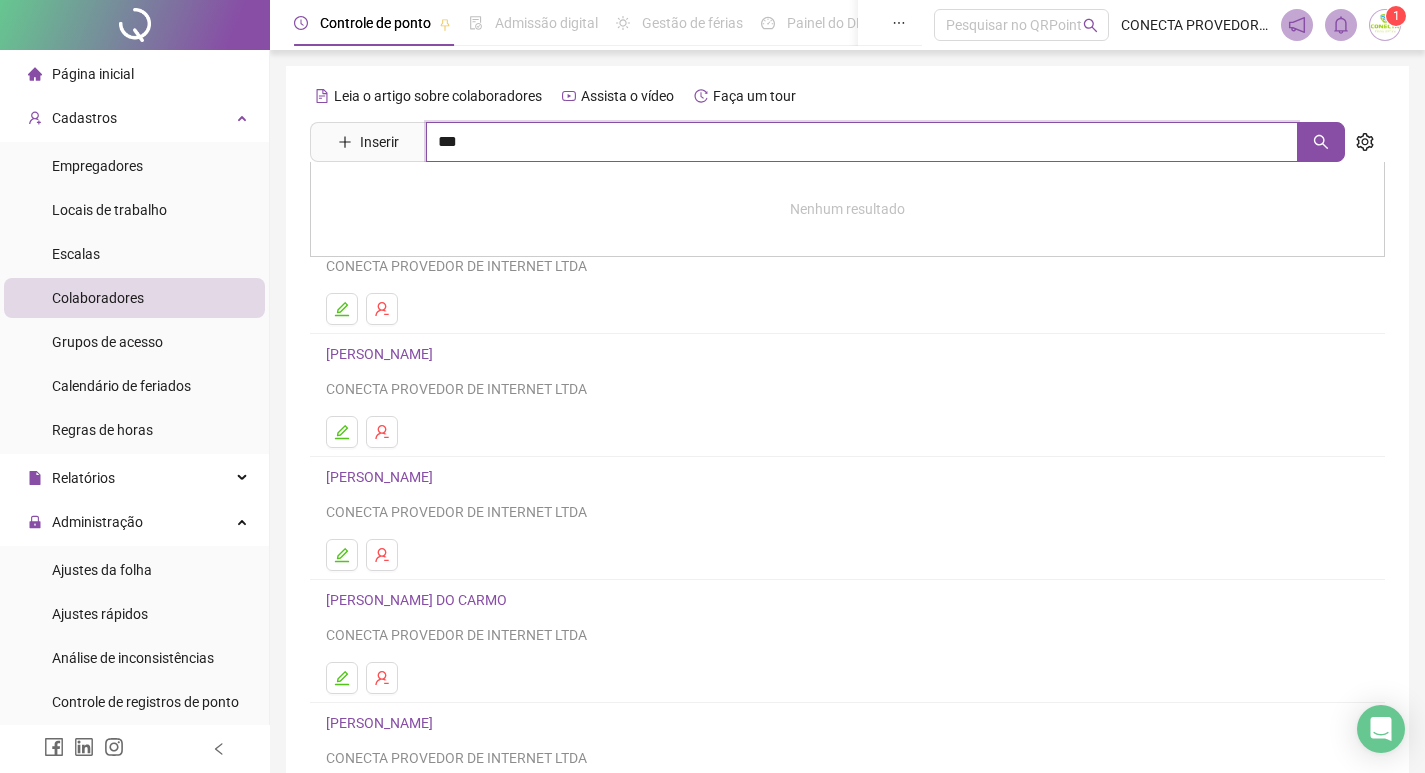 type on "***" 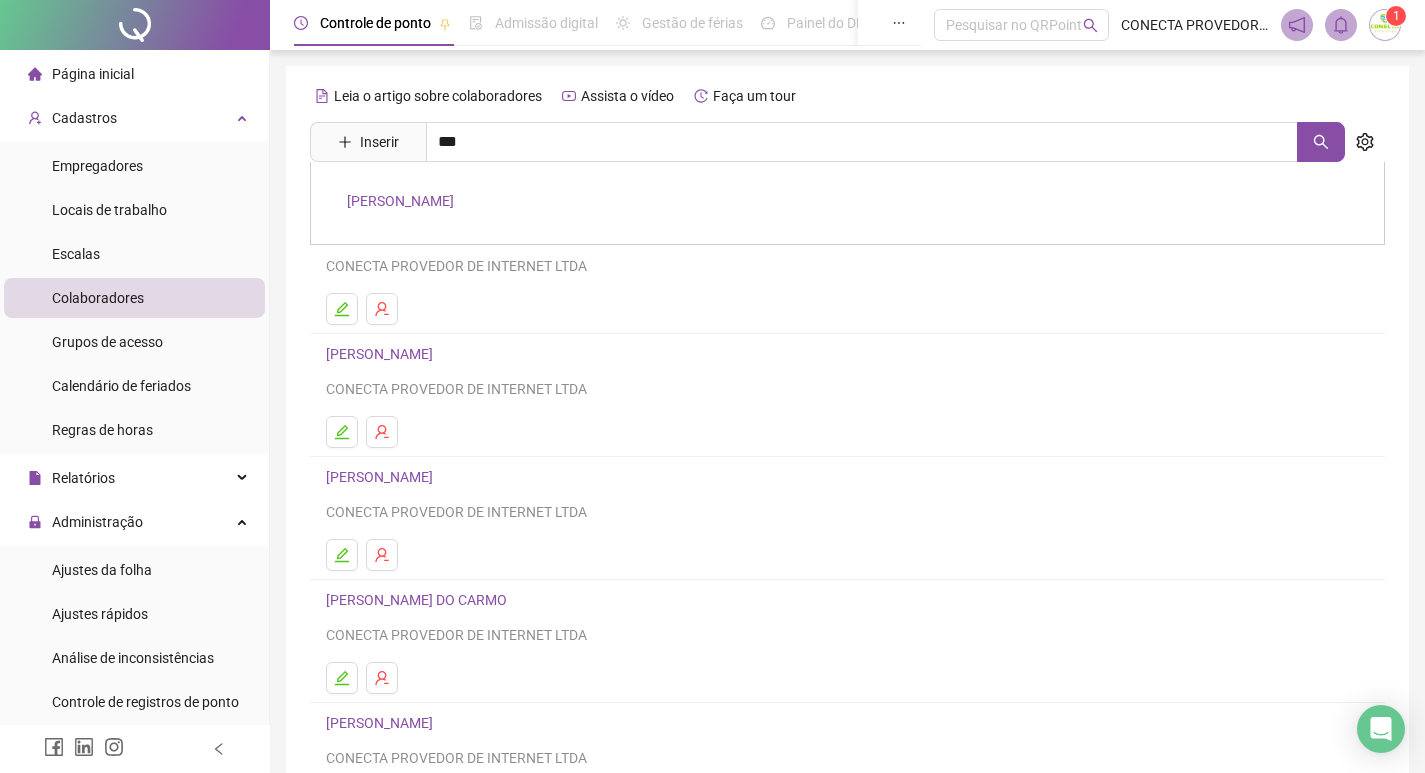 click on "[PERSON_NAME]" at bounding box center [400, 201] 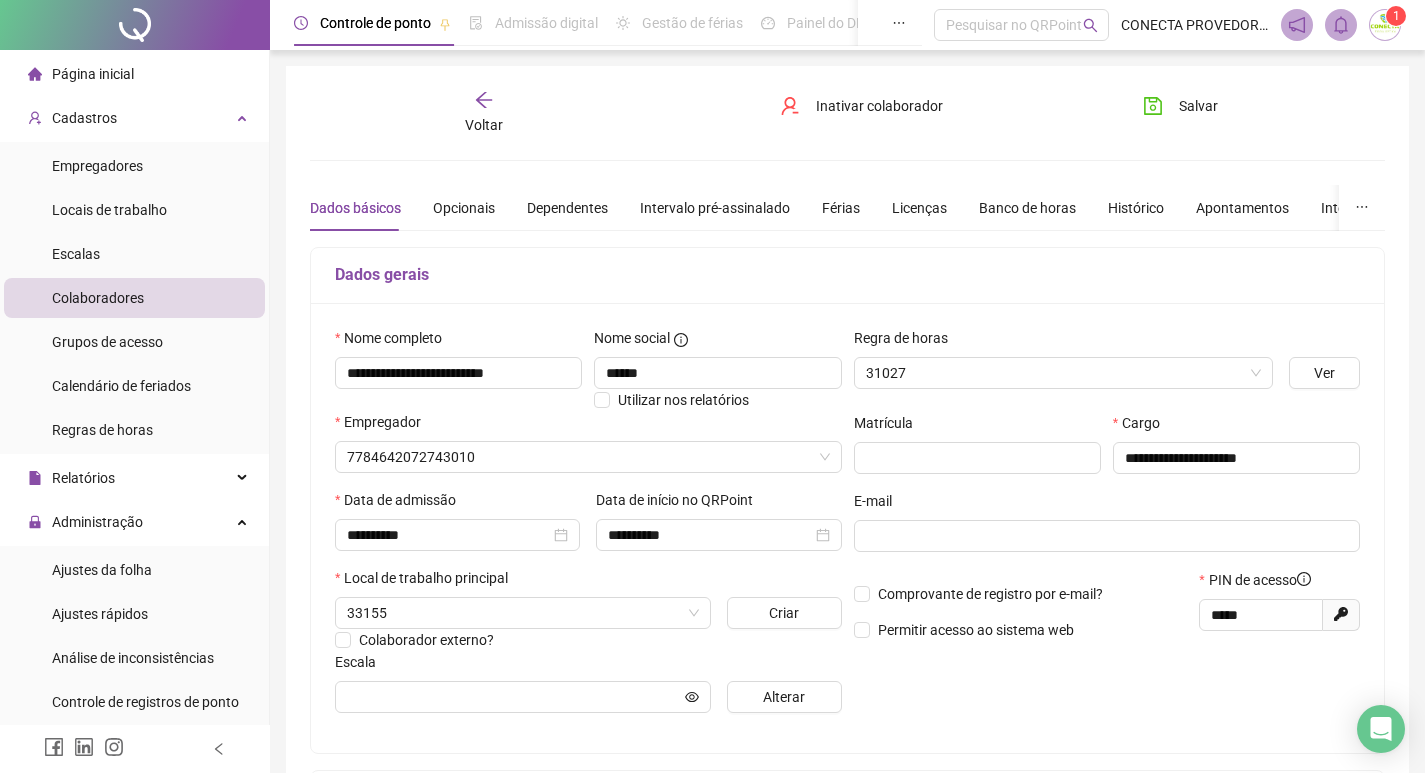 type on "**********" 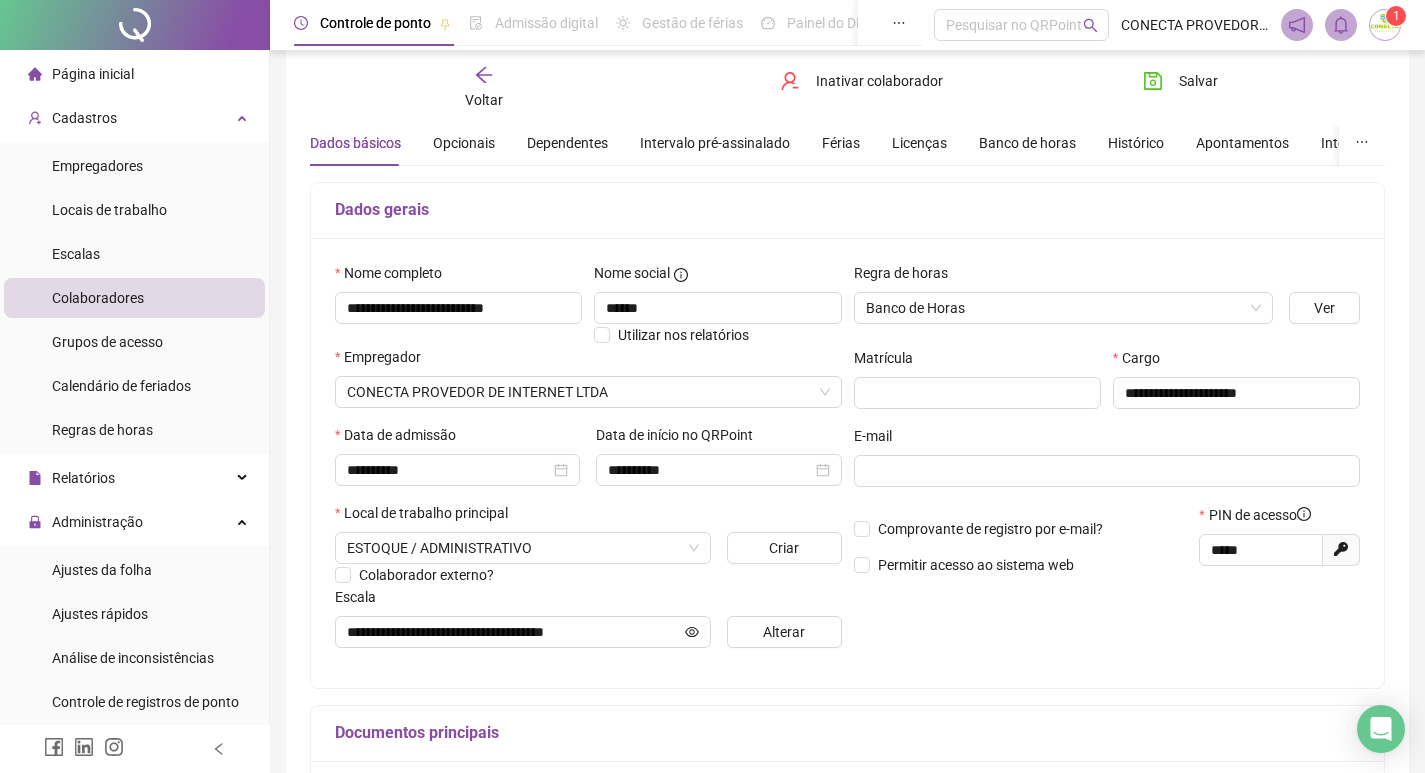 scroll, scrollTop: 100, scrollLeft: 0, axis: vertical 